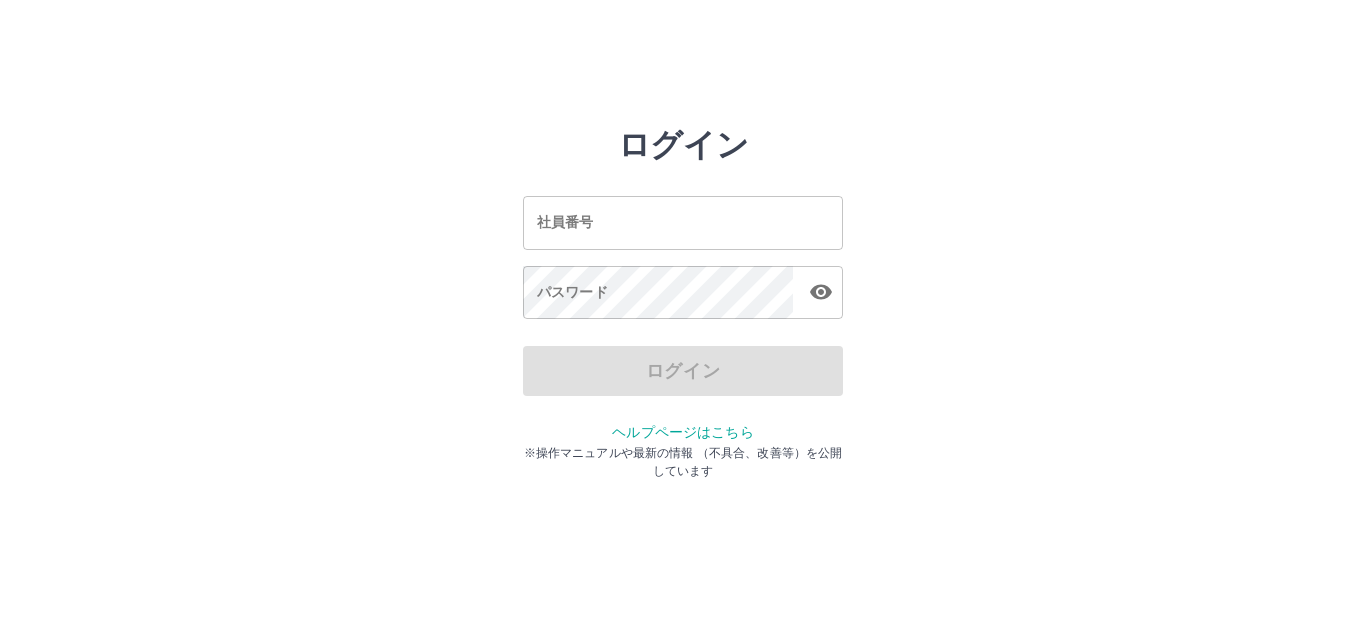 scroll, scrollTop: 0, scrollLeft: 0, axis: both 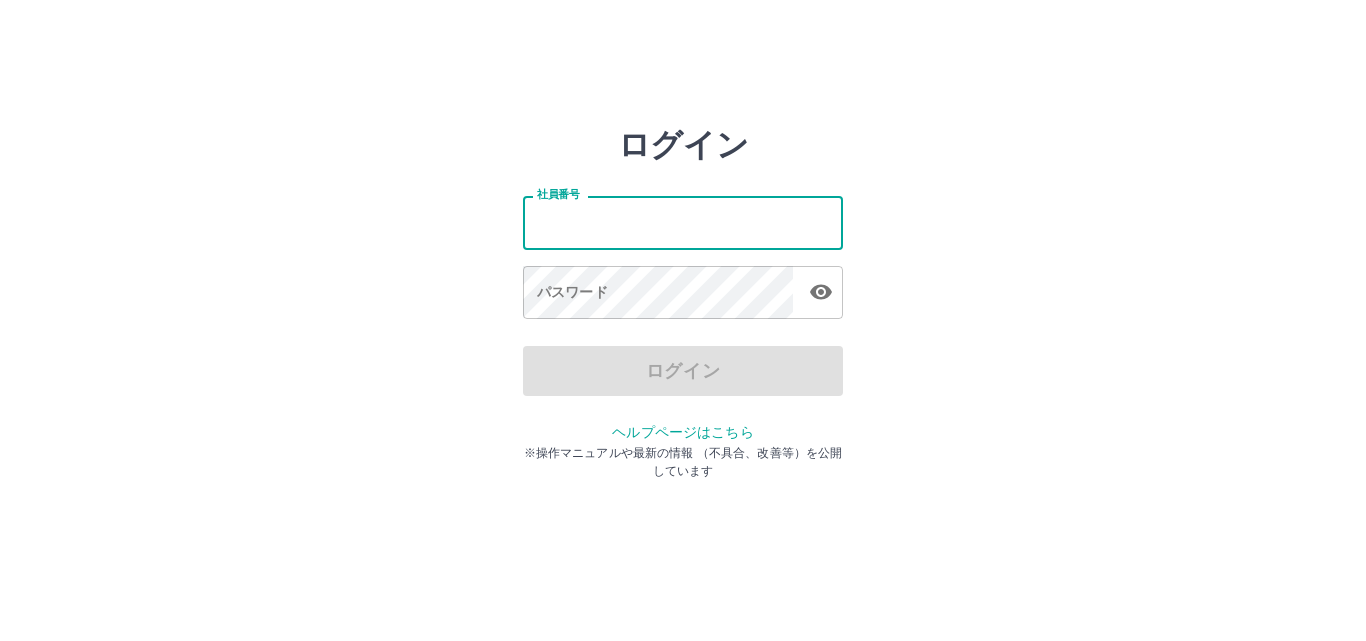click on "社員番号" at bounding box center [683, 222] 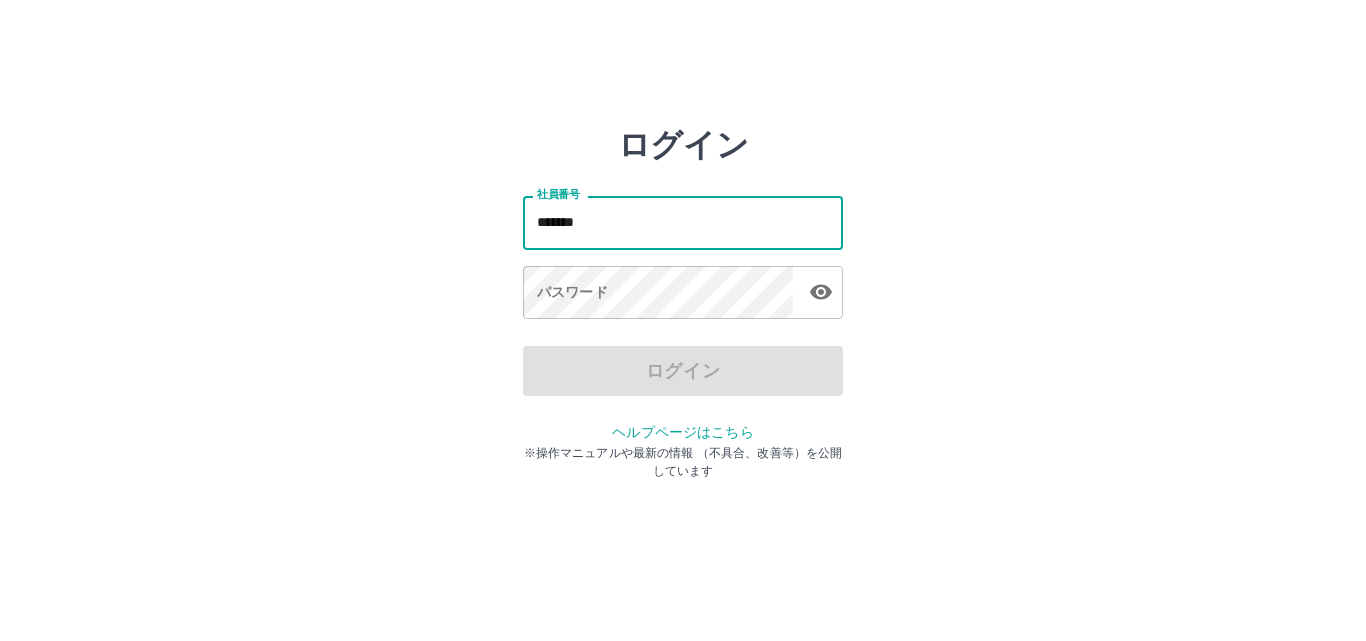 type on "*******" 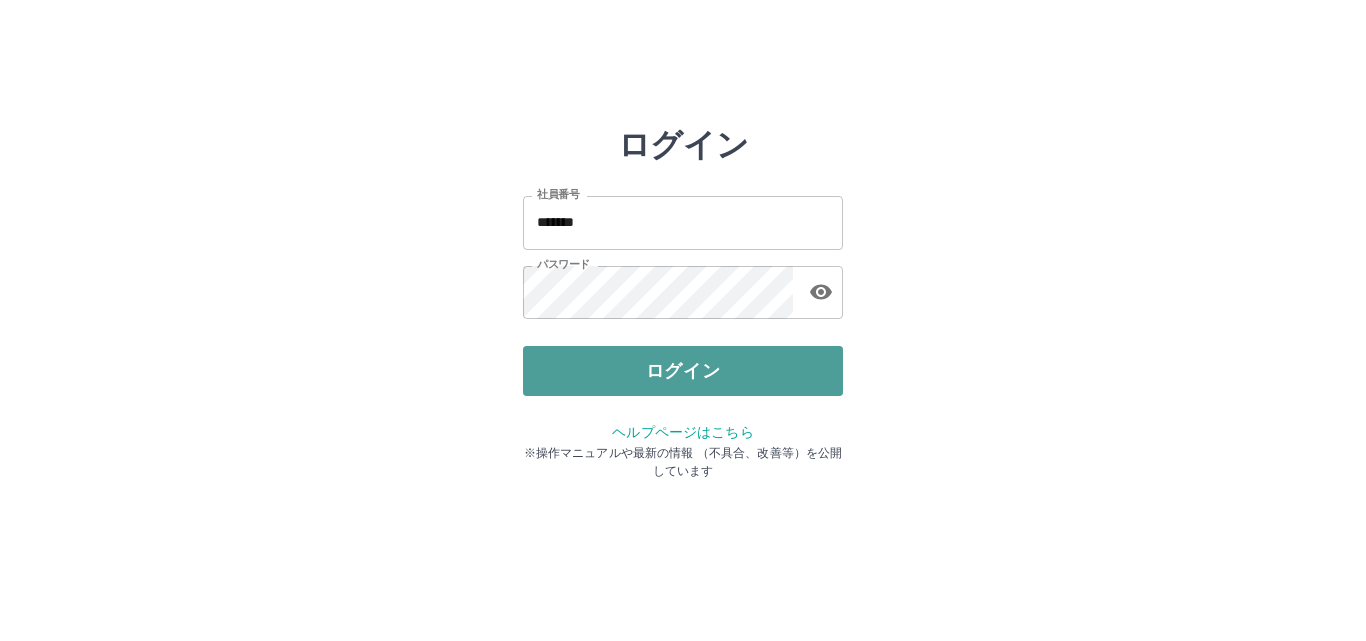 click on "ログイン" at bounding box center (683, 371) 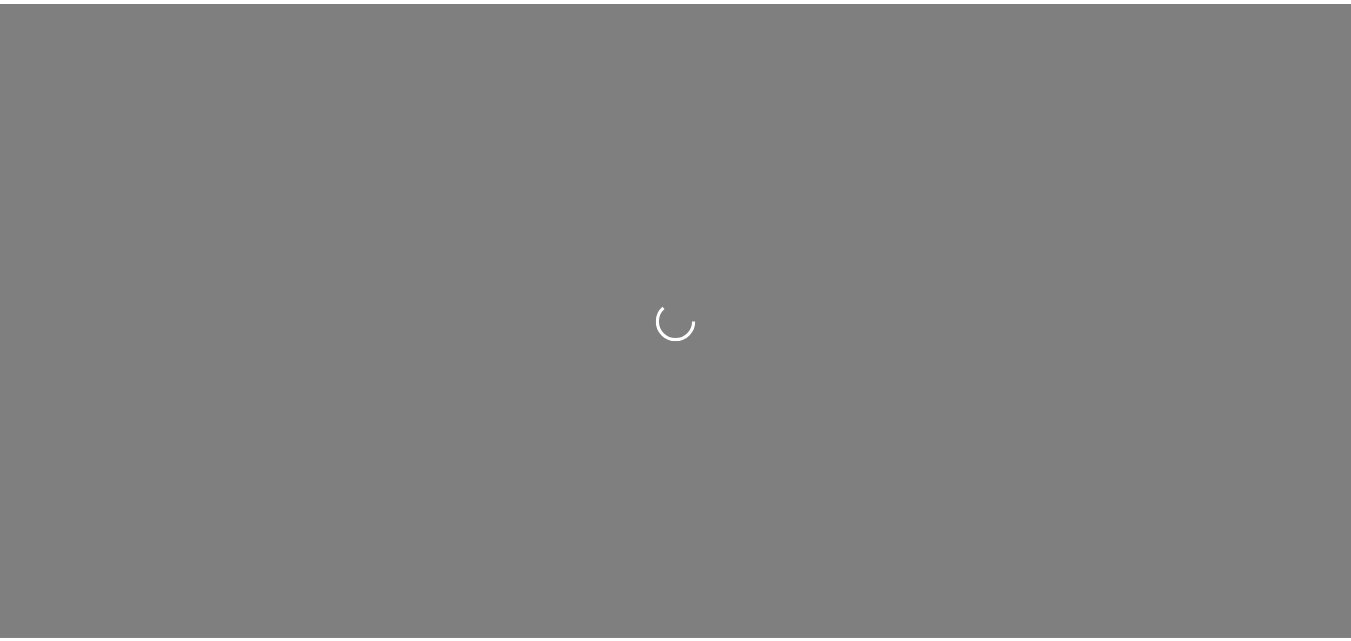scroll, scrollTop: 0, scrollLeft: 0, axis: both 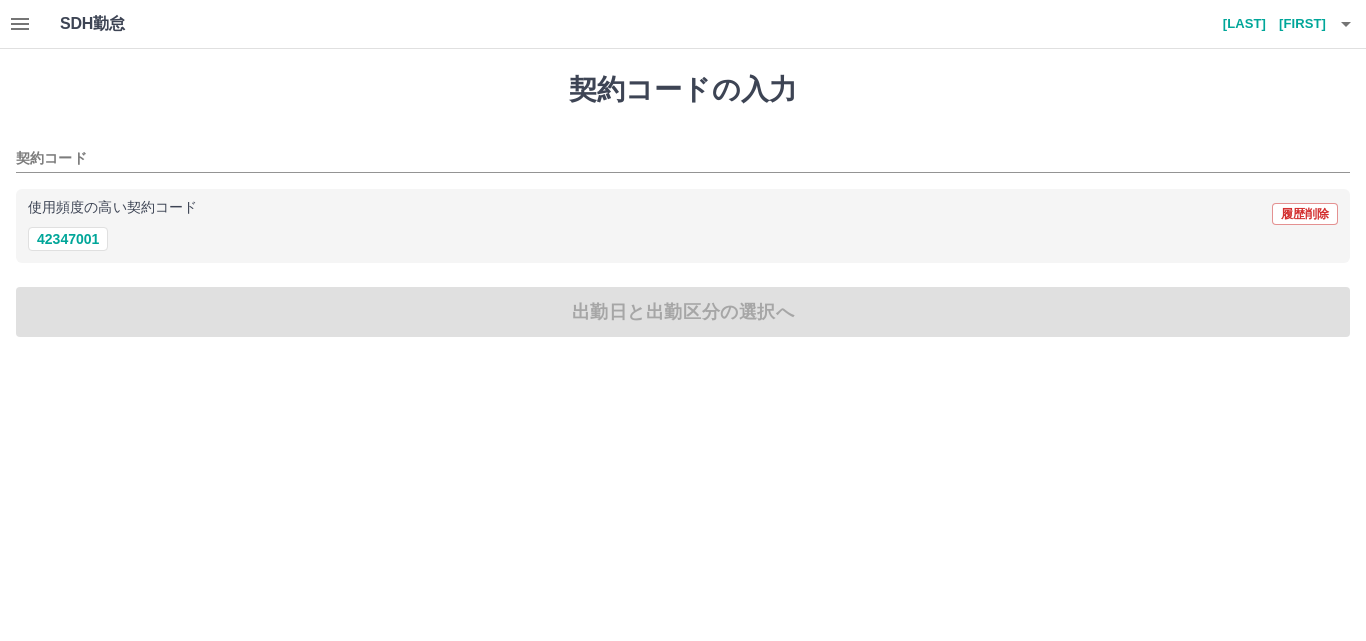 click on "契約コードの入力" at bounding box center [683, 90] 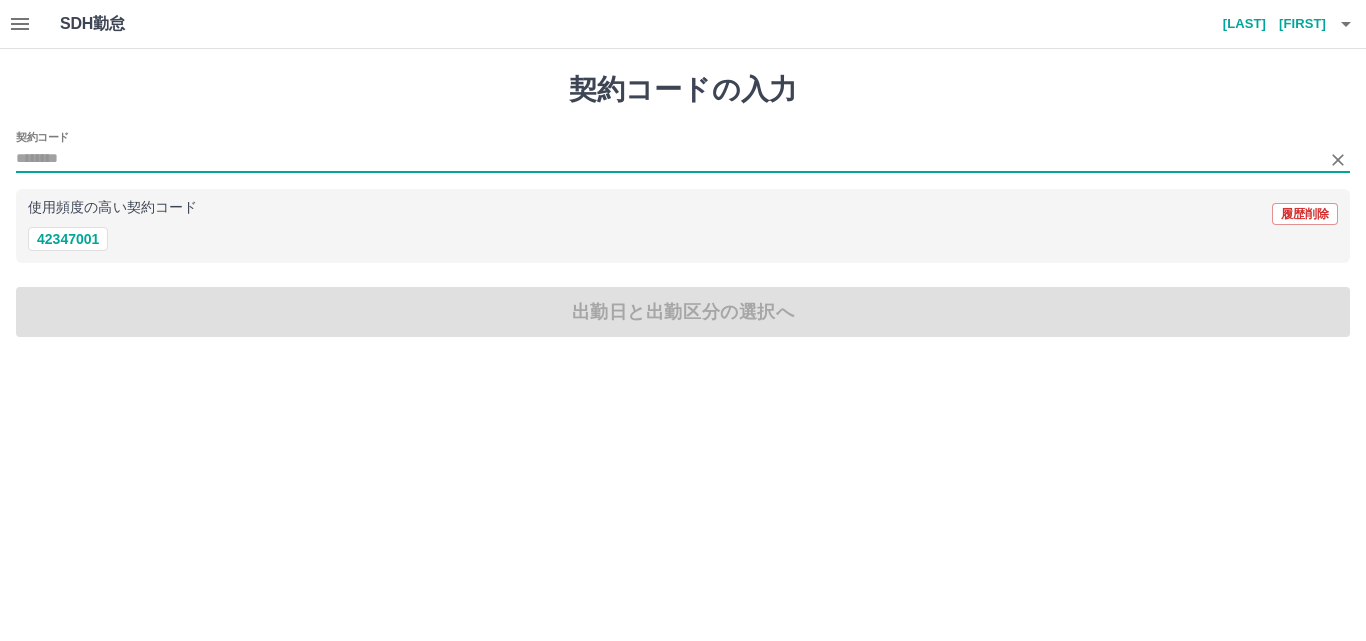 click on "契約コード" at bounding box center [668, 159] 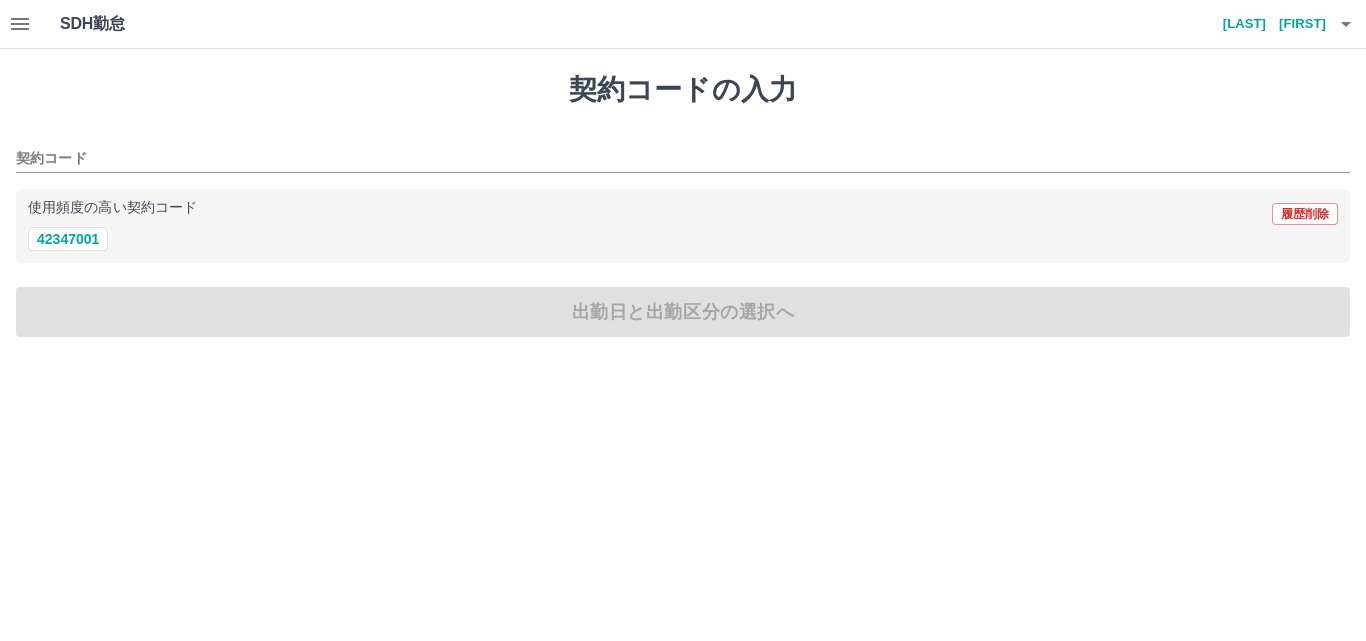 click on "契約コードの入力" at bounding box center (683, 90) 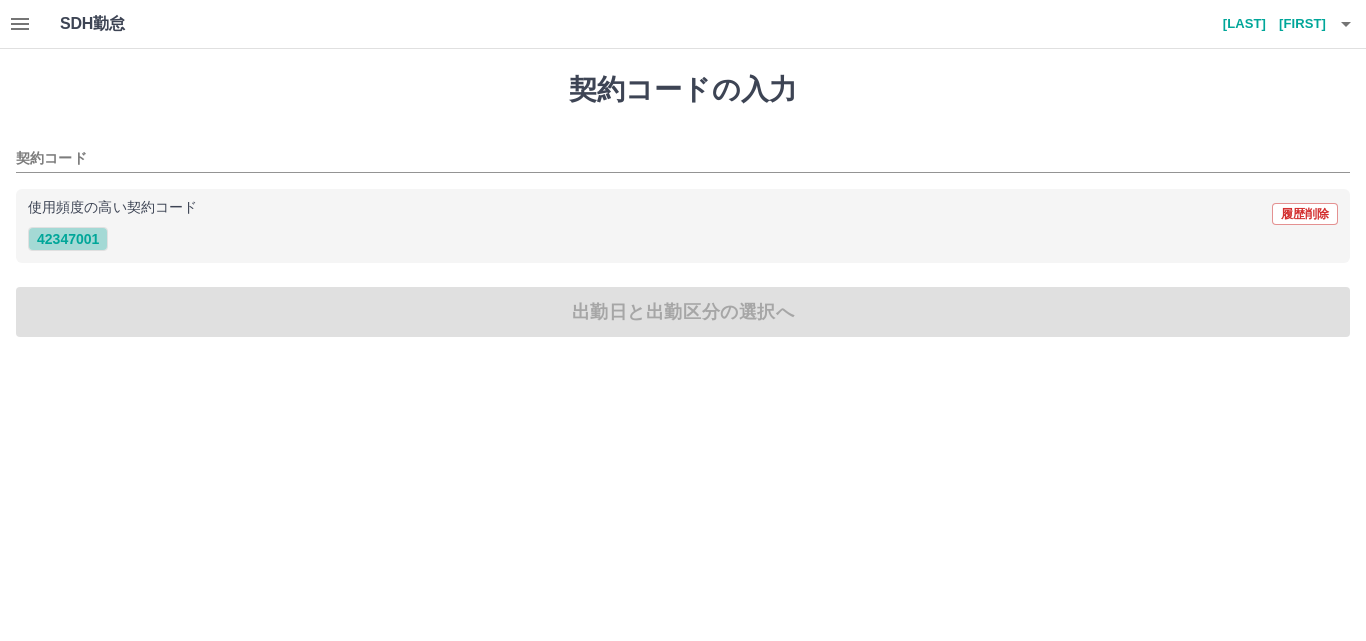 click on "42347001" at bounding box center [68, 239] 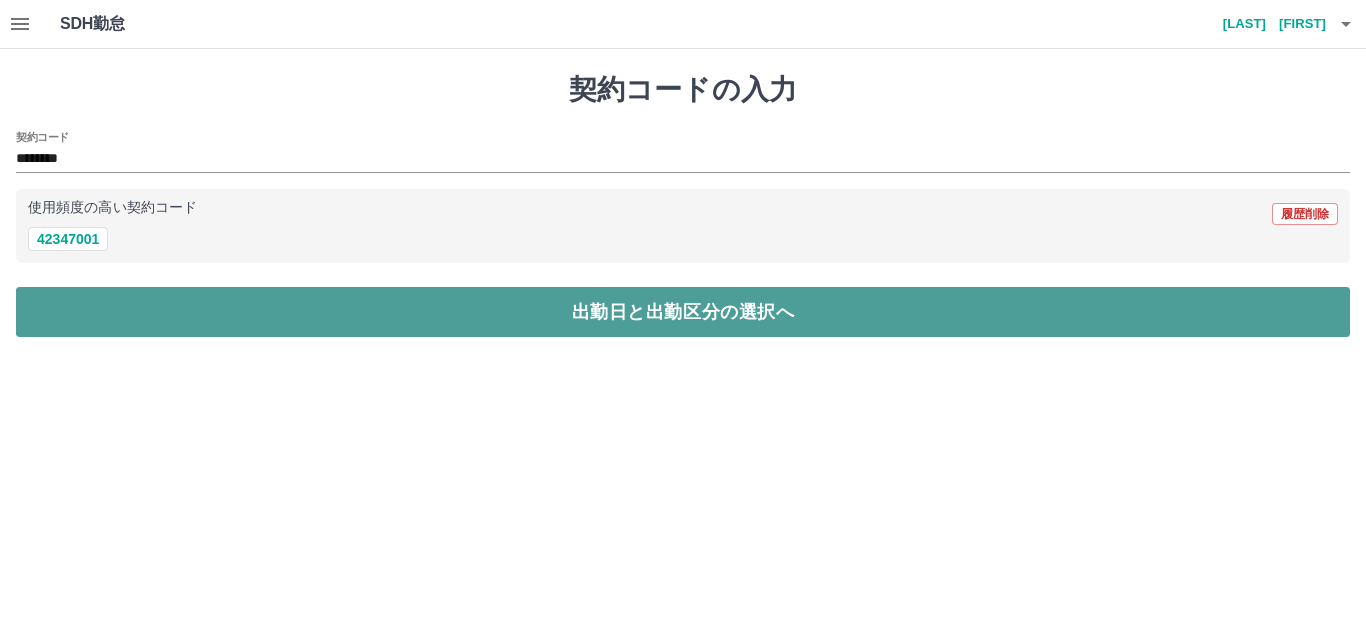 click on "出勤日と出勤区分の選択へ" at bounding box center [683, 312] 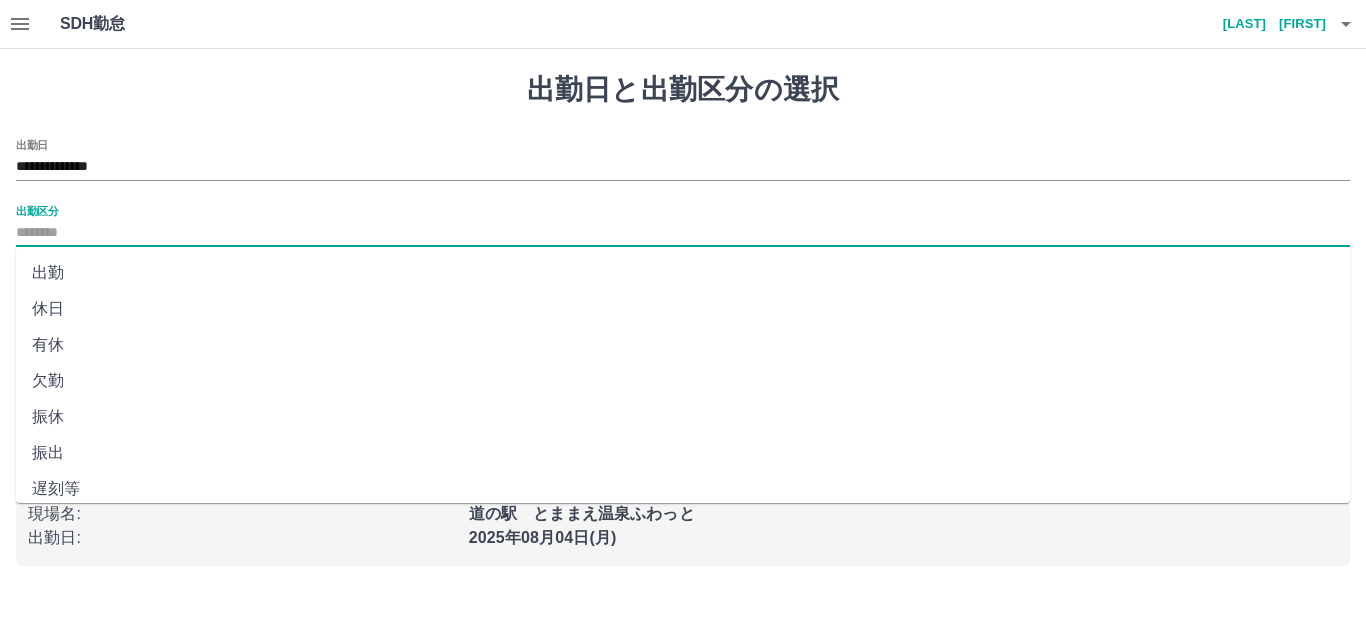 click on "出勤区分" at bounding box center (683, 233) 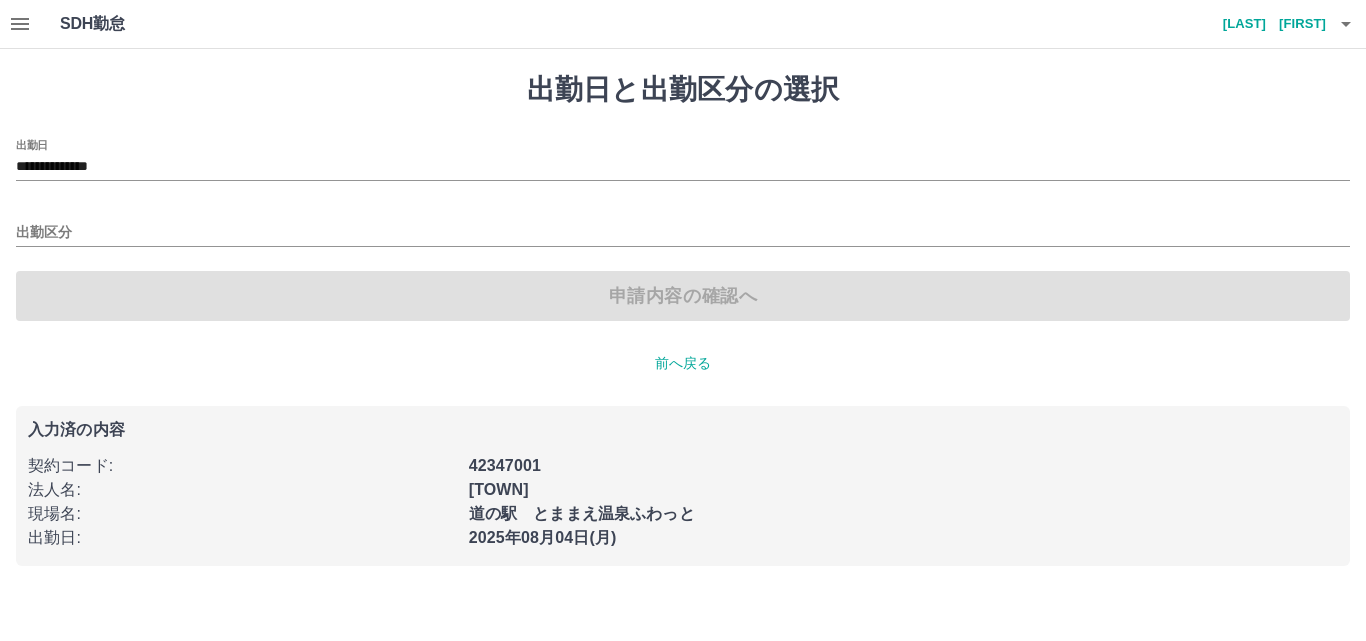 click on "出勤日と出勤区分の選択" at bounding box center (683, 90) 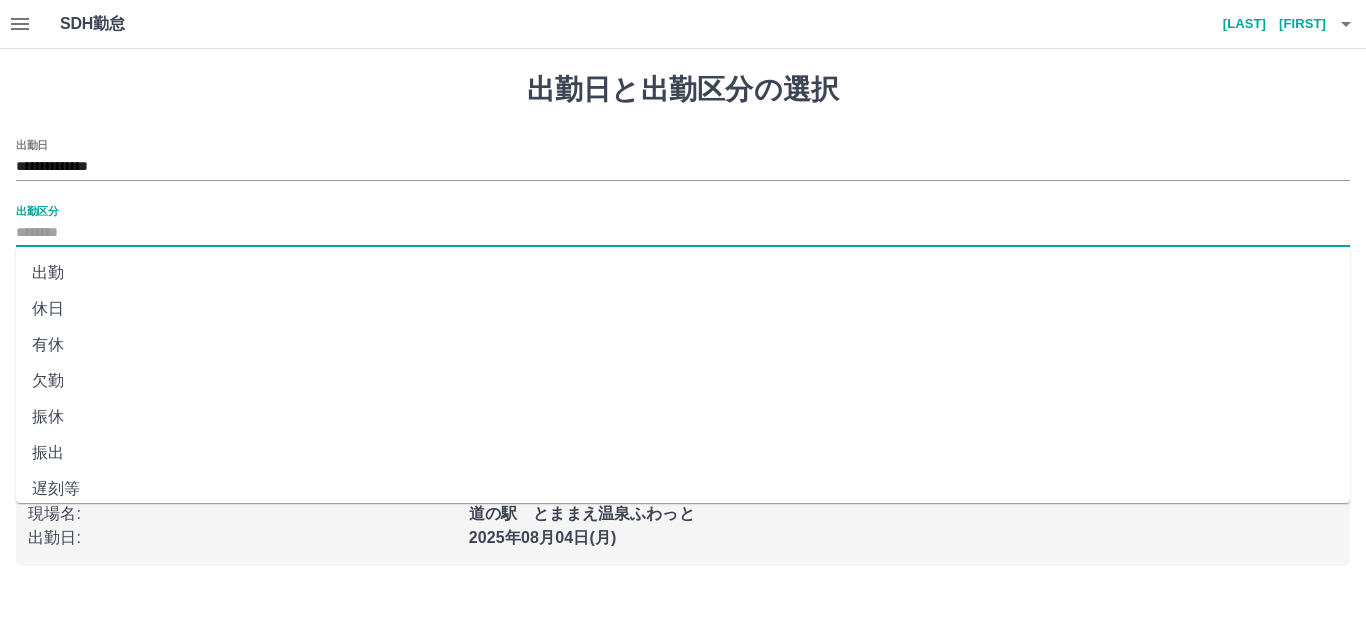 click on "出勤区分" at bounding box center (683, 233) 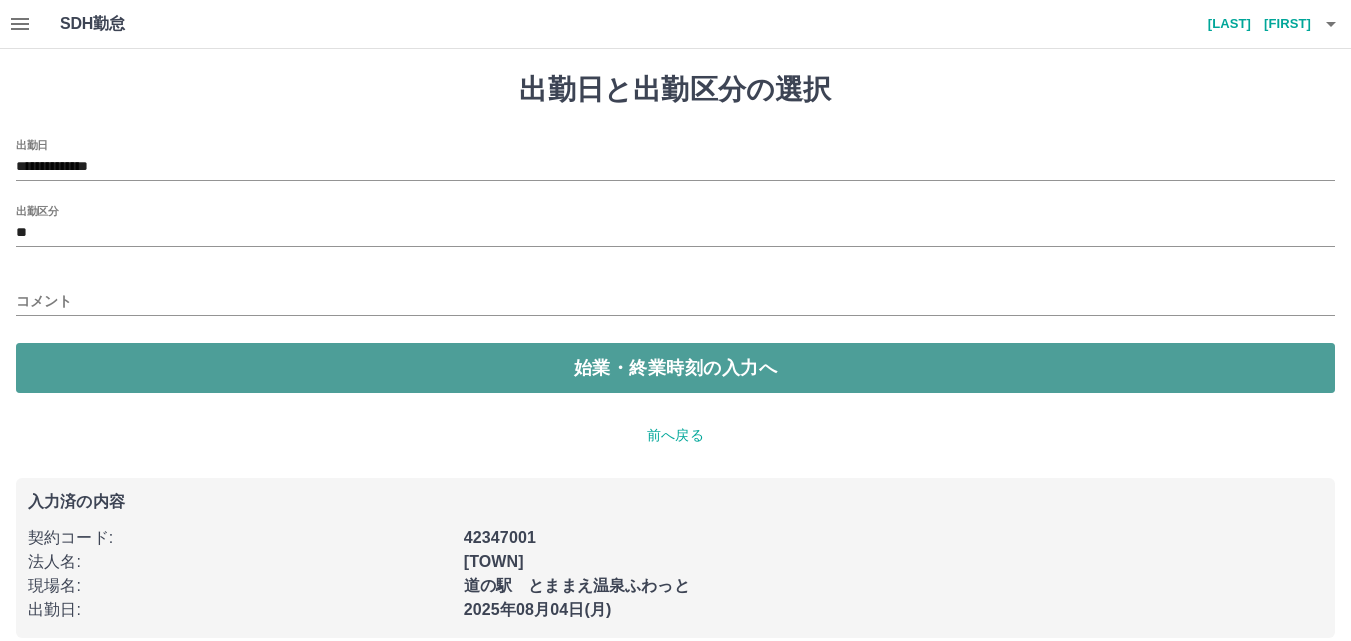 click on "始業・終業時刻の入力へ" at bounding box center (675, 368) 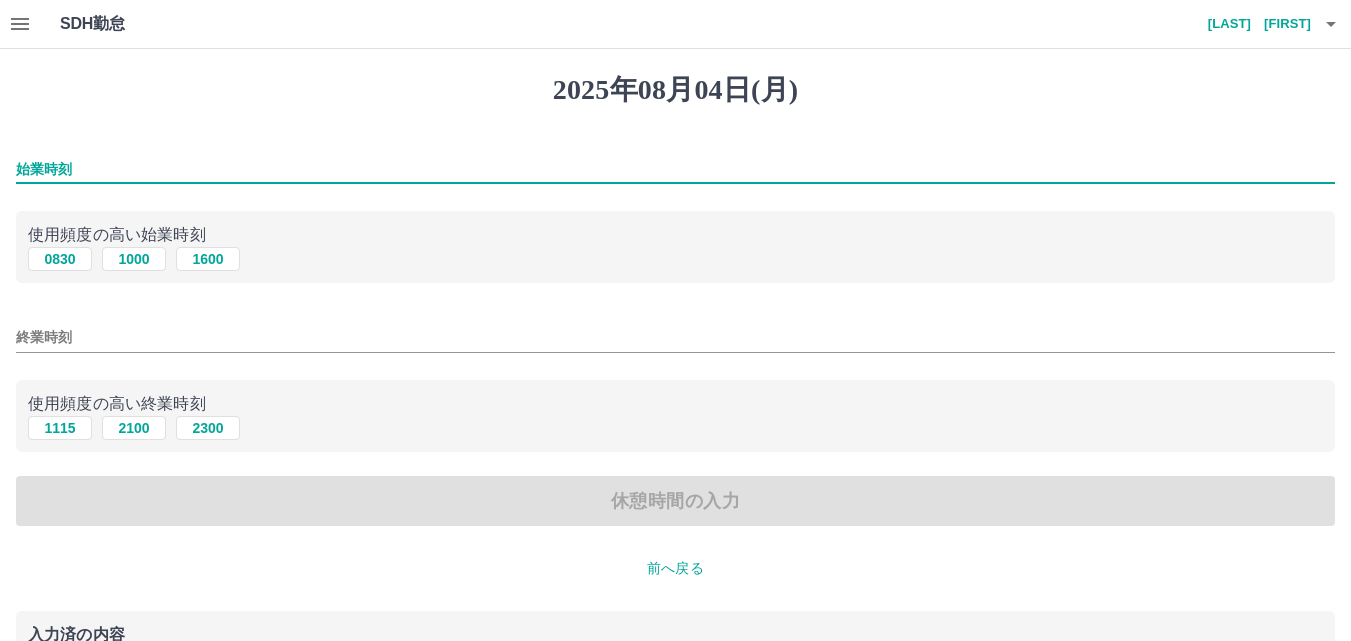 click on "始業時刻" at bounding box center [675, 169] 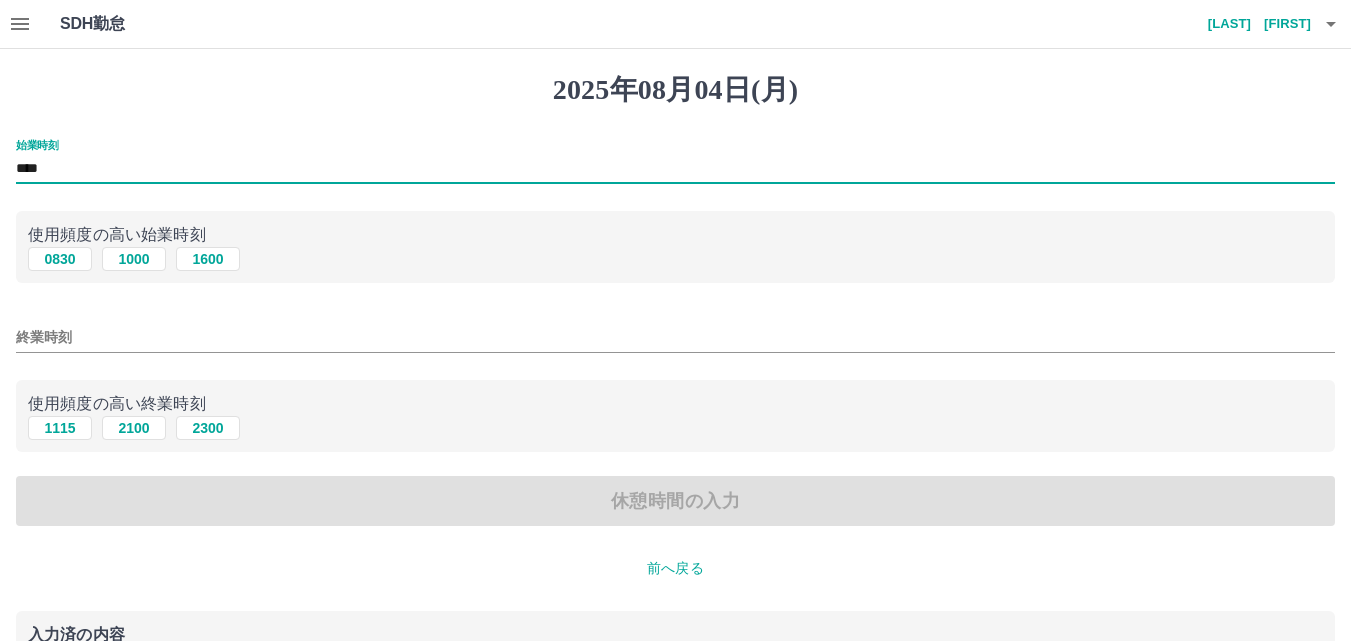 type on "****" 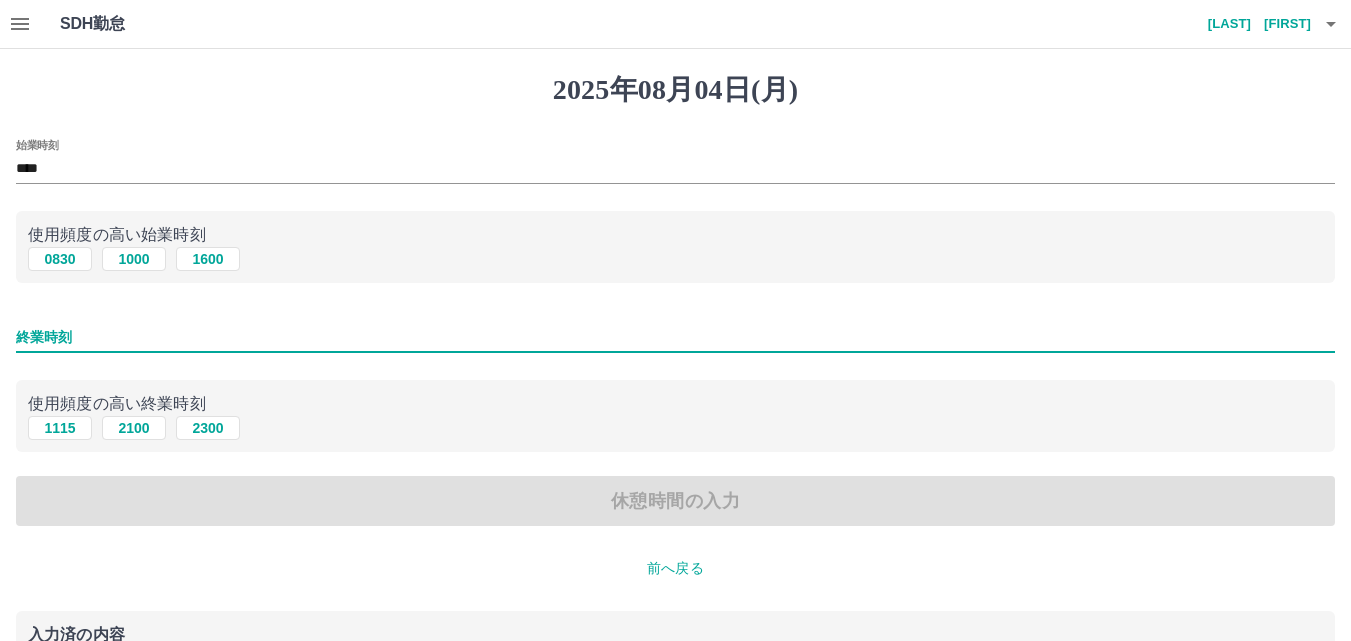 click on "終業時刻" at bounding box center (675, 337) 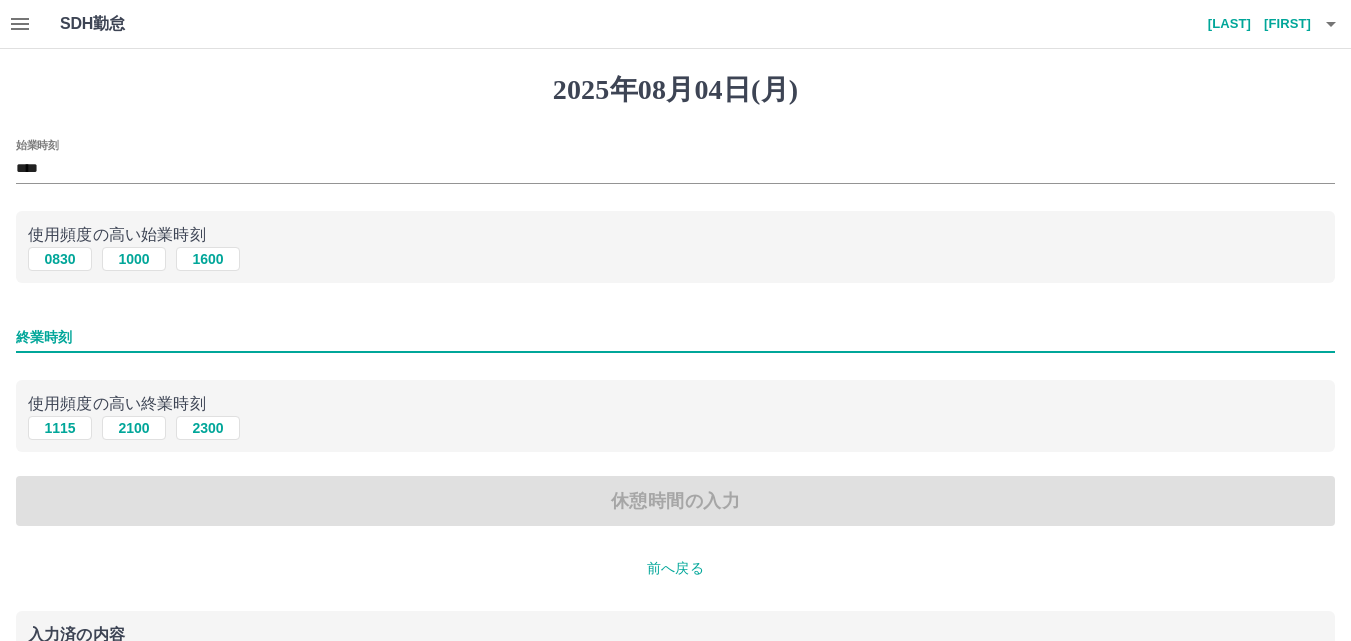 type on "****" 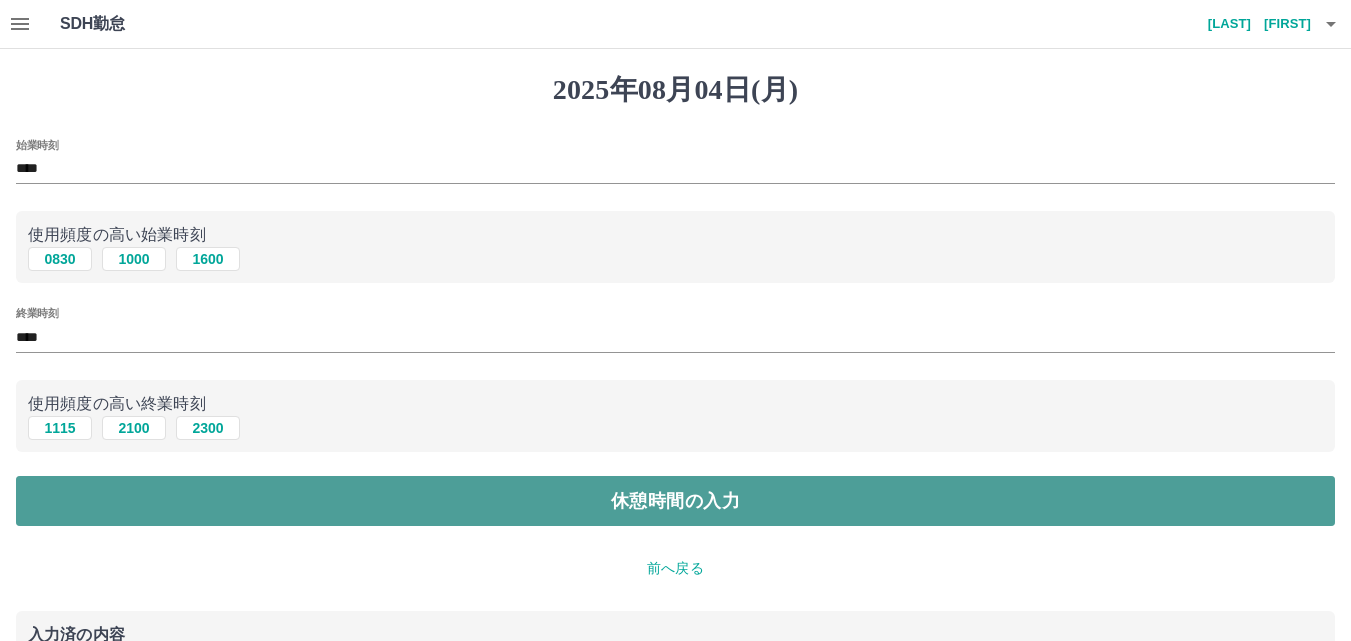 click on "休憩時間の入力" at bounding box center (675, 501) 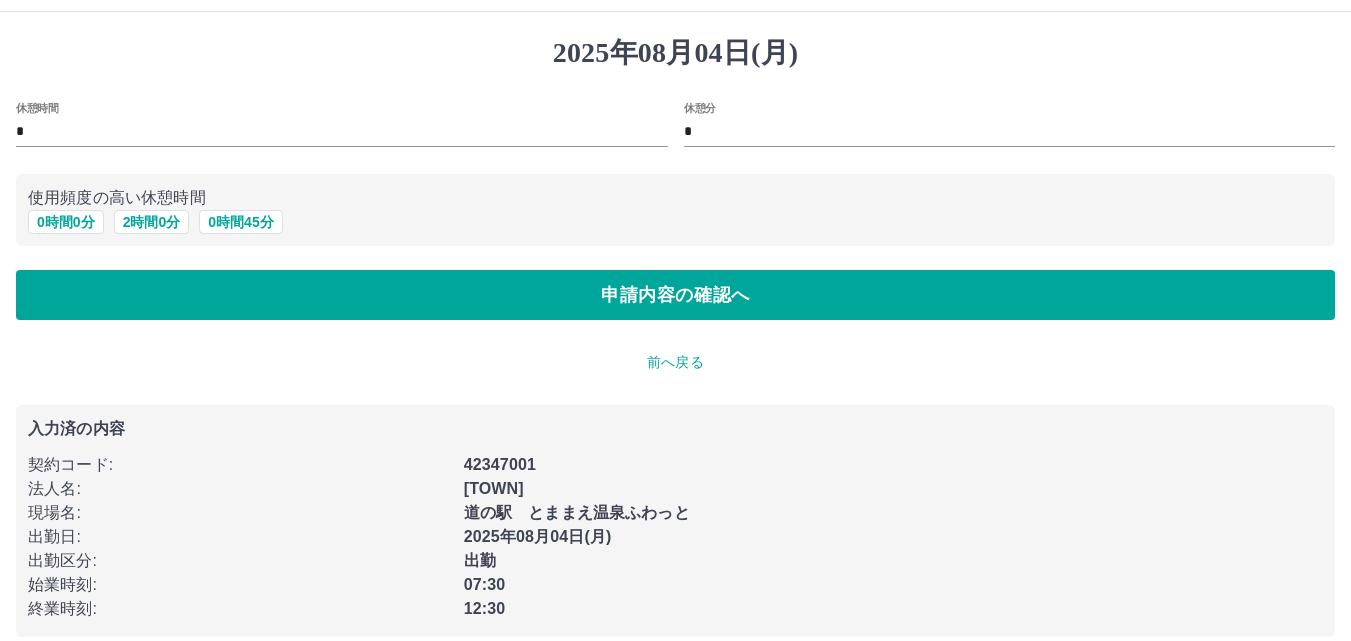 scroll, scrollTop: 58, scrollLeft: 0, axis: vertical 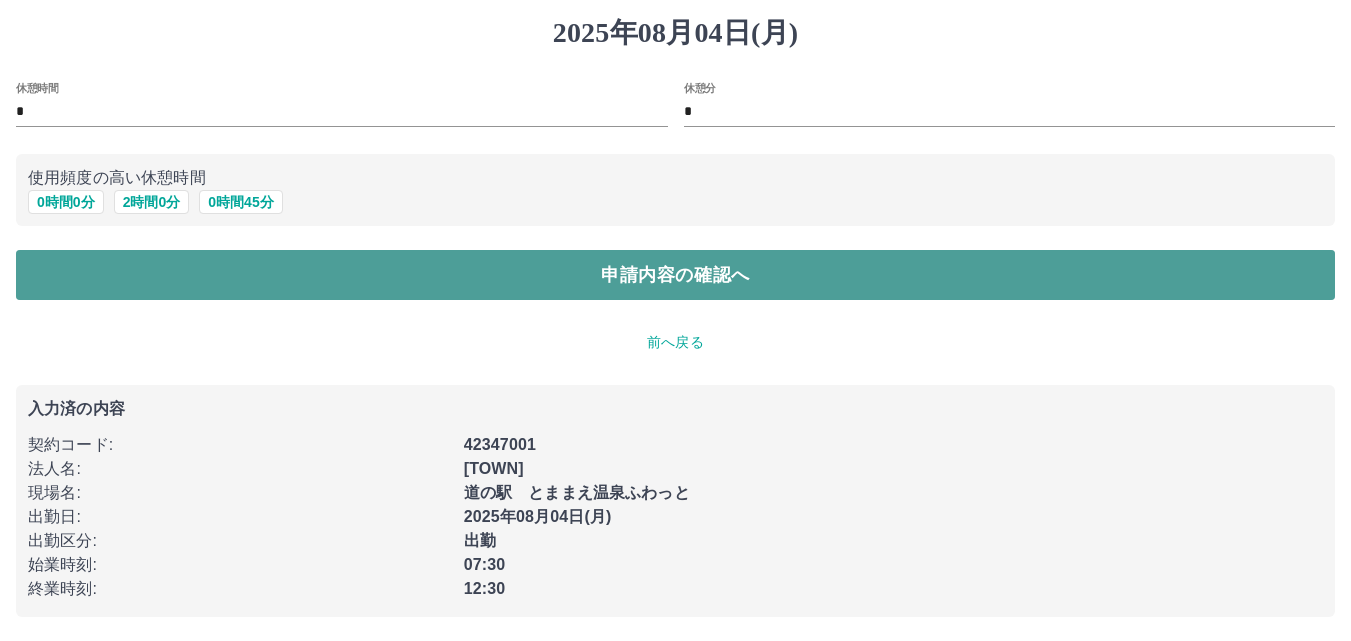 click on "申請内容の確認へ" at bounding box center (675, 275) 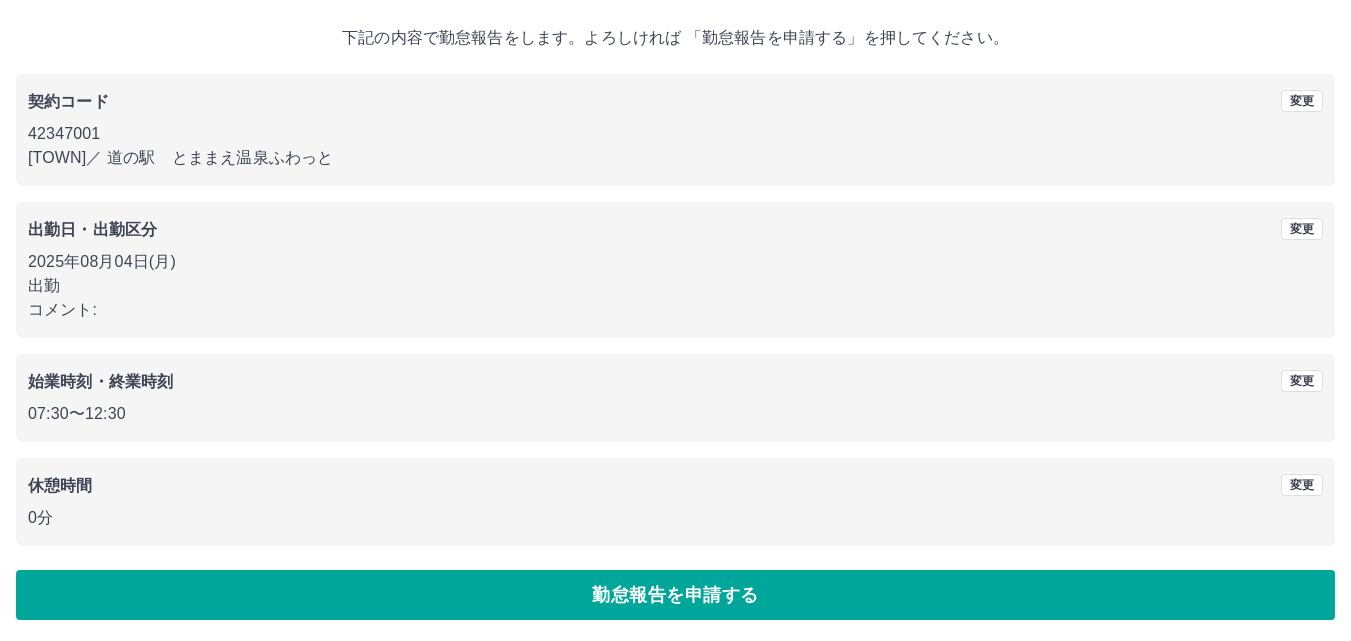 scroll, scrollTop: 108, scrollLeft: 0, axis: vertical 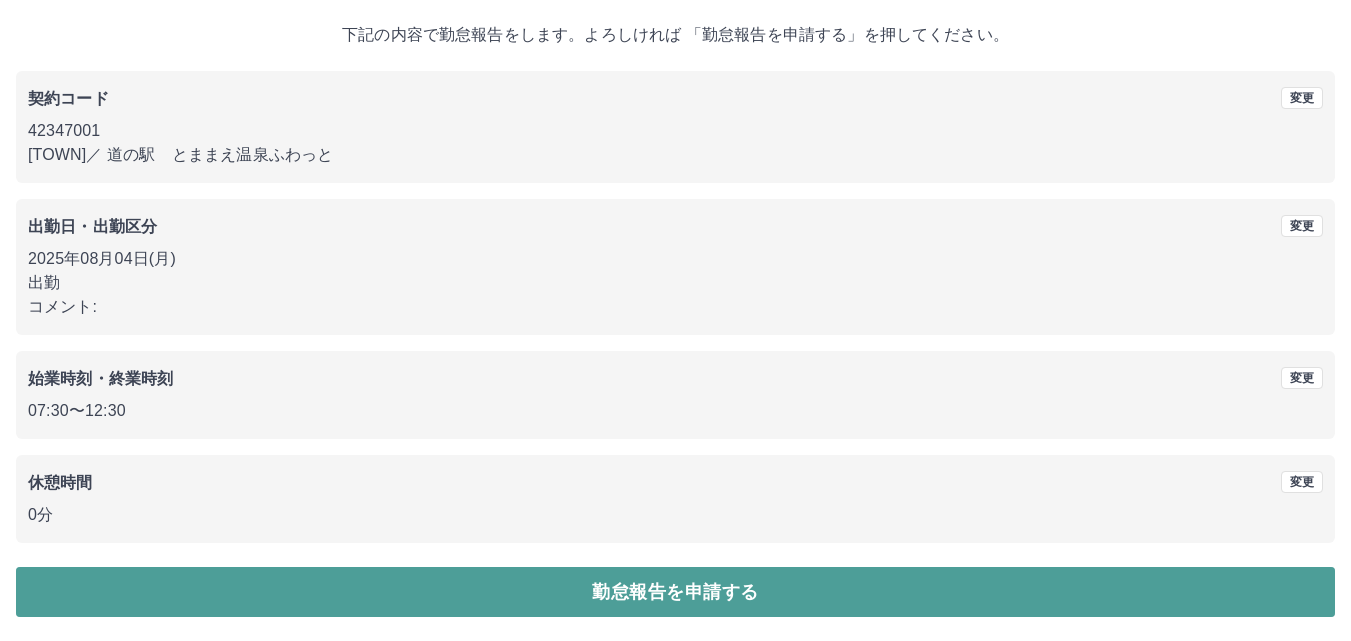 click on "勤怠報告を申請する" at bounding box center [675, 592] 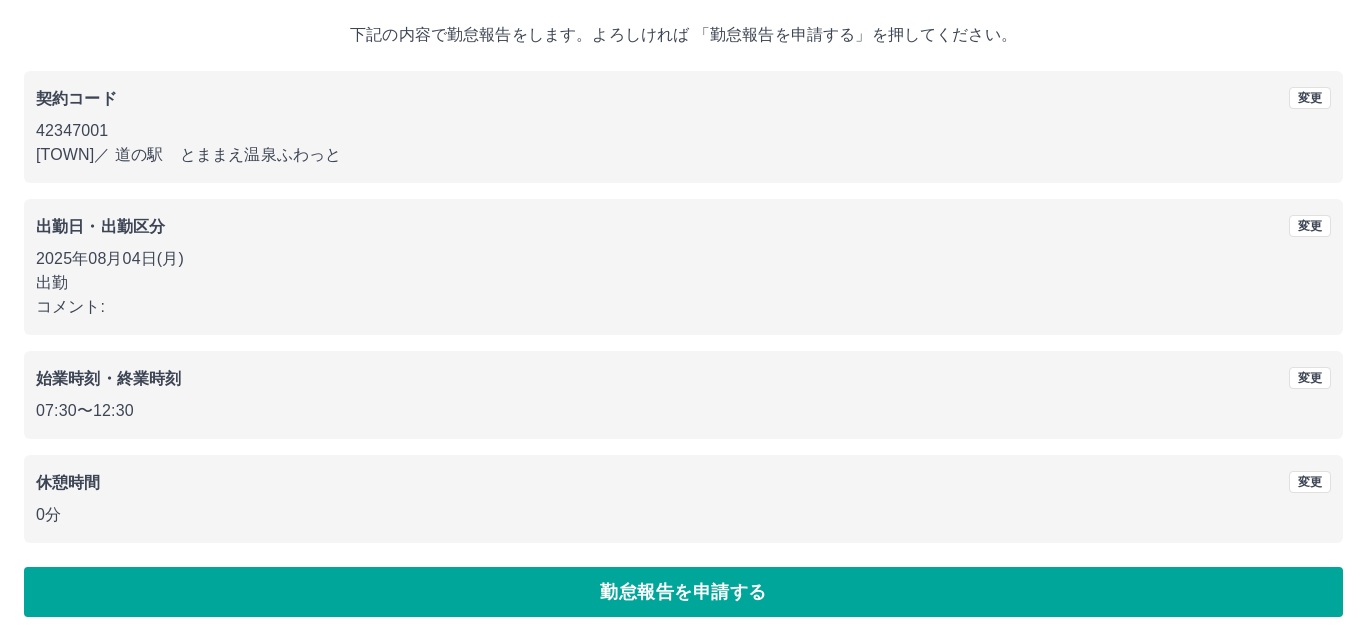 scroll, scrollTop: 0, scrollLeft: 0, axis: both 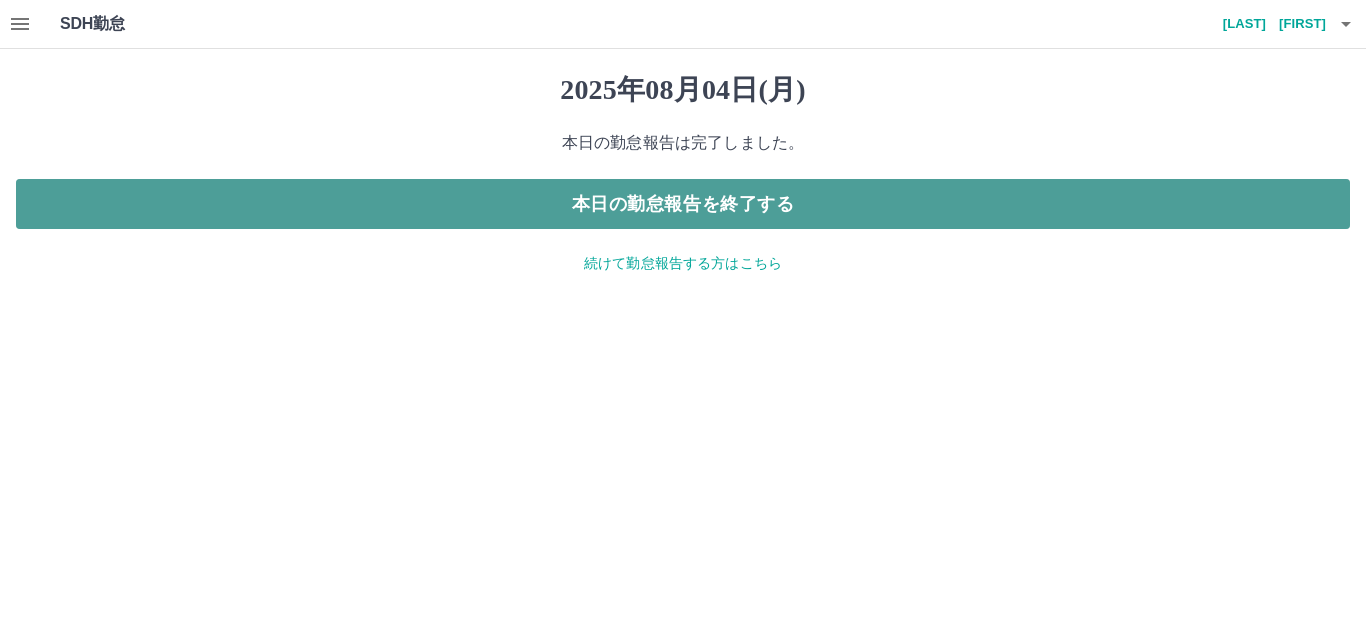 click on "本日の勤怠報告を終了する" at bounding box center (683, 204) 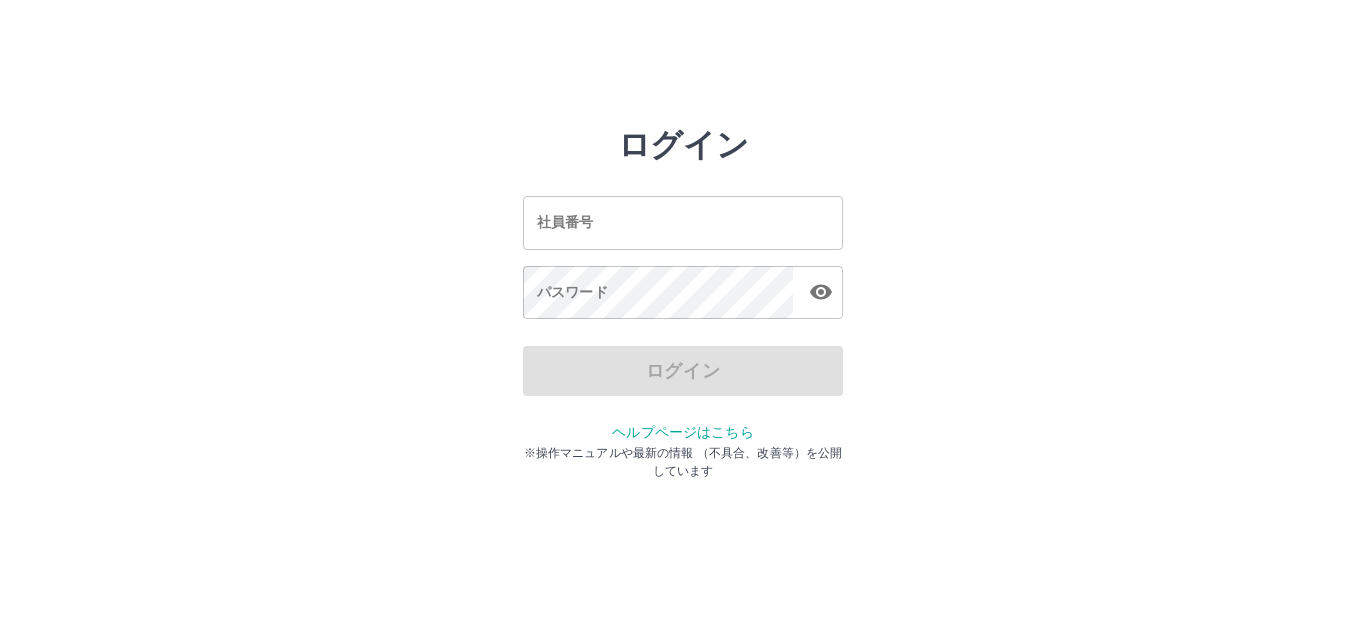 scroll, scrollTop: 0, scrollLeft: 0, axis: both 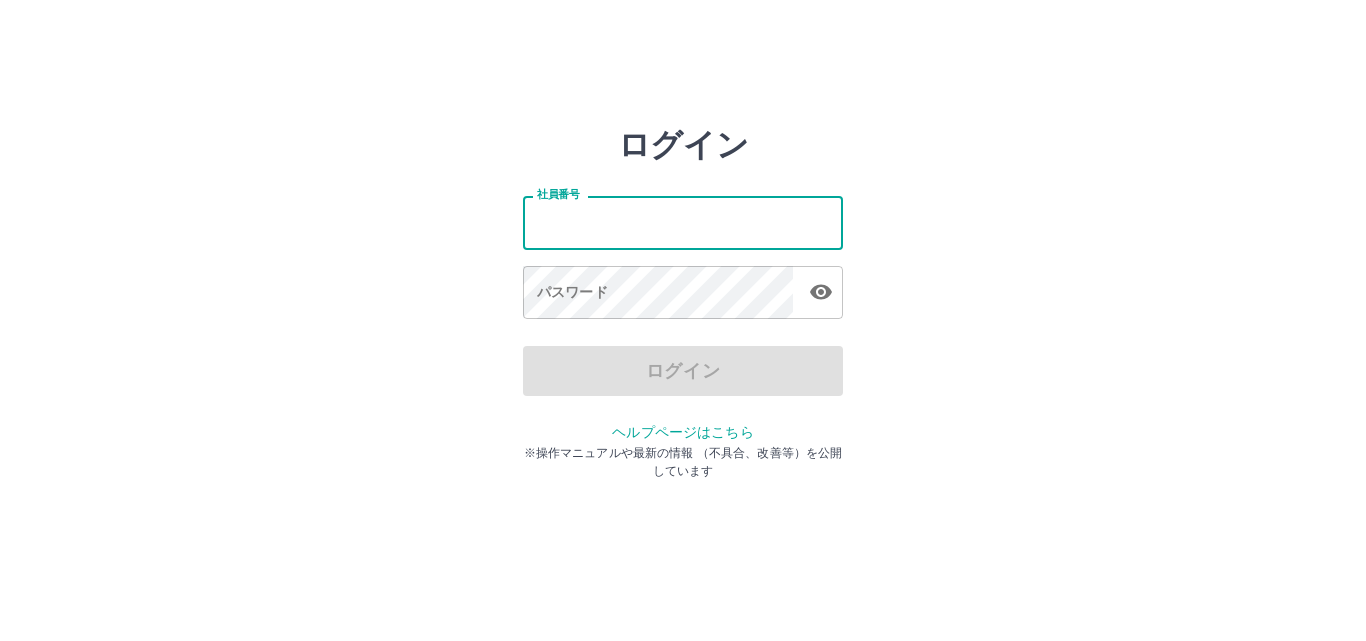 click on "社員番号" at bounding box center [683, 222] 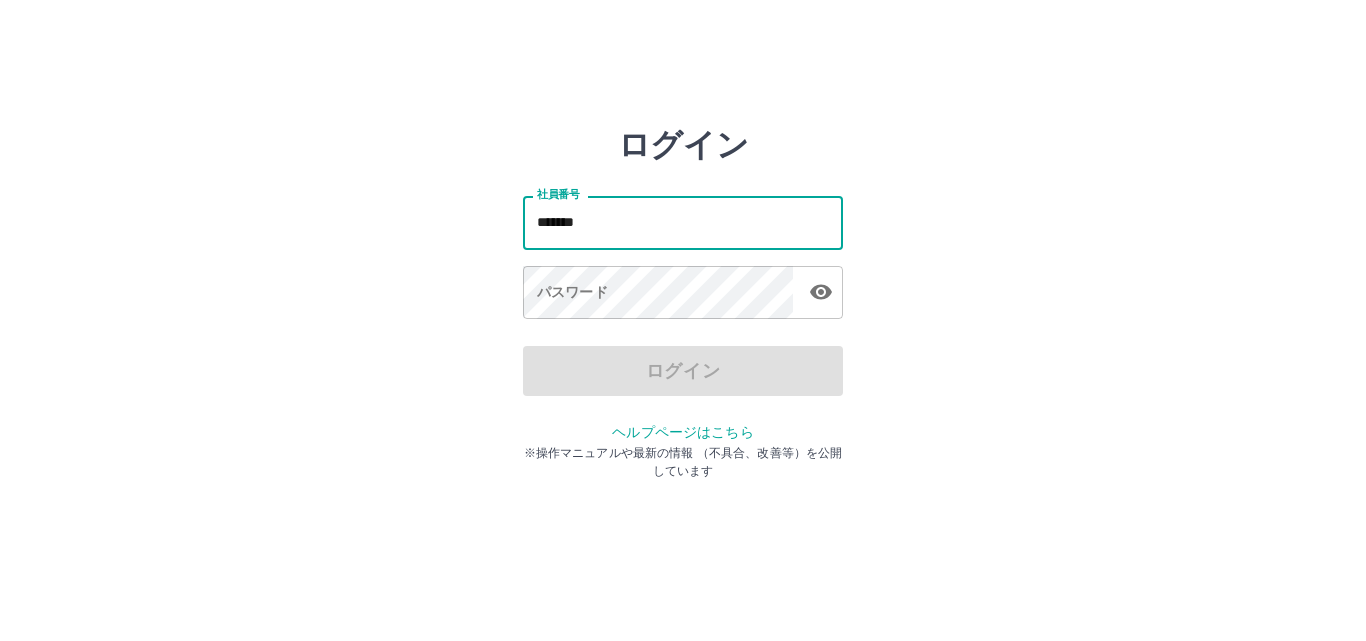 click on "*******" at bounding box center [683, 222] 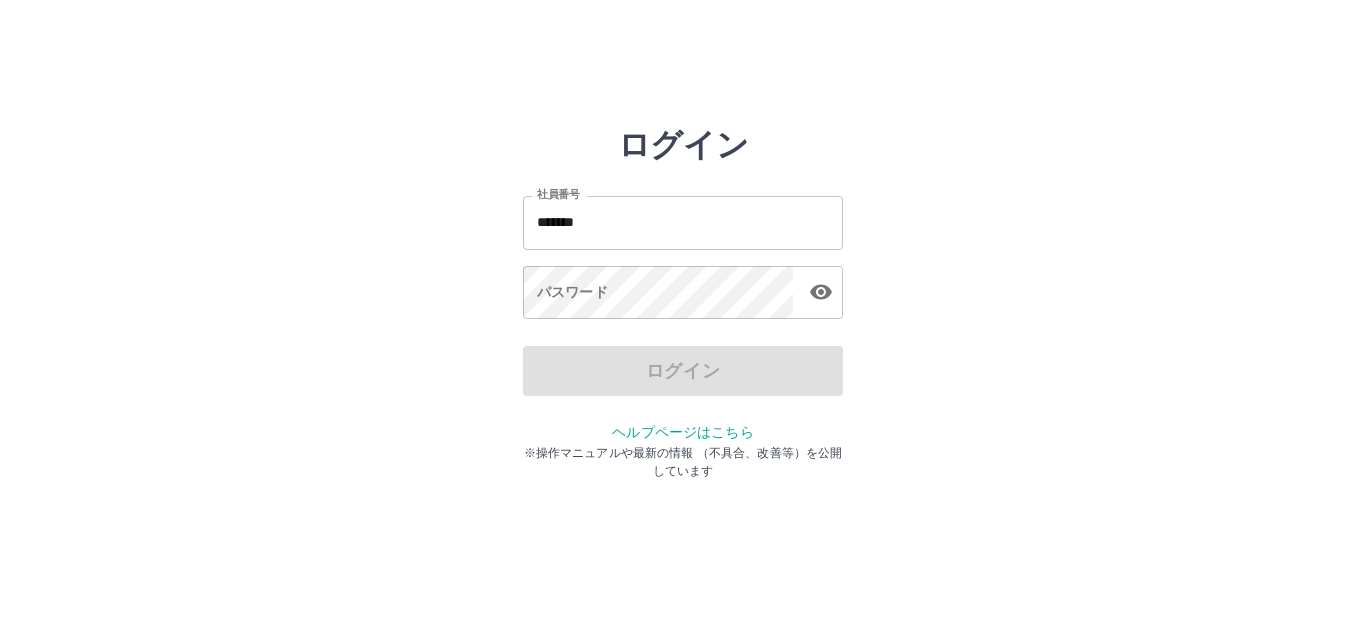 click on "ログイン 社員番号 ******* 社員番号 パスワード パスワード ログイン ヘルプページはこちら ※操作マニュアルや最新の情報 （不具合、改善等）を公開しています" at bounding box center [683, 223] 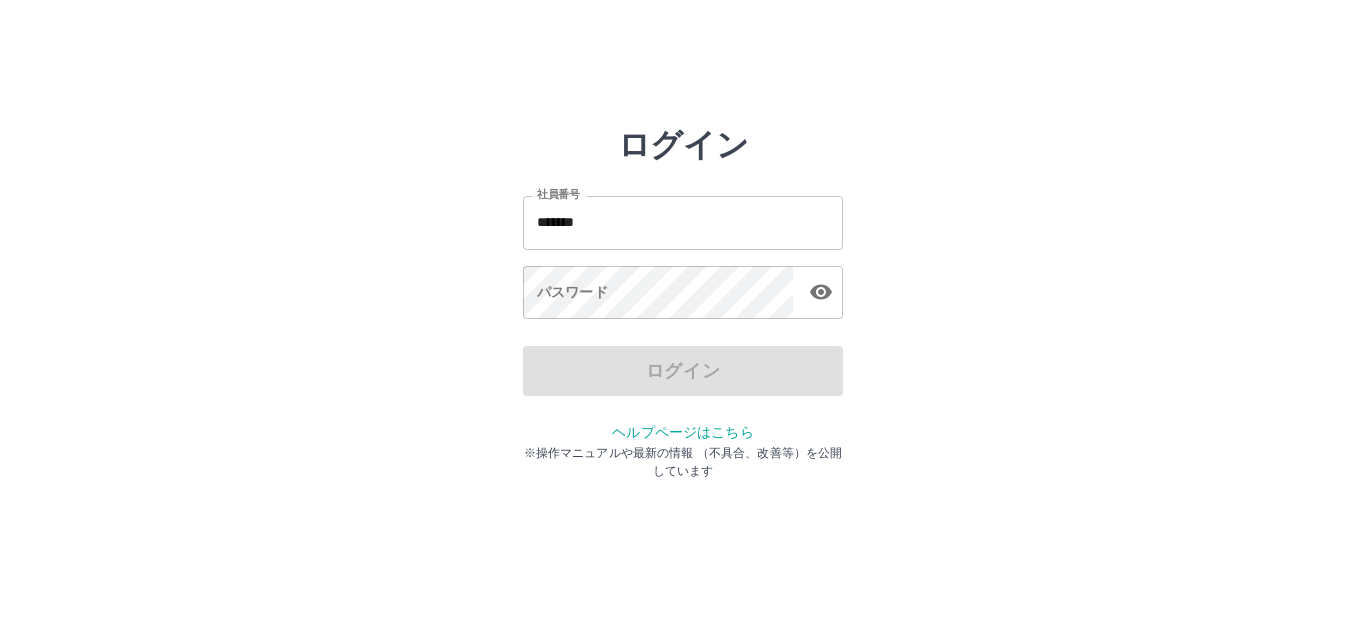 click on "ログイン 社員番号 ******* 社員番号 パスワード パスワード ログイン ヘルプページはこちら ※操作マニュアルや最新の情報 （不具合、改善等）を公開しています" at bounding box center [683, 223] 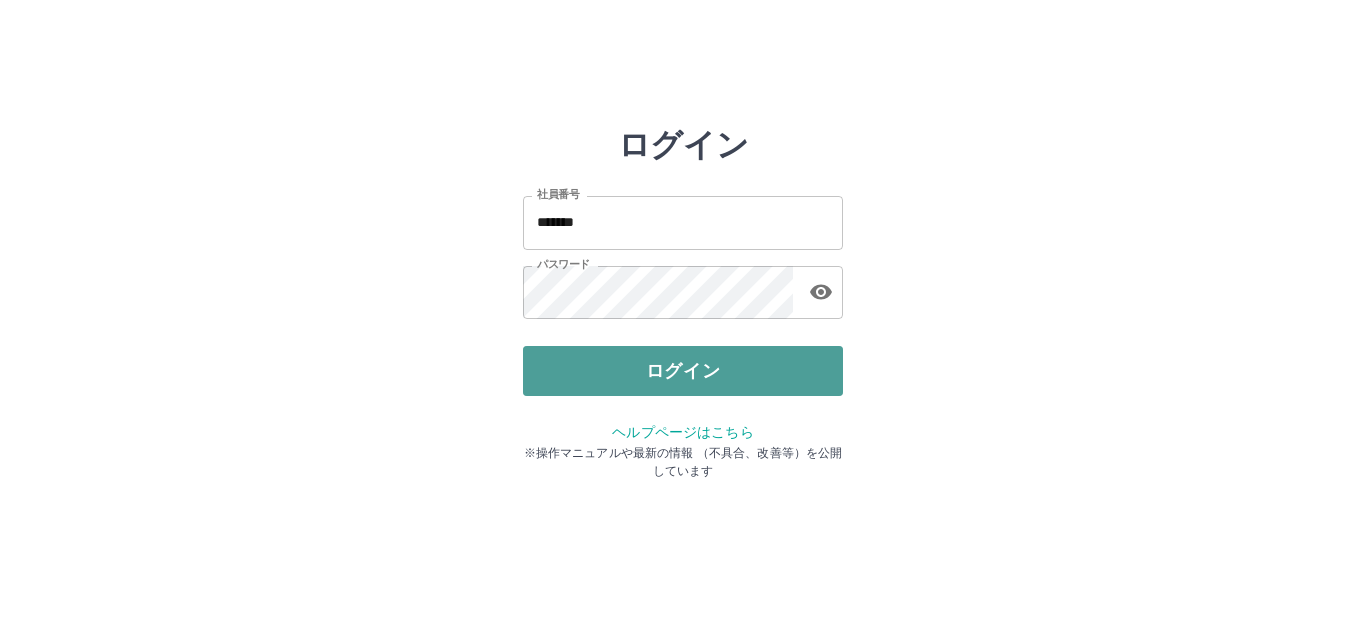 click on "ログイン" at bounding box center (683, 371) 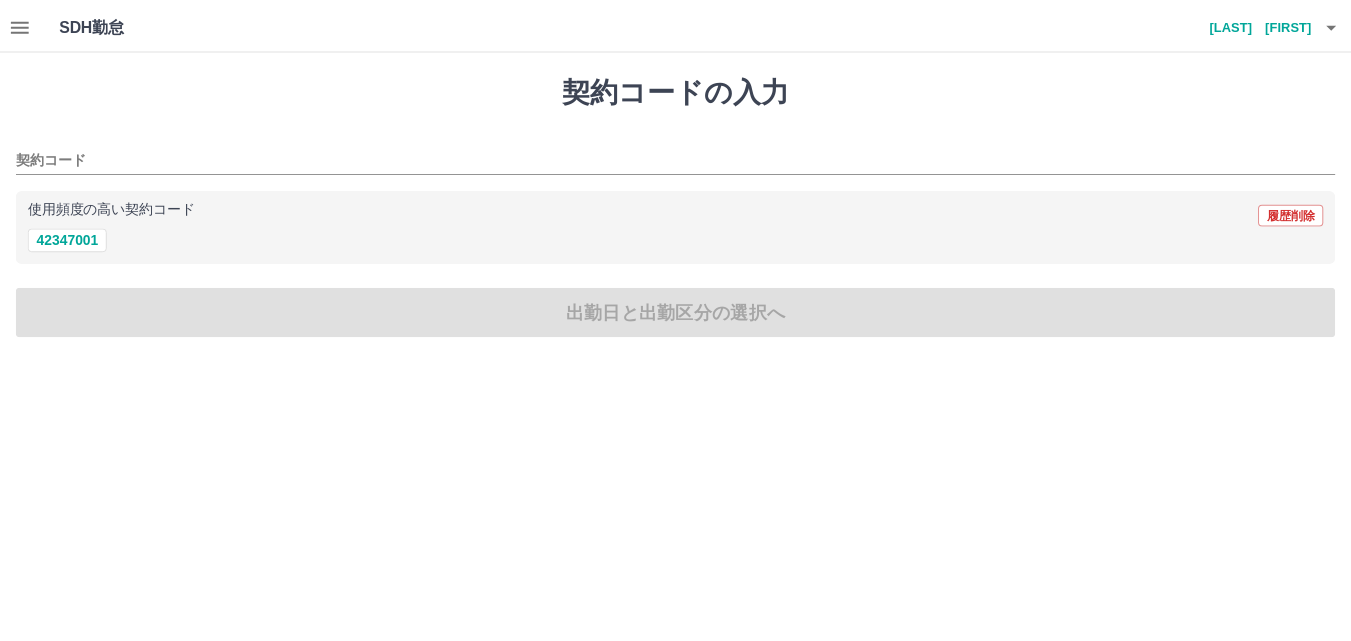 scroll, scrollTop: 0, scrollLeft: 0, axis: both 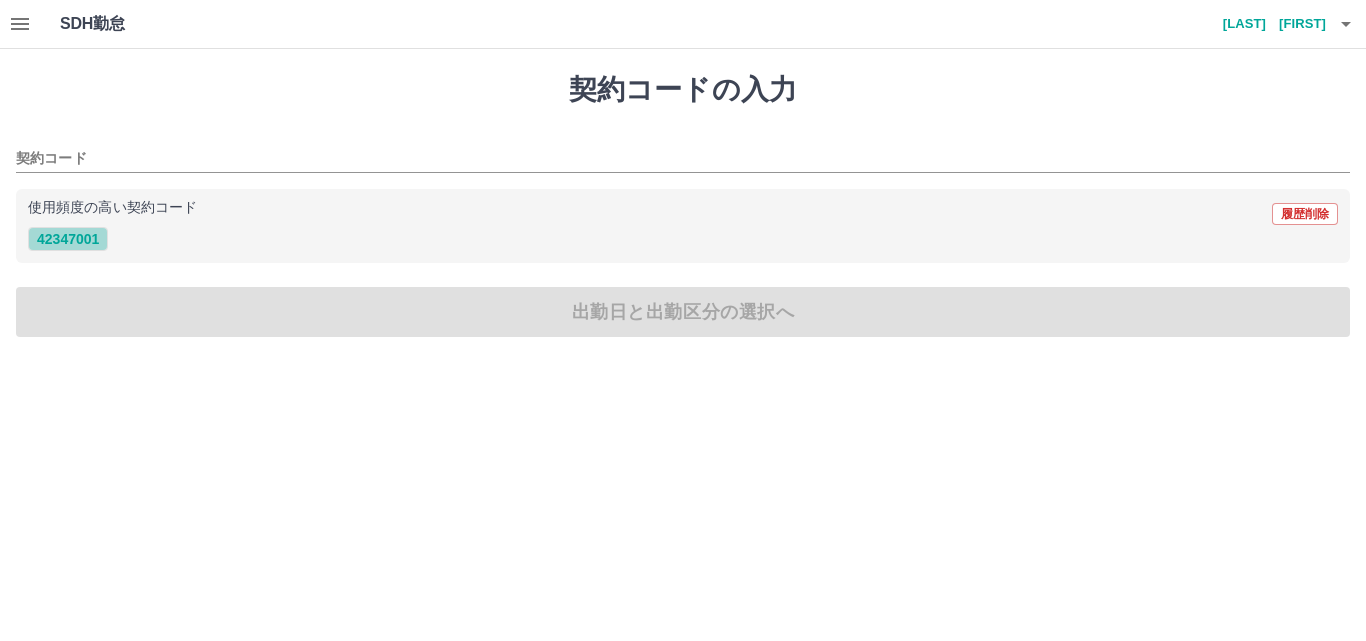 click on "42347001" at bounding box center (68, 239) 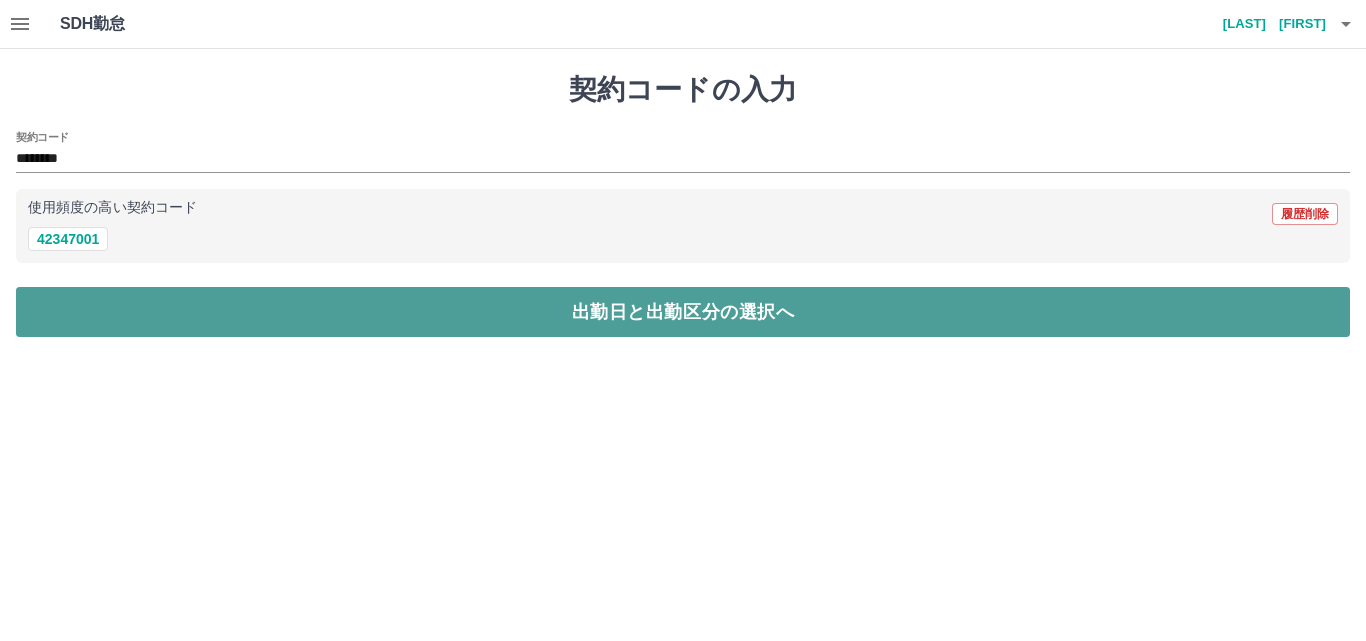 click on "出勤日と出勤区分の選択へ" at bounding box center (683, 312) 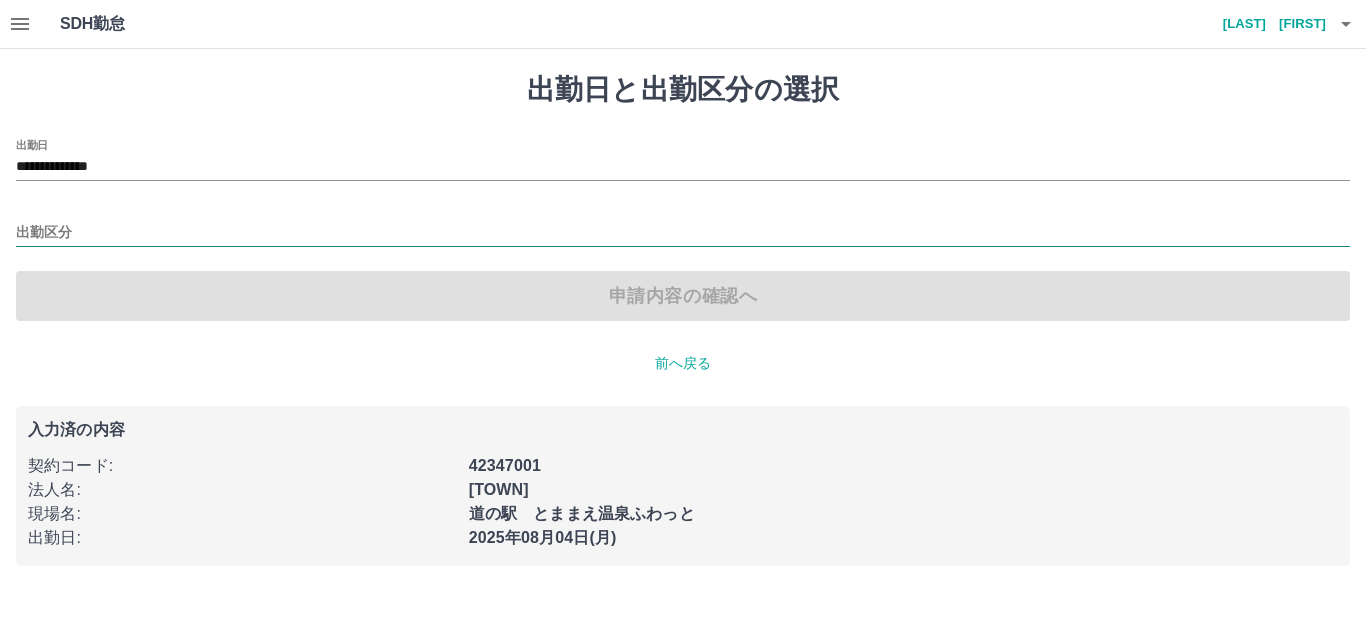 click on "出勤区分" at bounding box center [683, 233] 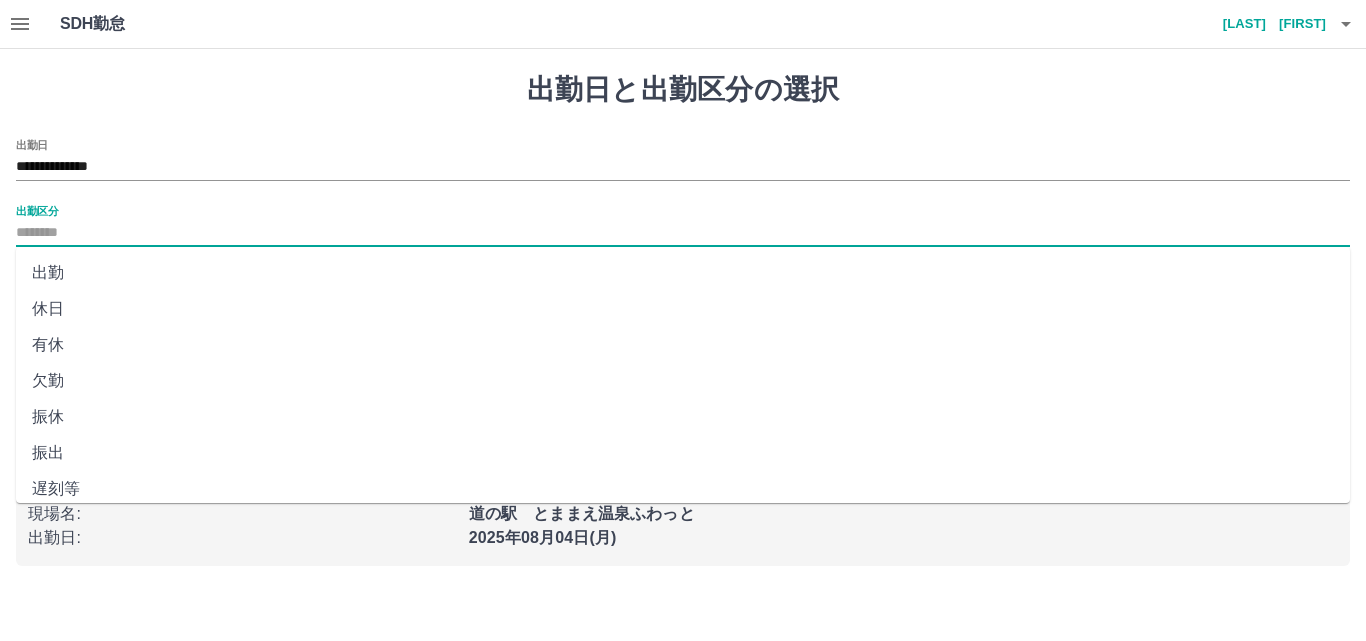 click on "出勤" at bounding box center (683, 273) 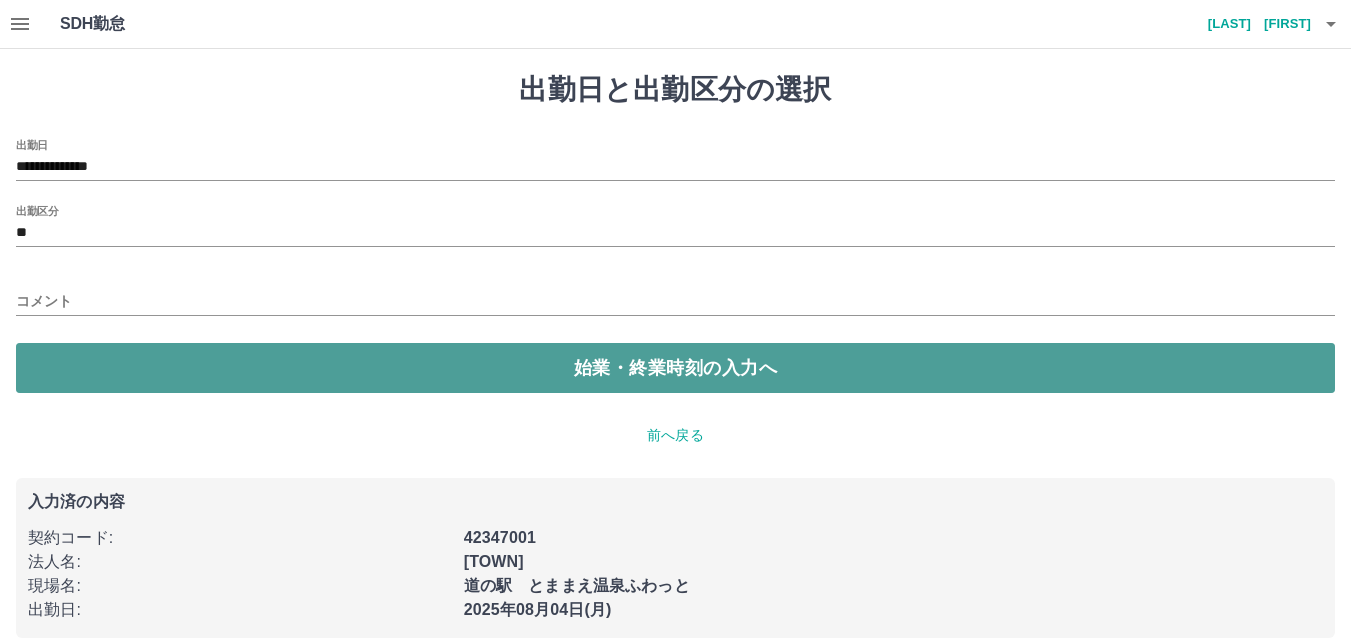 click on "始業・終業時刻の入力へ" at bounding box center [675, 368] 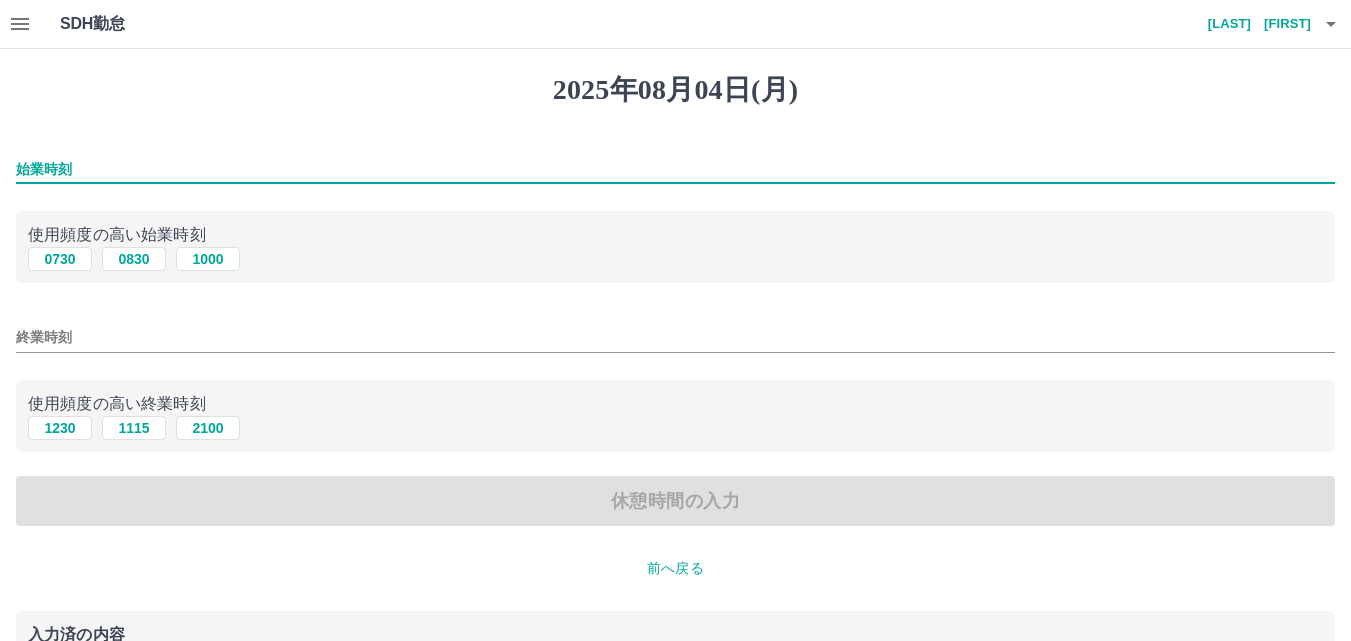 click on "始業時刻" at bounding box center (675, 169) 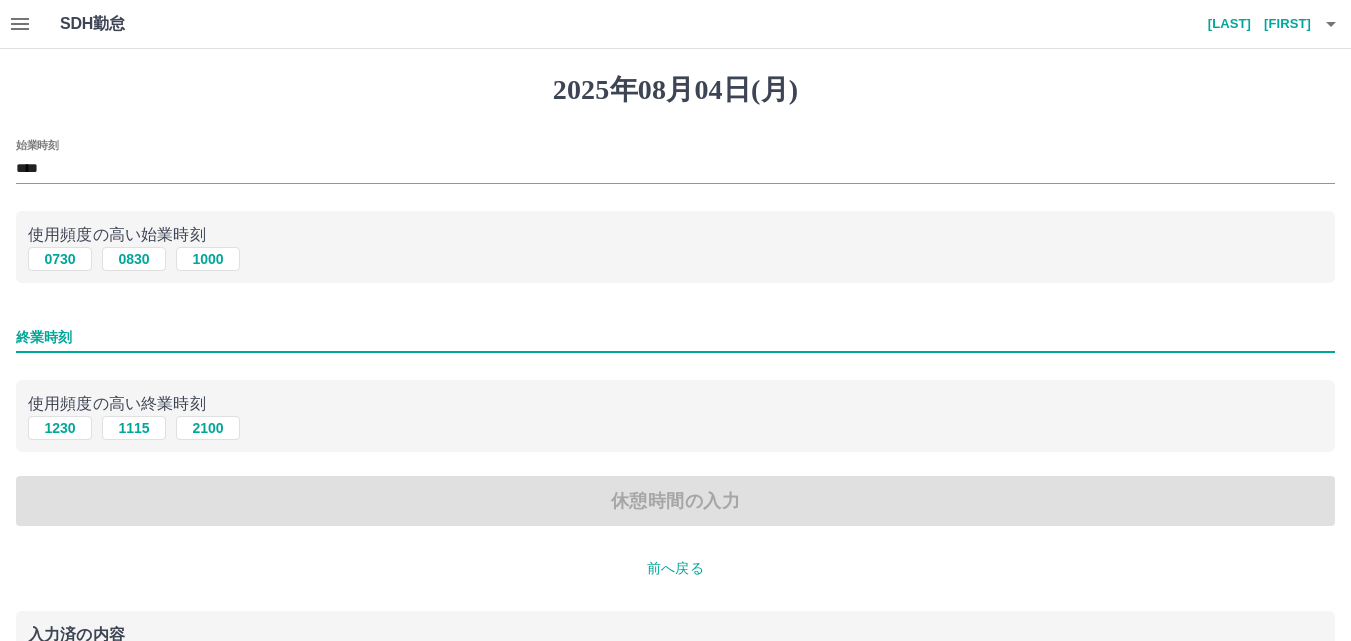 click on "終業時刻" at bounding box center (675, 337) 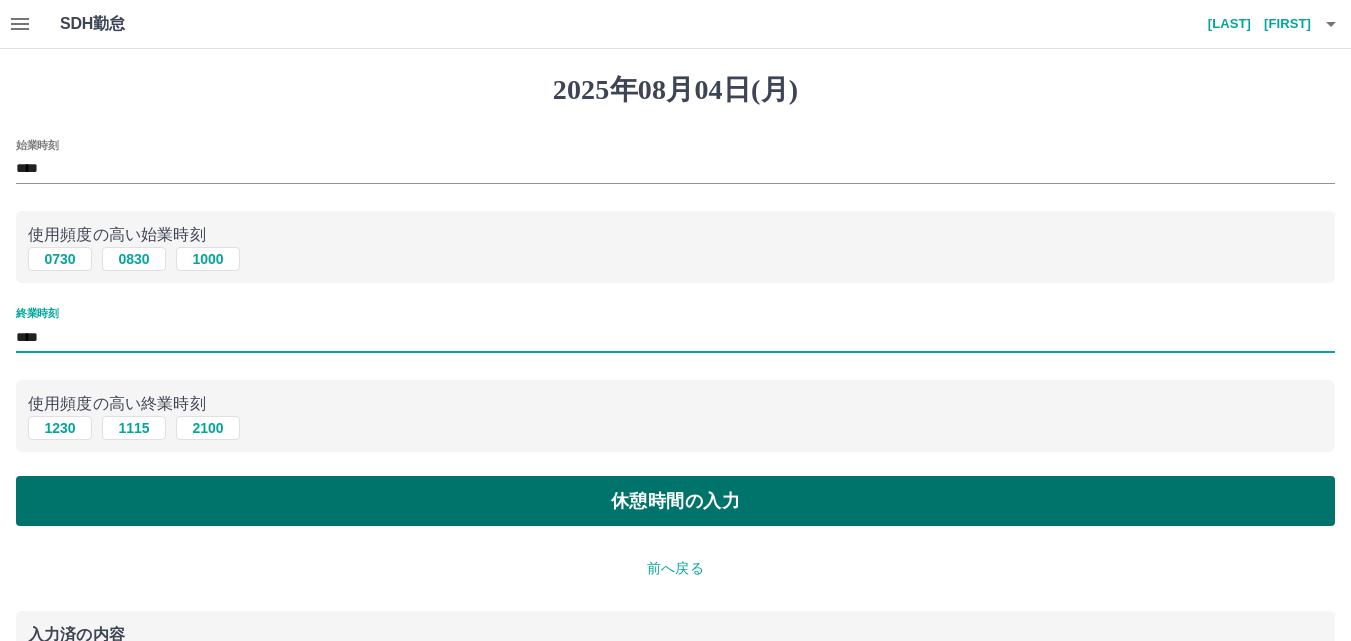type on "****" 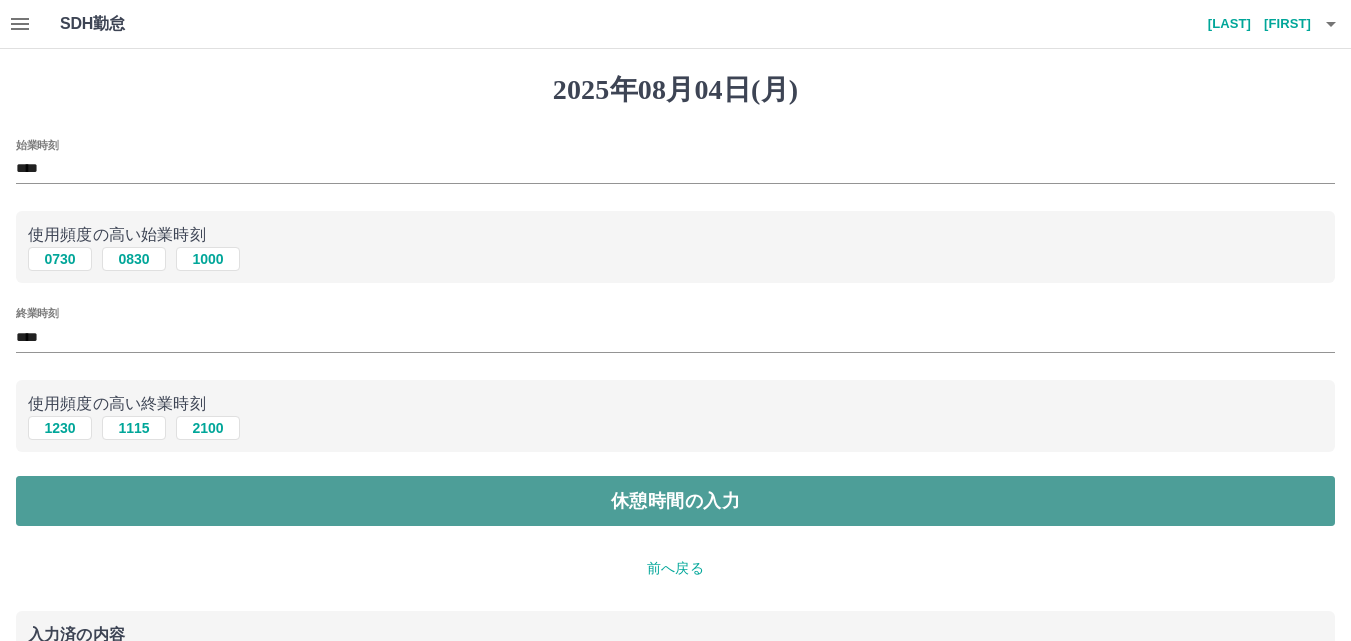 click on "休憩時間の入力" at bounding box center [675, 501] 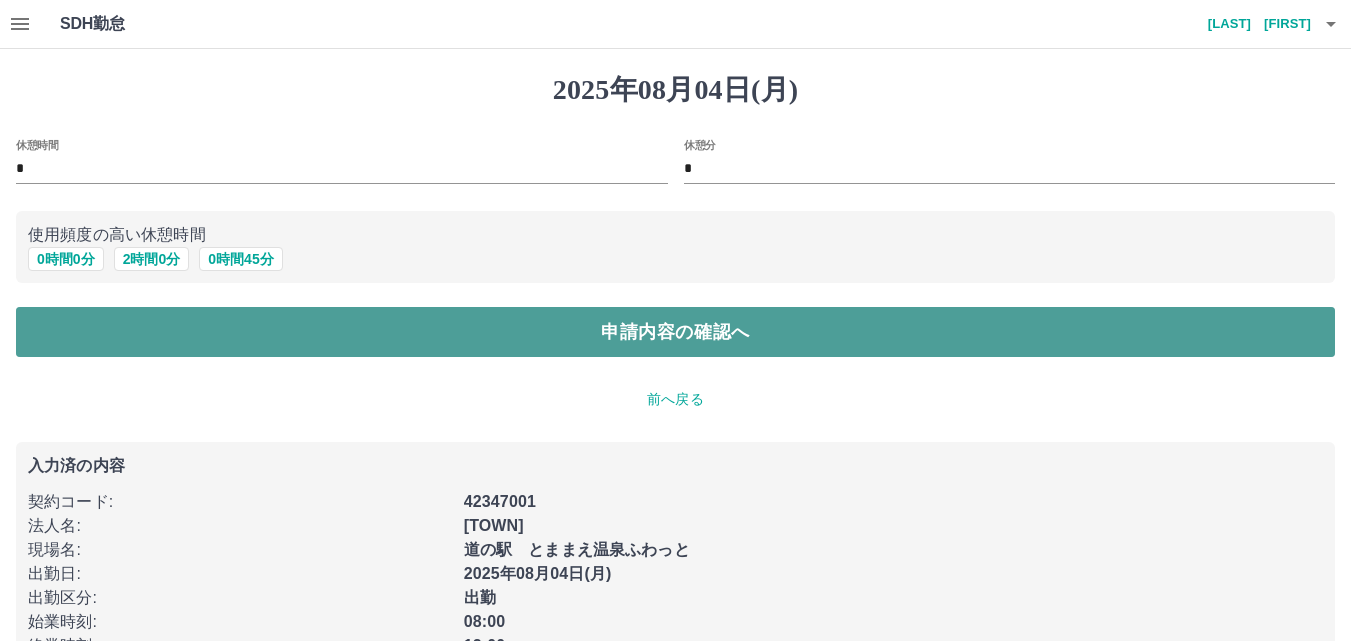 click on "申請内容の確認へ" at bounding box center [675, 332] 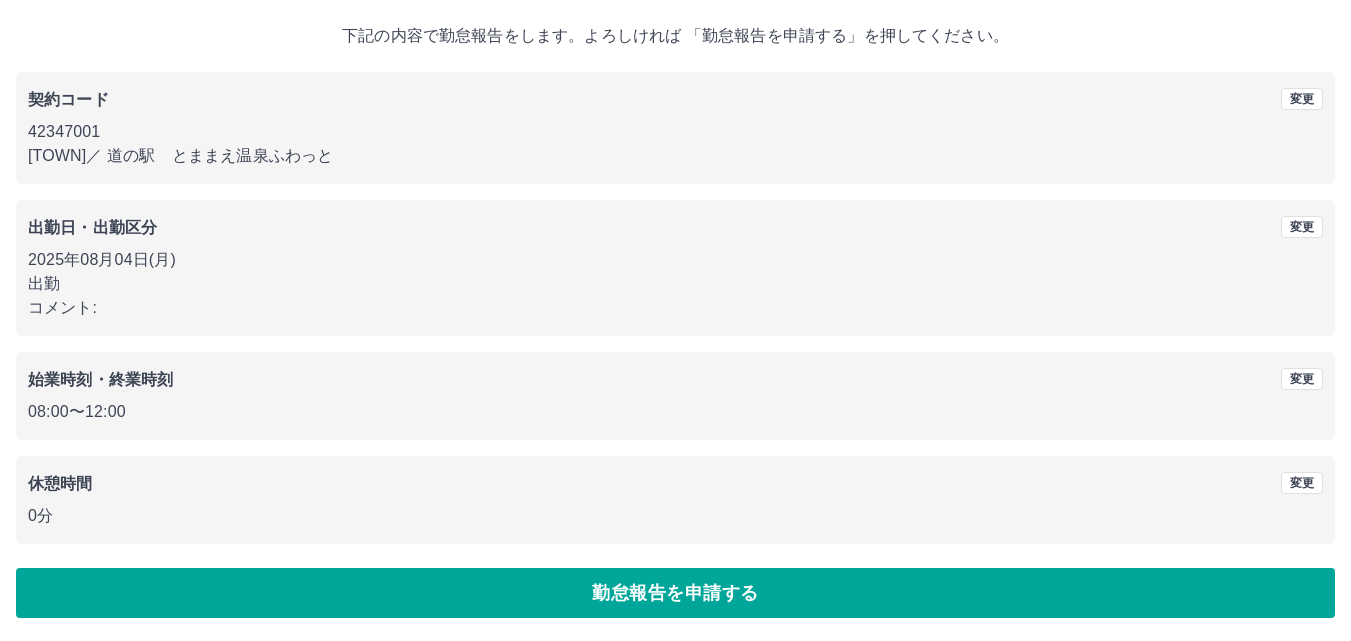 scroll, scrollTop: 108, scrollLeft: 0, axis: vertical 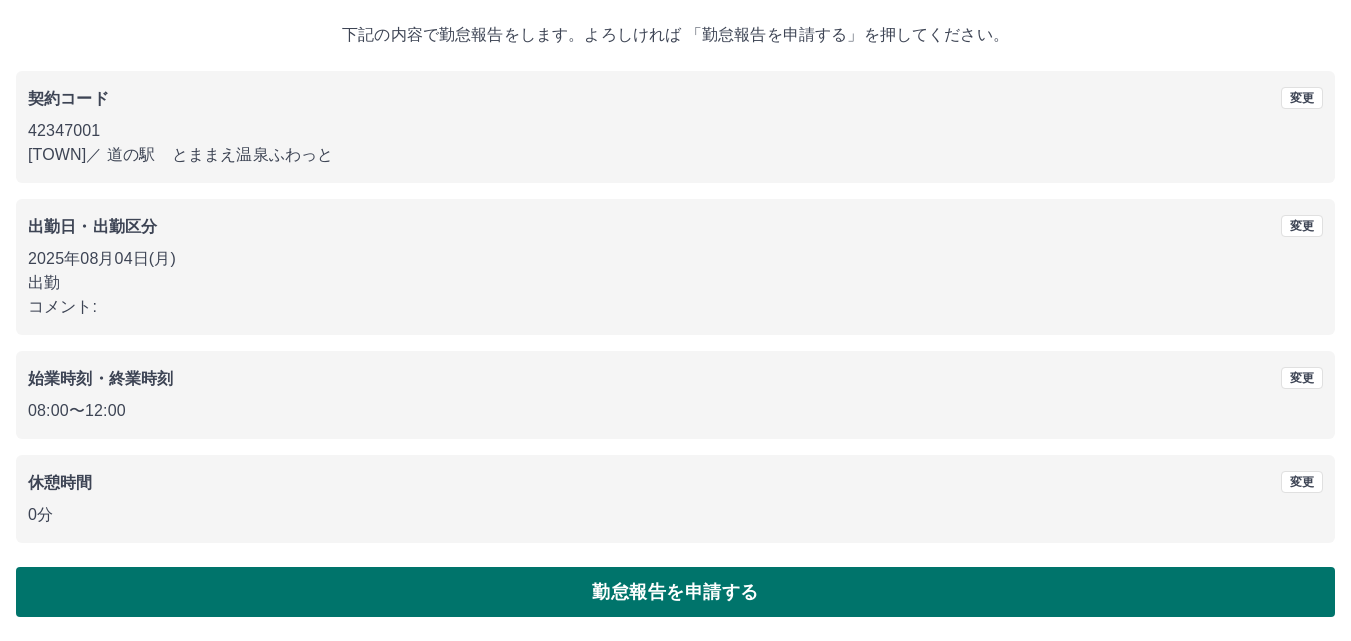 click on "勤怠報告を申請する" at bounding box center [675, 592] 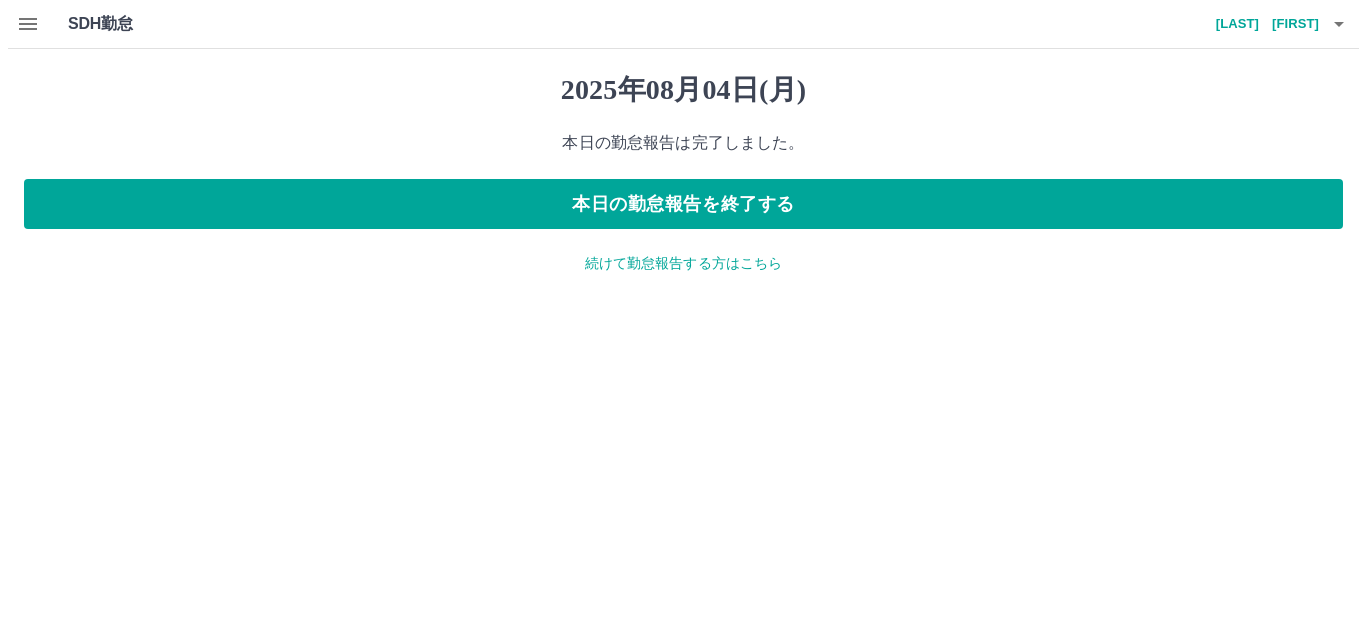 scroll, scrollTop: 0, scrollLeft: 0, axis: both 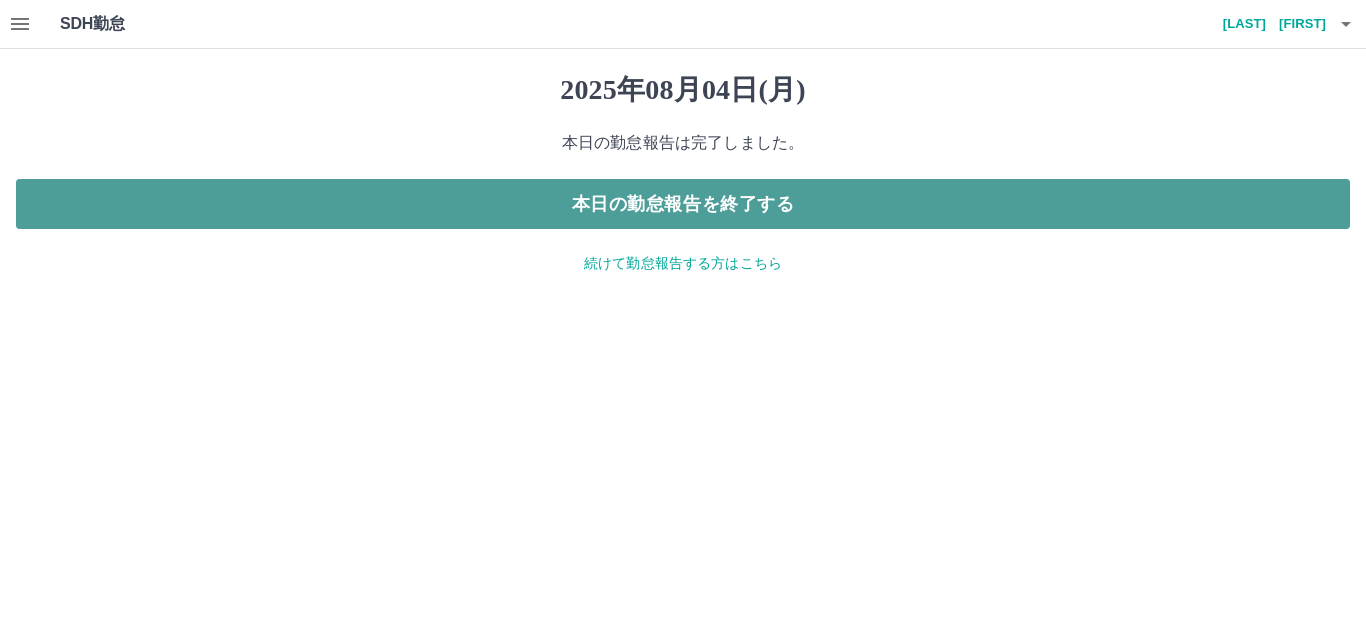 click on "本日の勤怠報告を終了する" at bounding box center [683, 204] 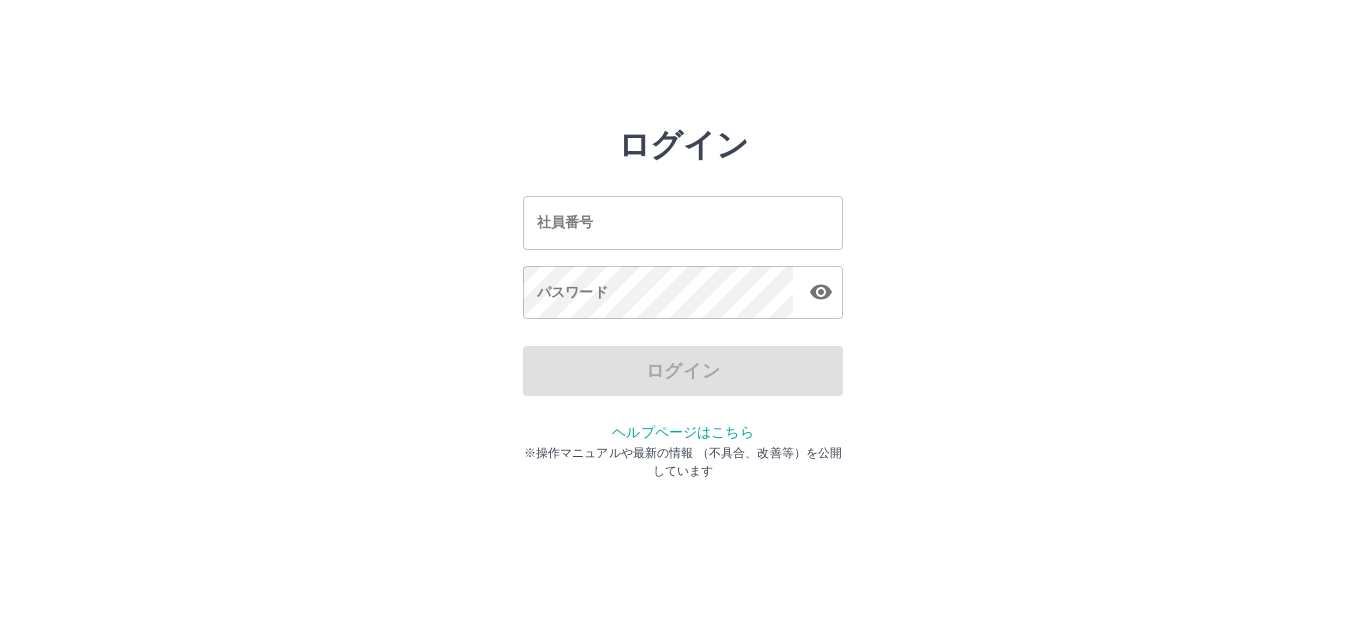 scroll, scrollTop: 0, scrollLeft: 0, axis: both 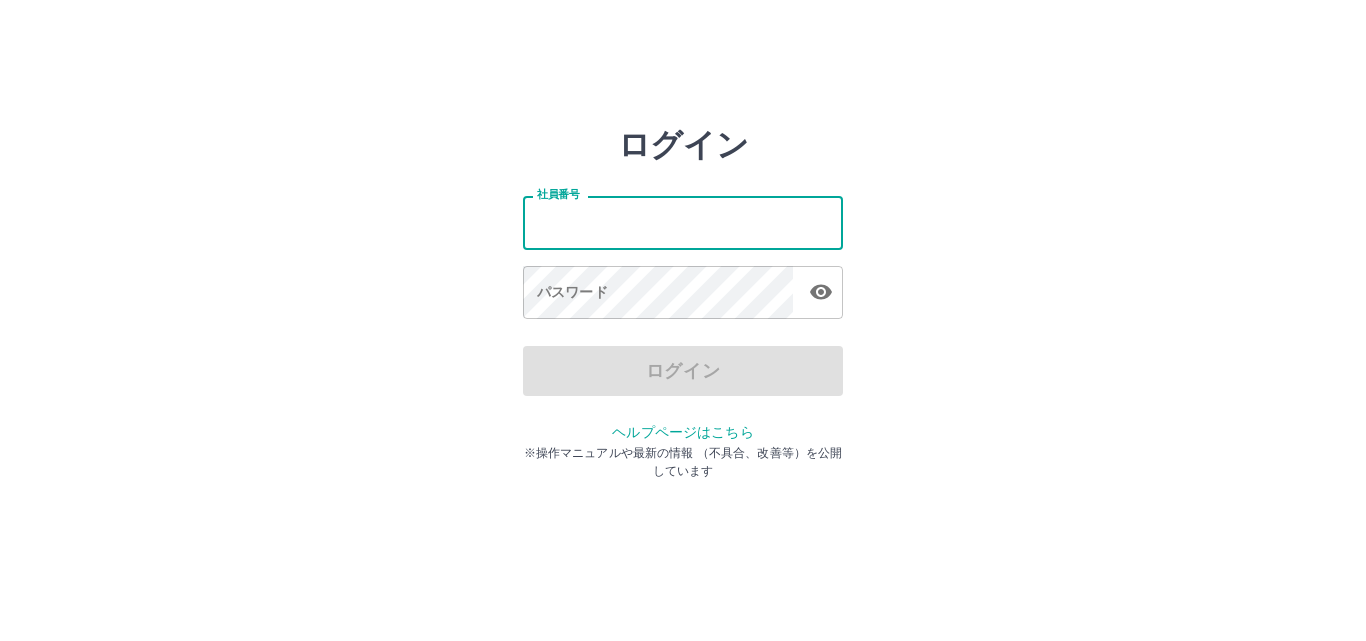 click on "社員番号" at bounding box center [683, 222] 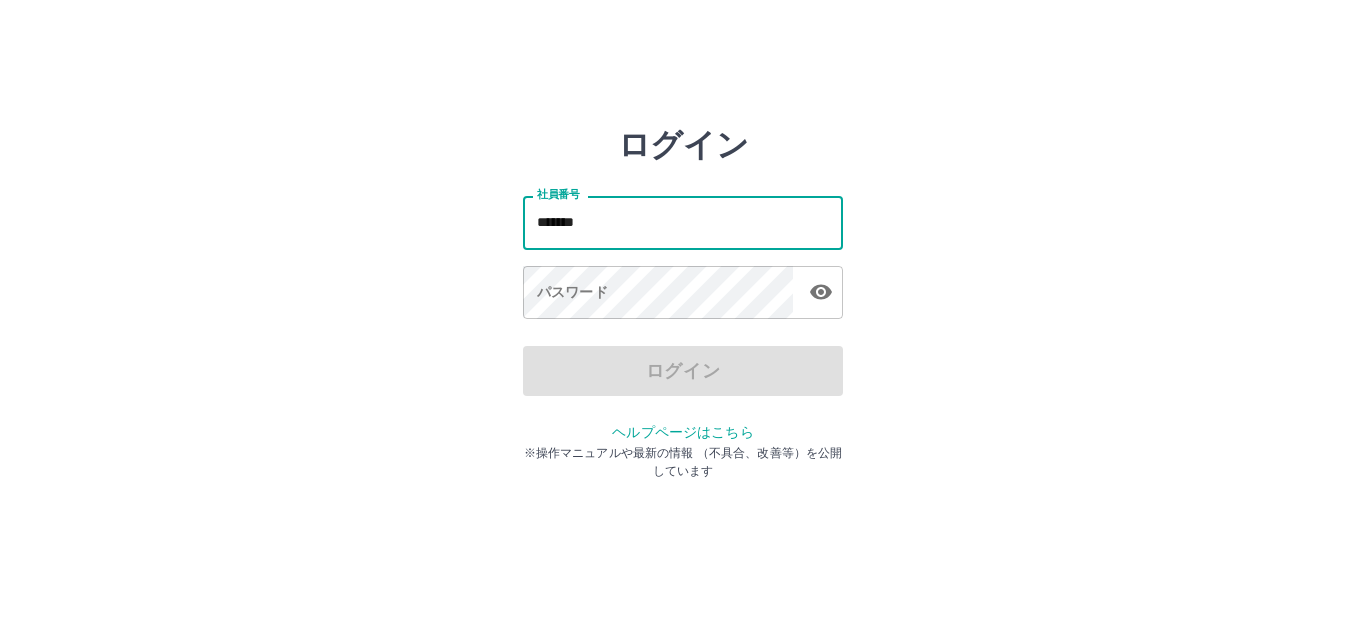 type on "*******" 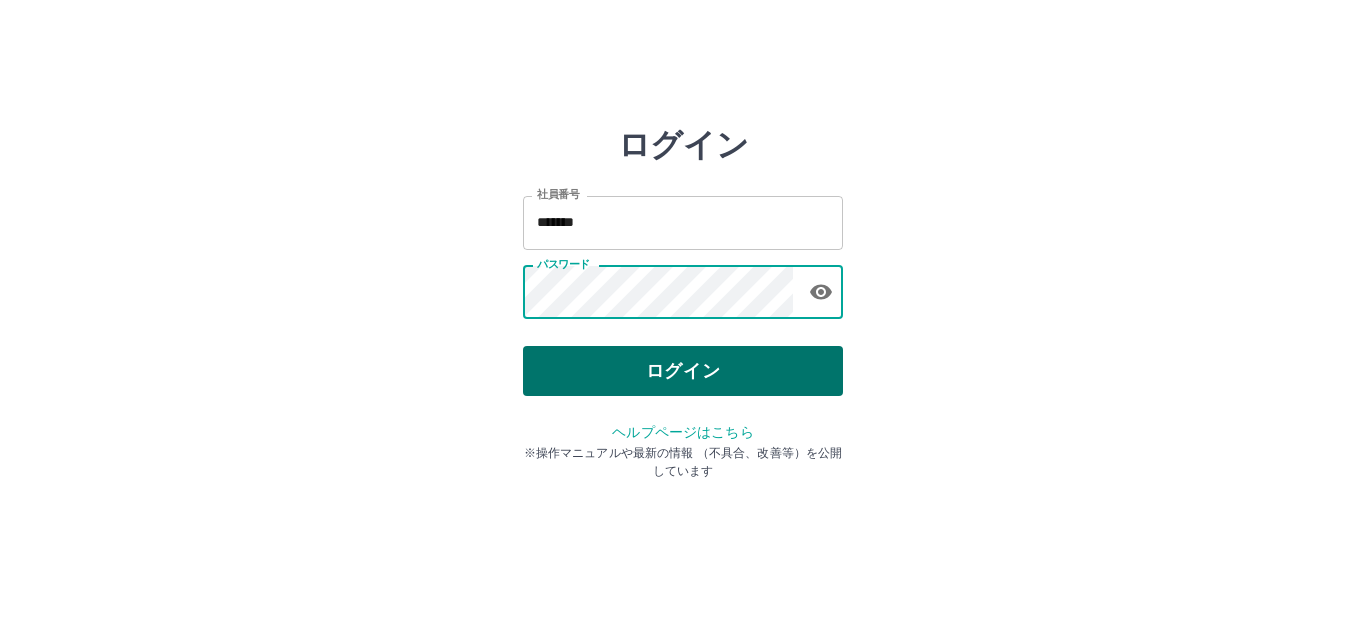 click on "ログイン" at bounding box center [683, 371] 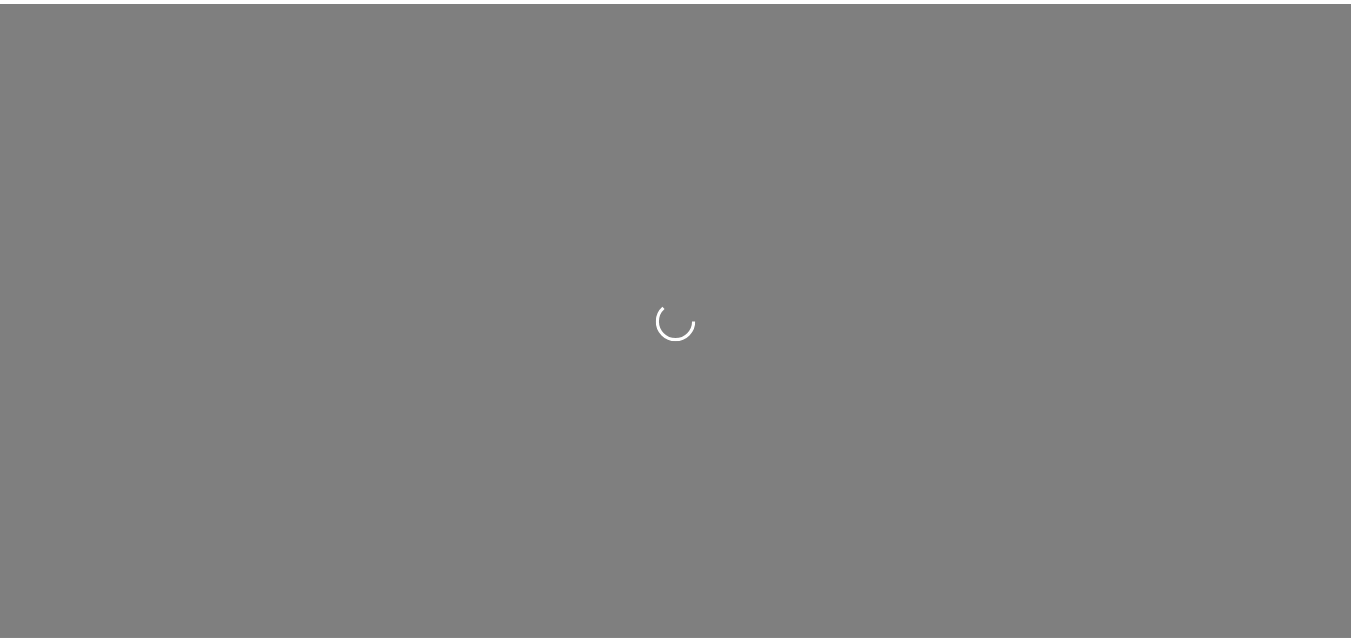scroll, scrollTop: 0, scrollLeft: 0, axis: both 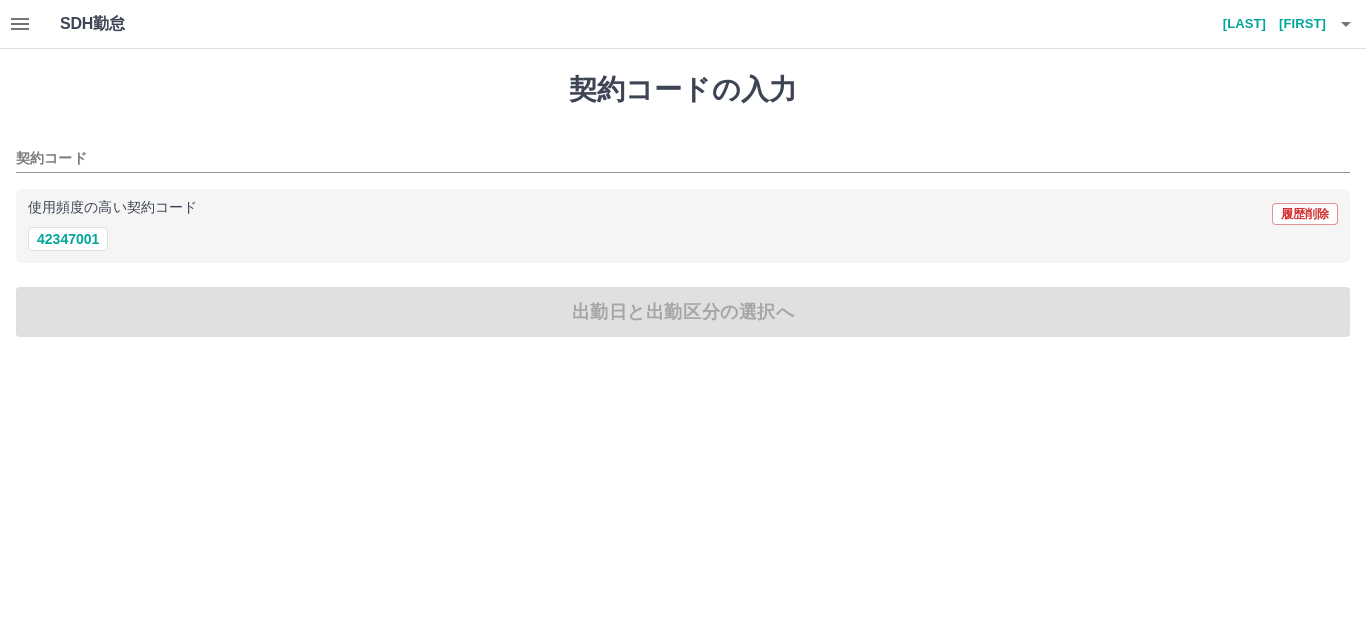 click on "42347001" at bounding box center (683, 239) 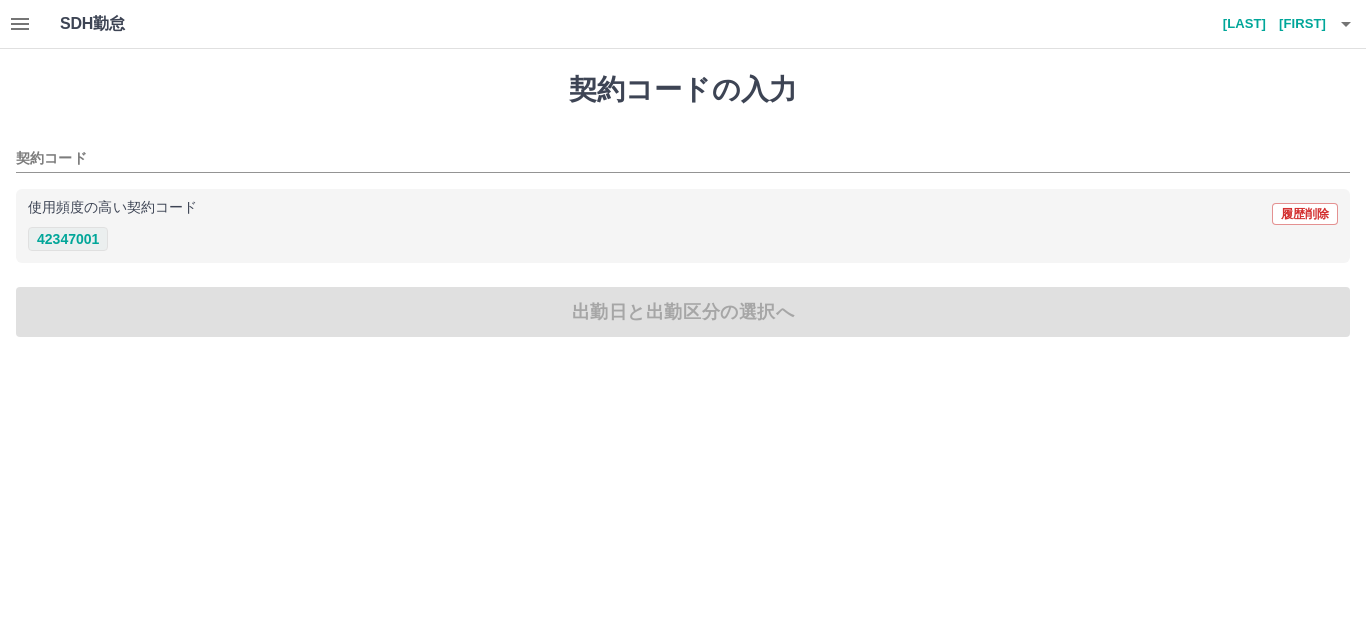 click on "42347001" at bounding box center (68, 239) 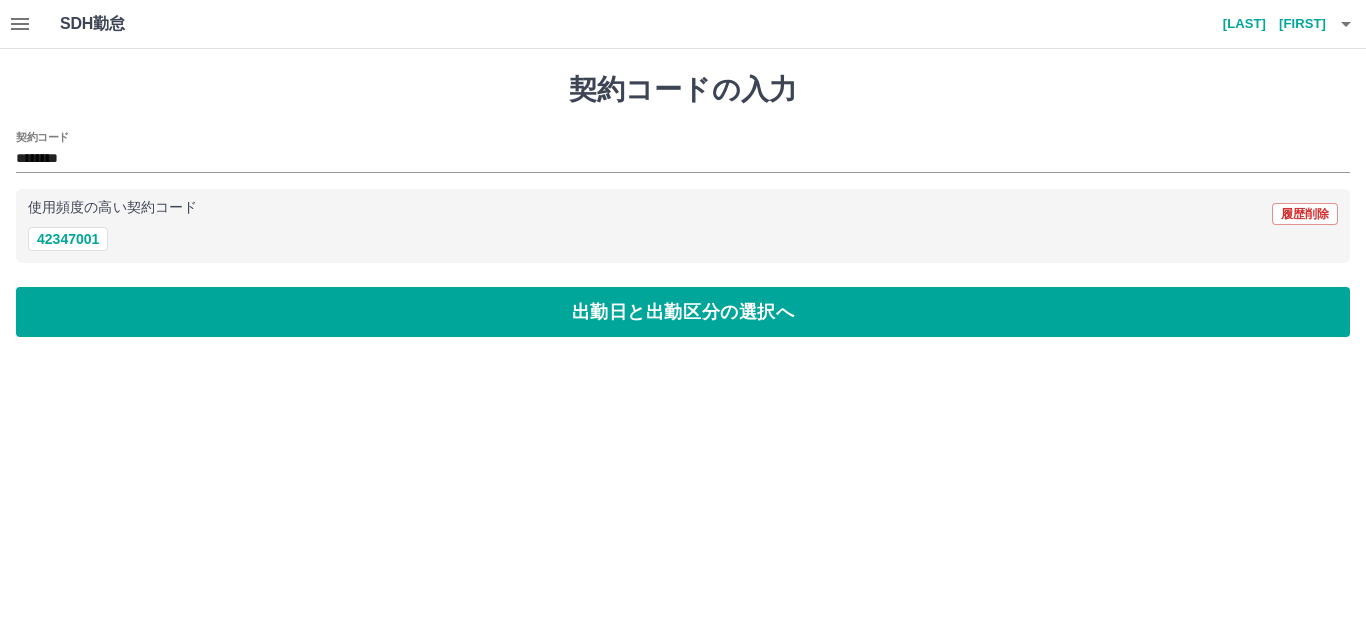 click on "使用頻度の高い契約コード 履歴削除 42347001" at bounding box center [683, 226] 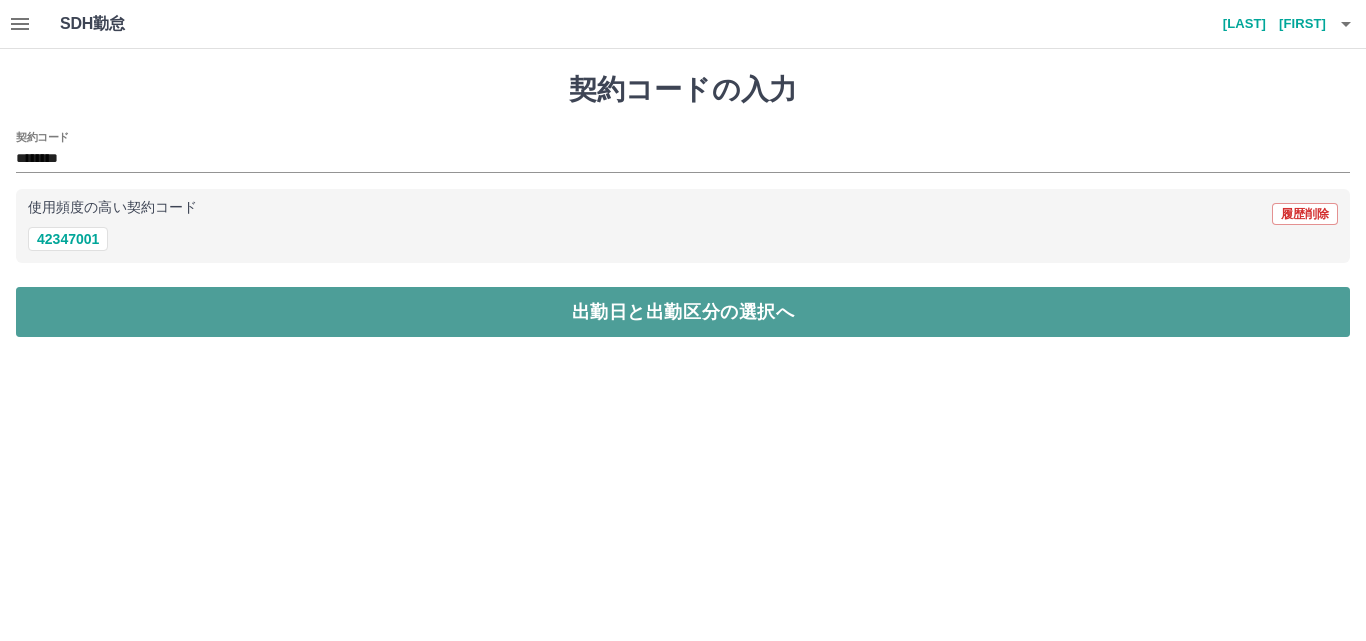 click on "出勤日と出勤区分の選択へ" at bounding box center (683, 312) 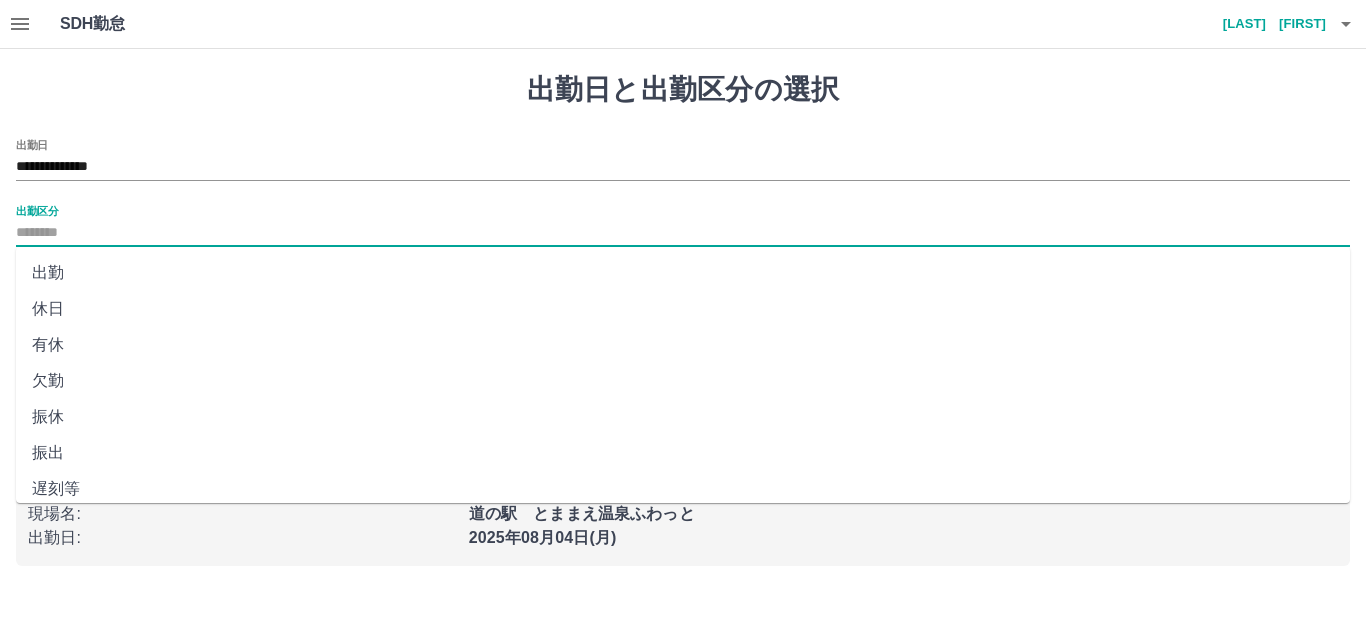 click on "出勤区分" at bounding box center (683, 233) 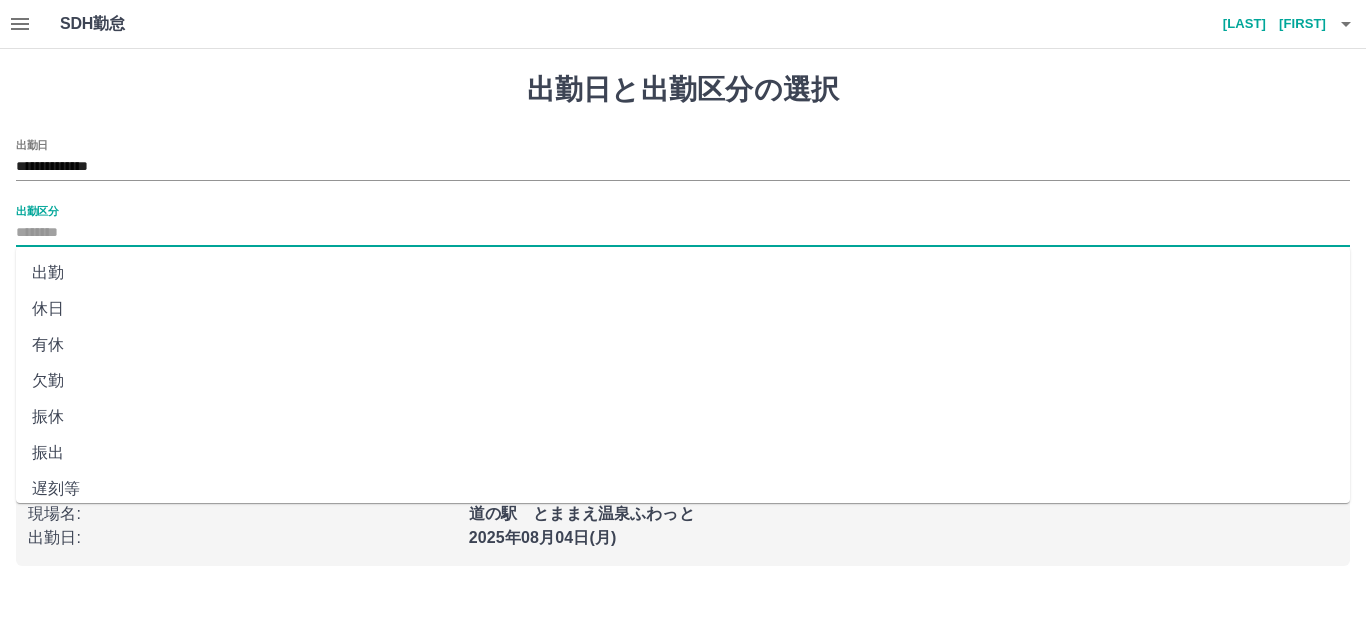 click on "出勤" at bounding box center (683, 273) 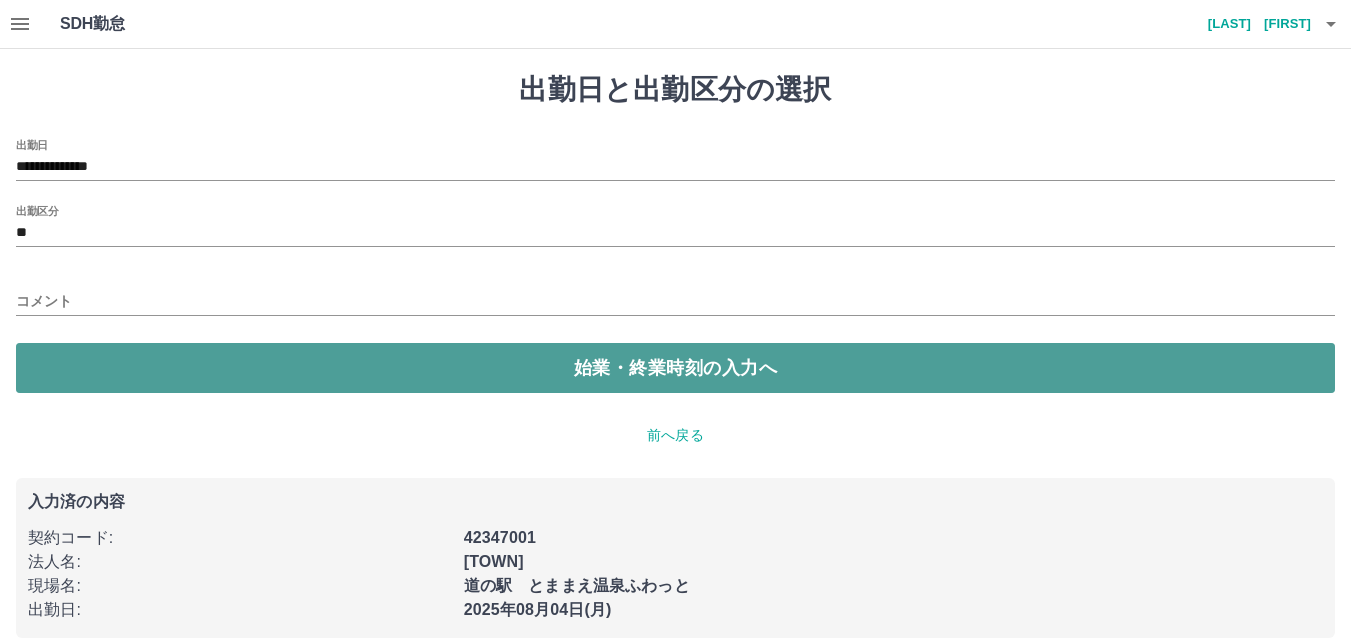 click on "始業・終業時刻の入力へ" at bounding box center [675, 368] 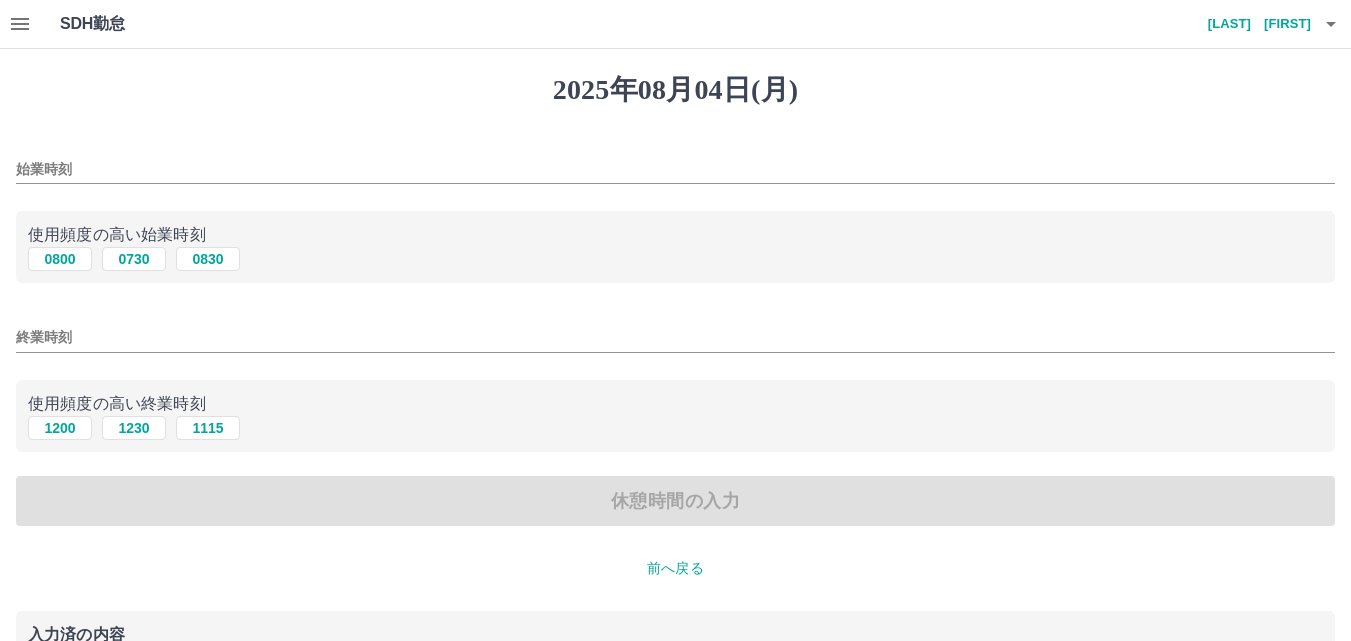 click on "始業時刻" at bounding box center (675, 169) 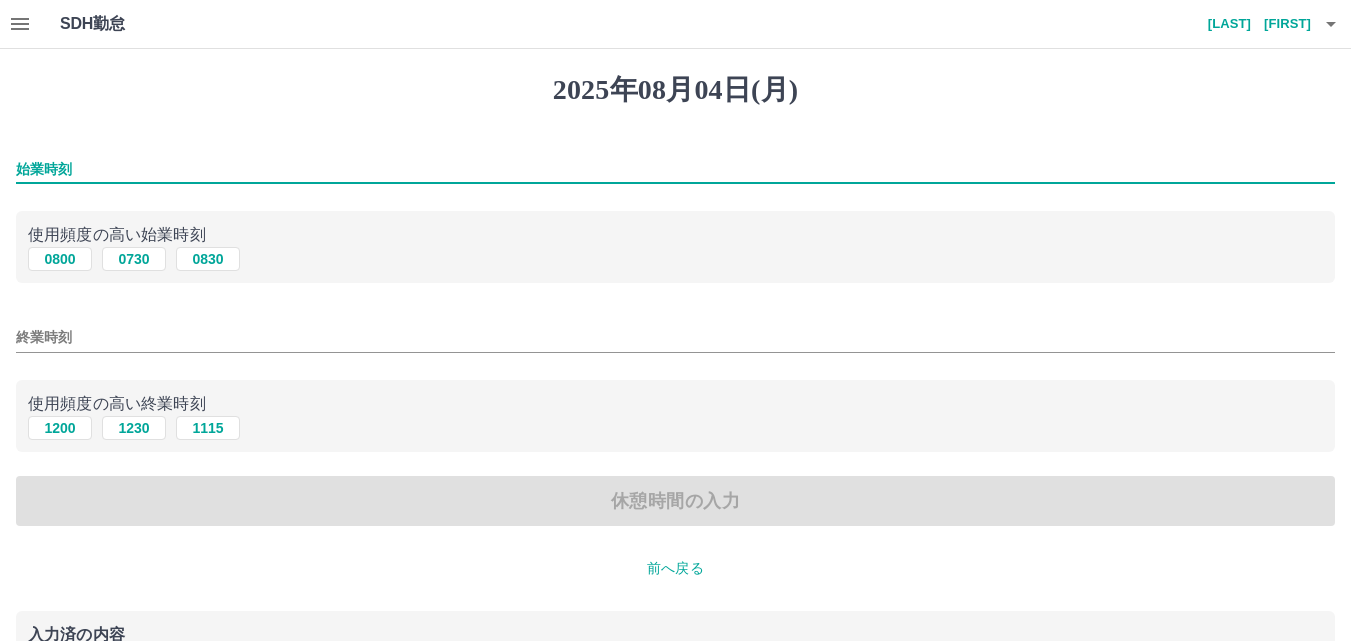 type on "****" 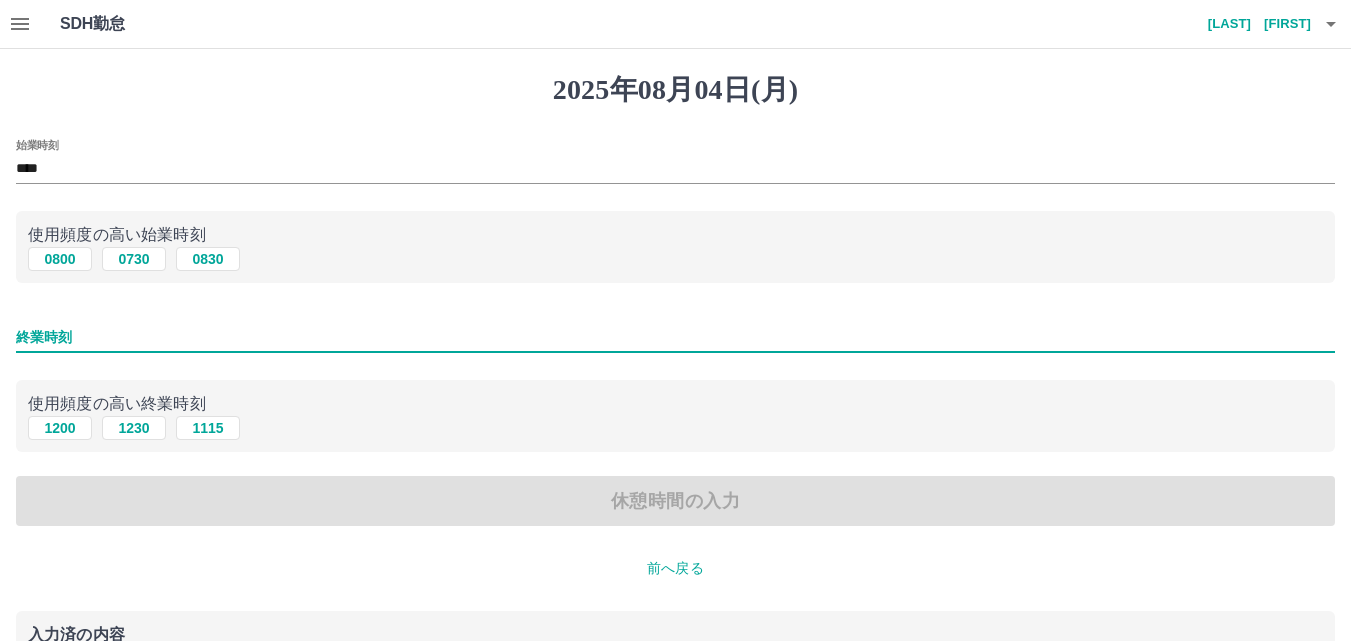 click on "終業時刻" at bounding box center [675, 337] 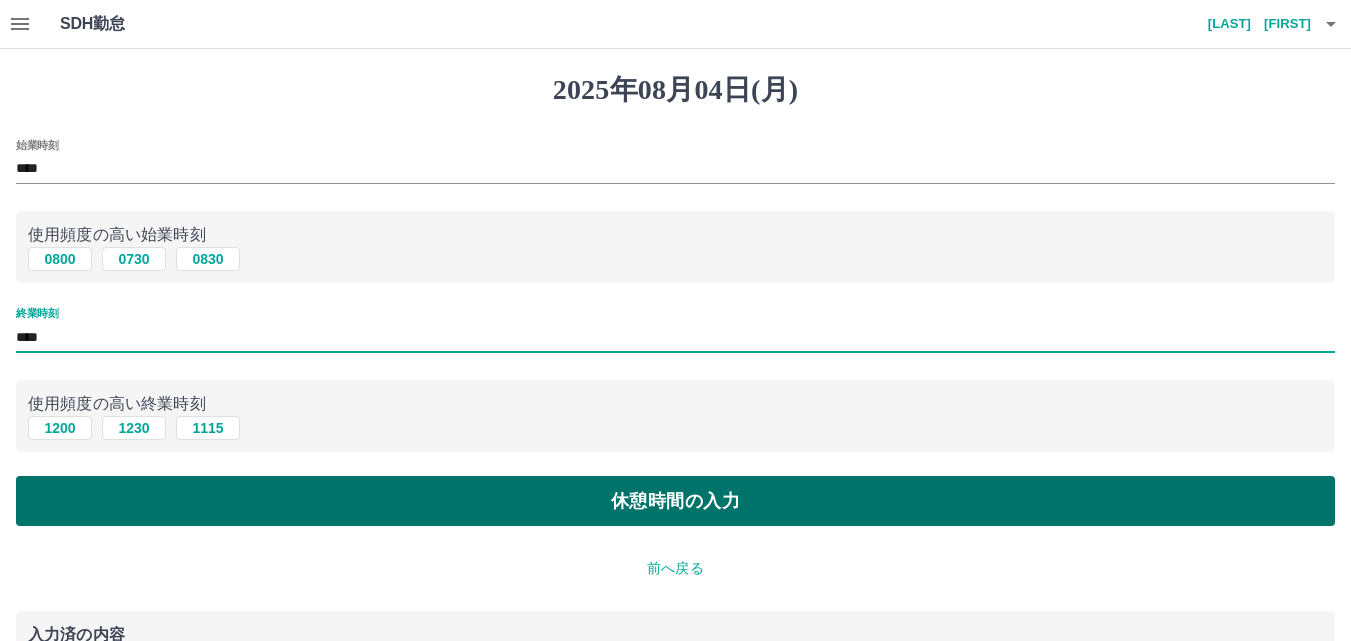 type on "****" 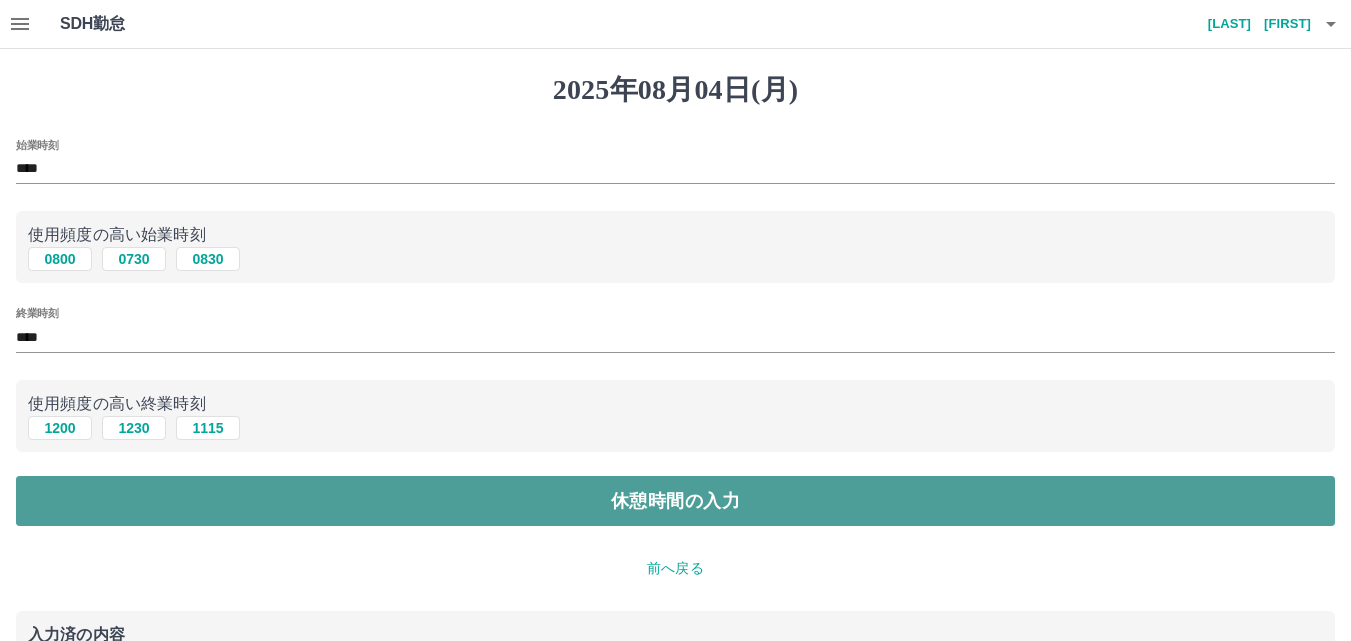click on "休憩時間の入力" at bounding box center [675, 501] 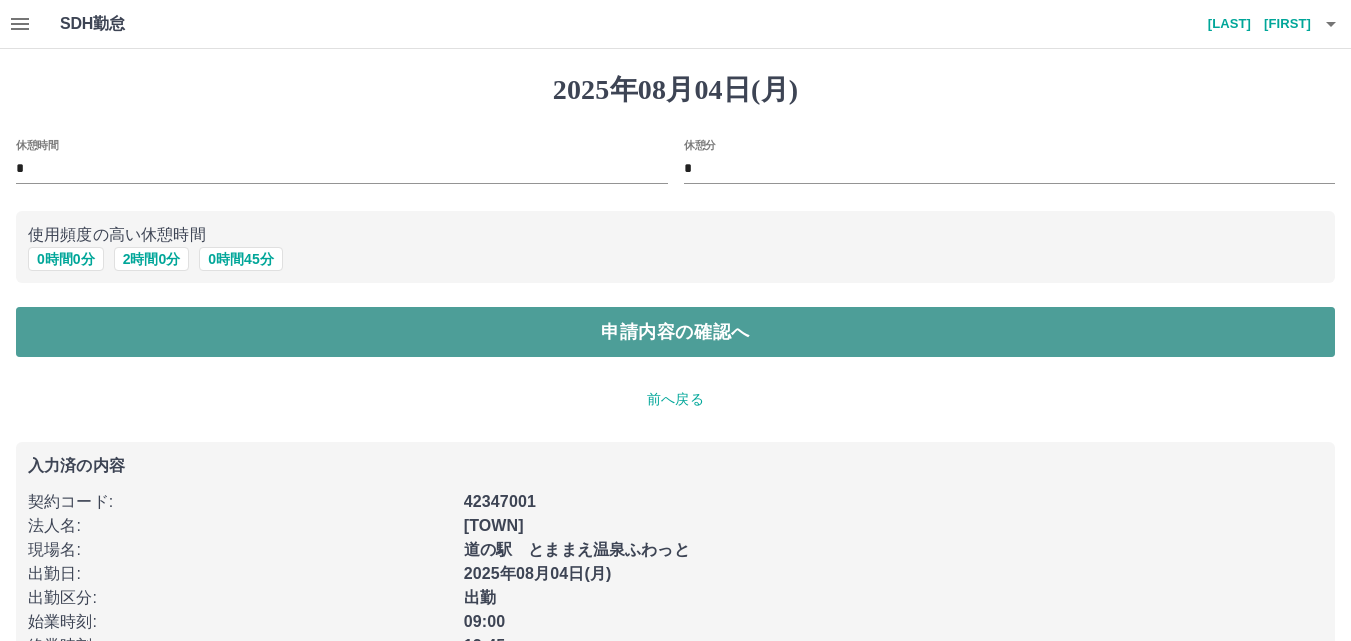 click on "申請内容の確認へ" at bounding box center (675, 332) 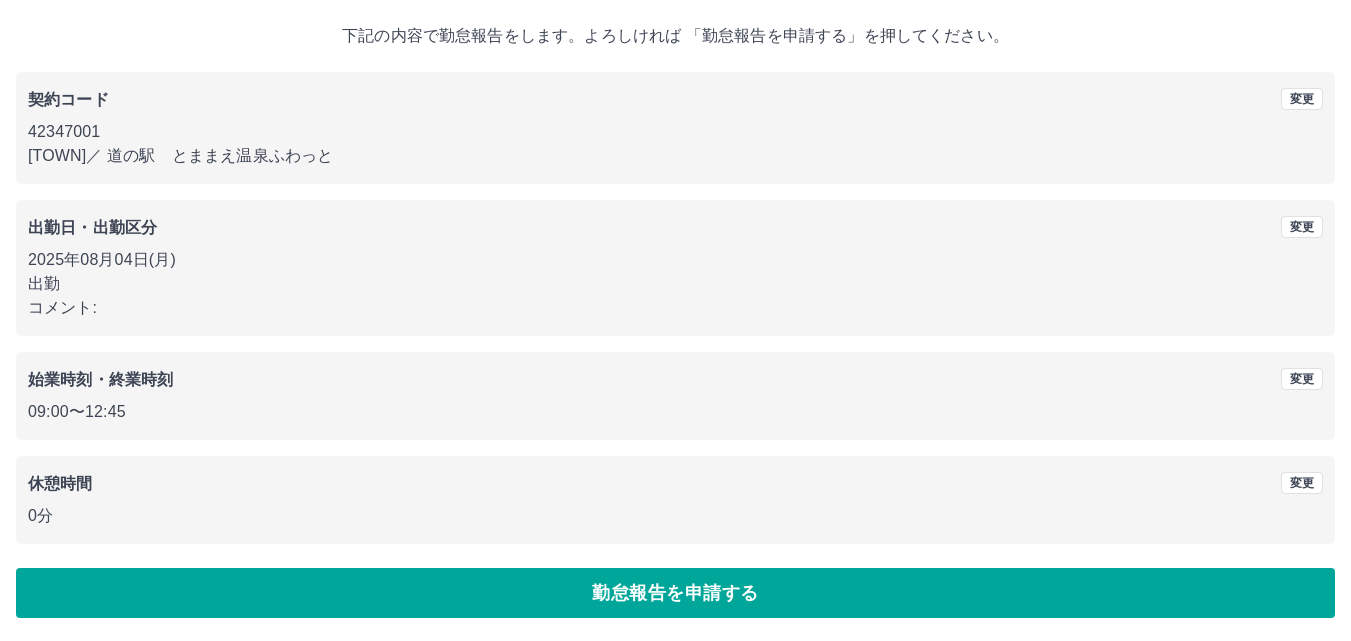 scroll, scrollTop: 108, scrollLeft: 0, axis: vertical 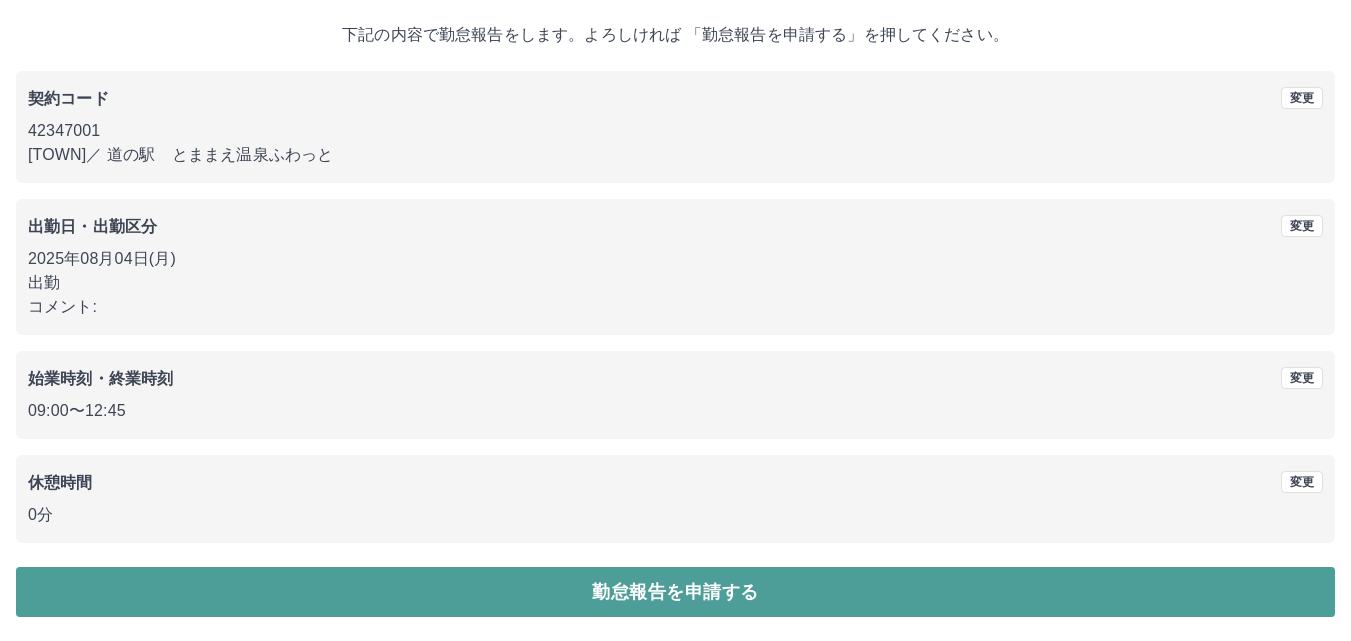 click on "勤怠報告を申請する" at bounding box center [675, 592] 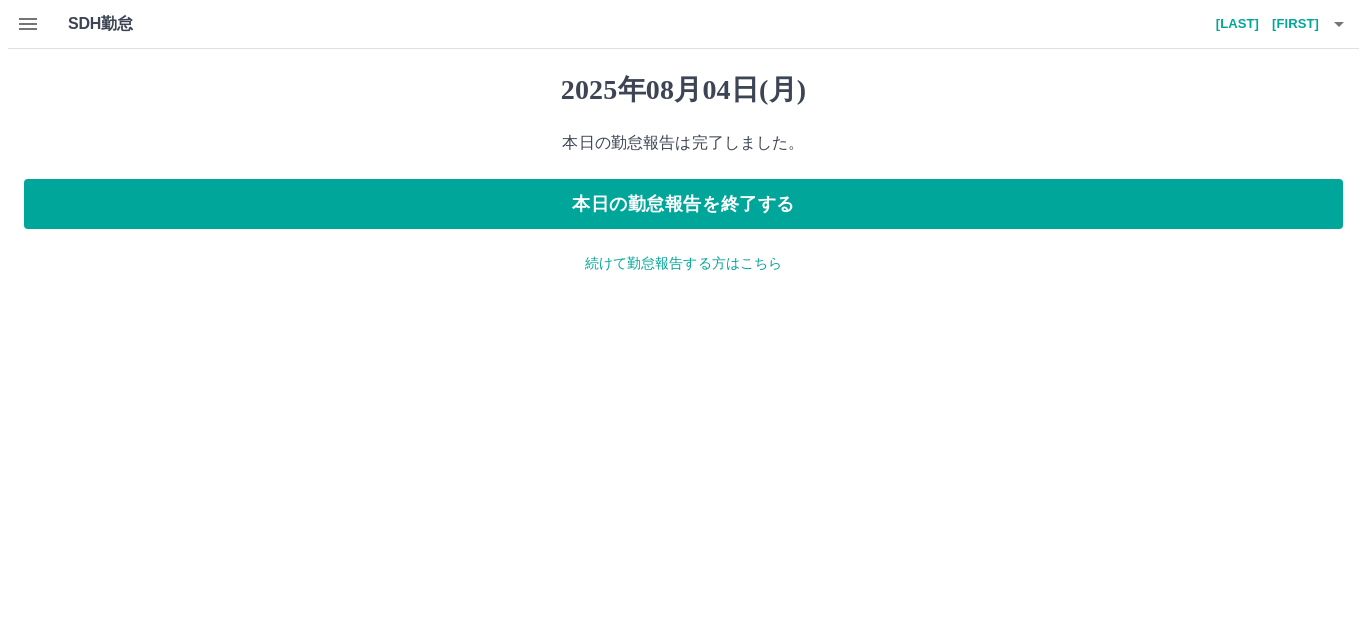 scroll, scrollTop: 0, scrollLeft: 0, axis: both 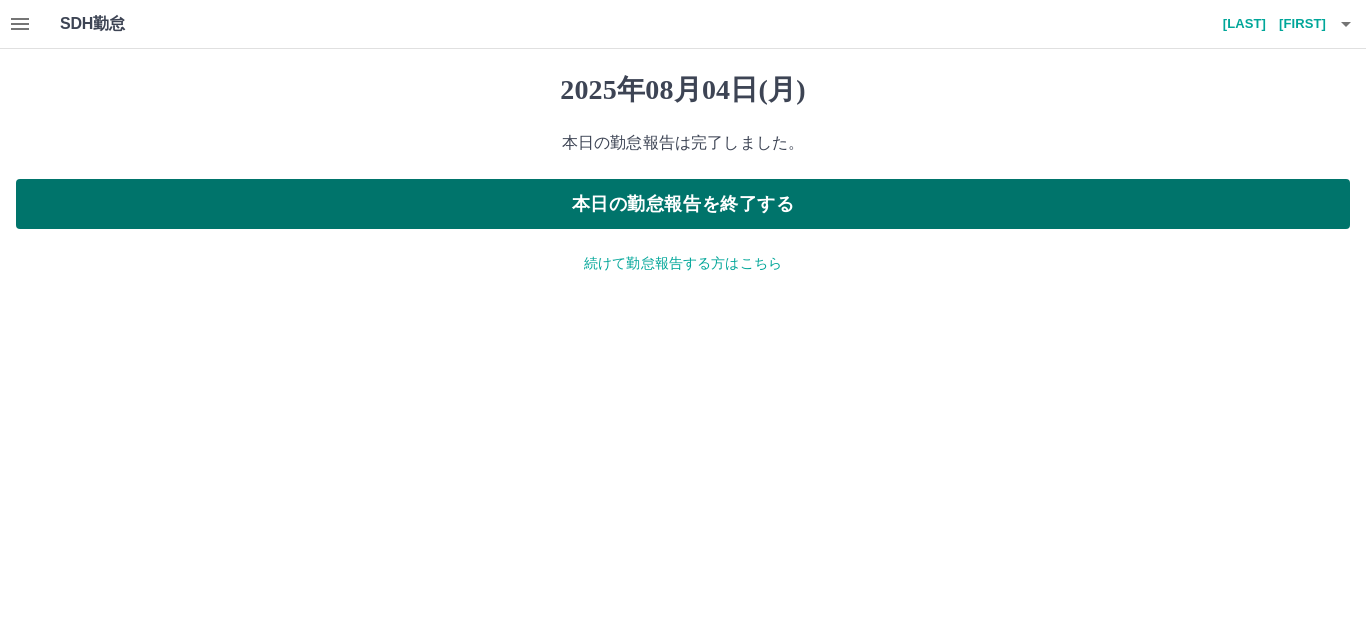 click on "本日の勤怠報告を終了する" at bounding box center (683, 204) 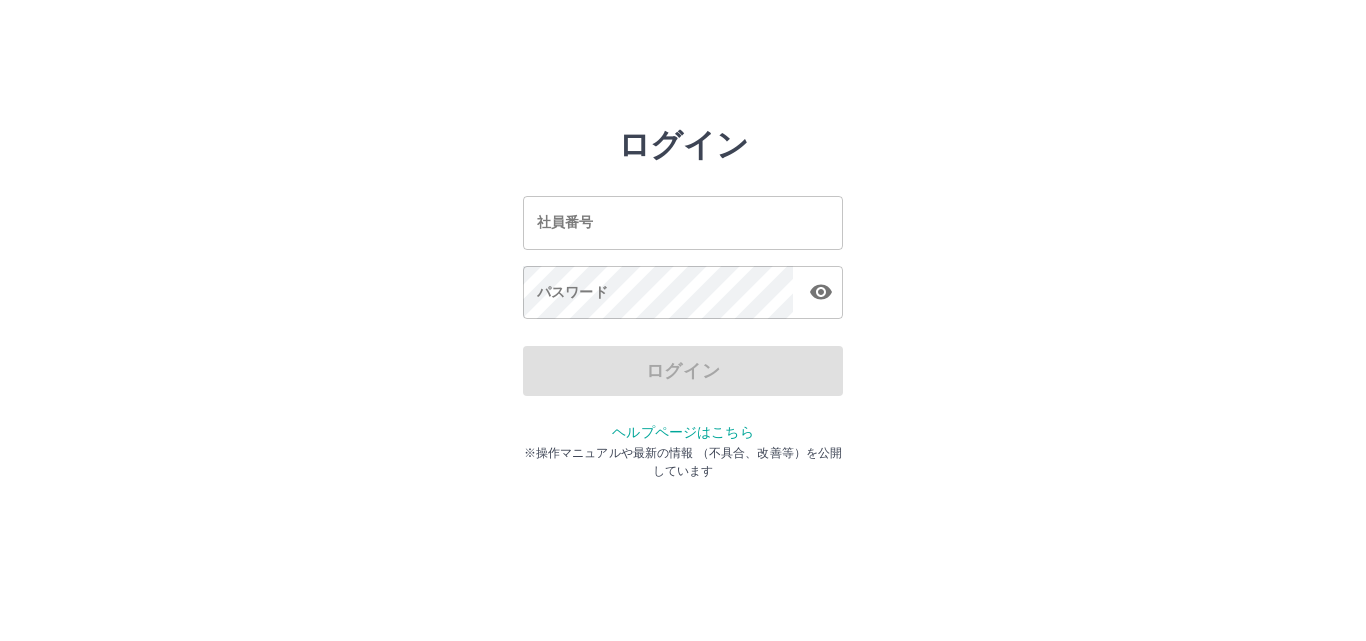 scroll, scrollTop: 0, scrollLeft: 0, axis: both 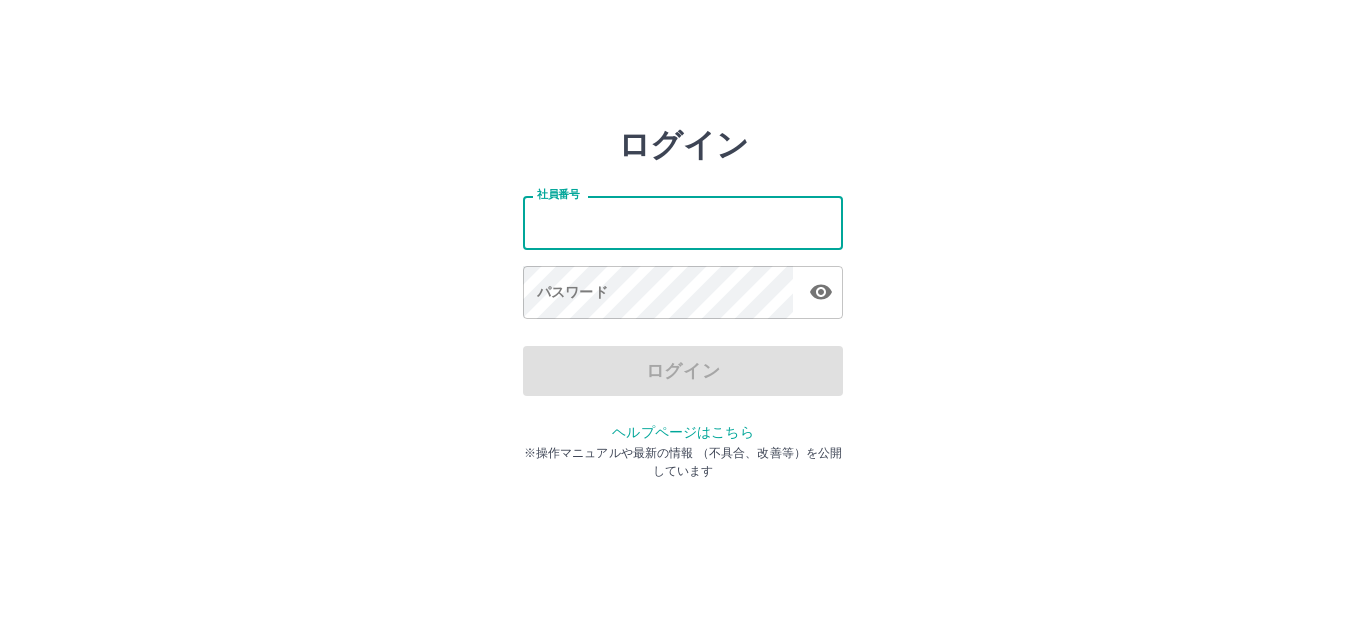 click on "社員番号" at bounding box center (683, 222) 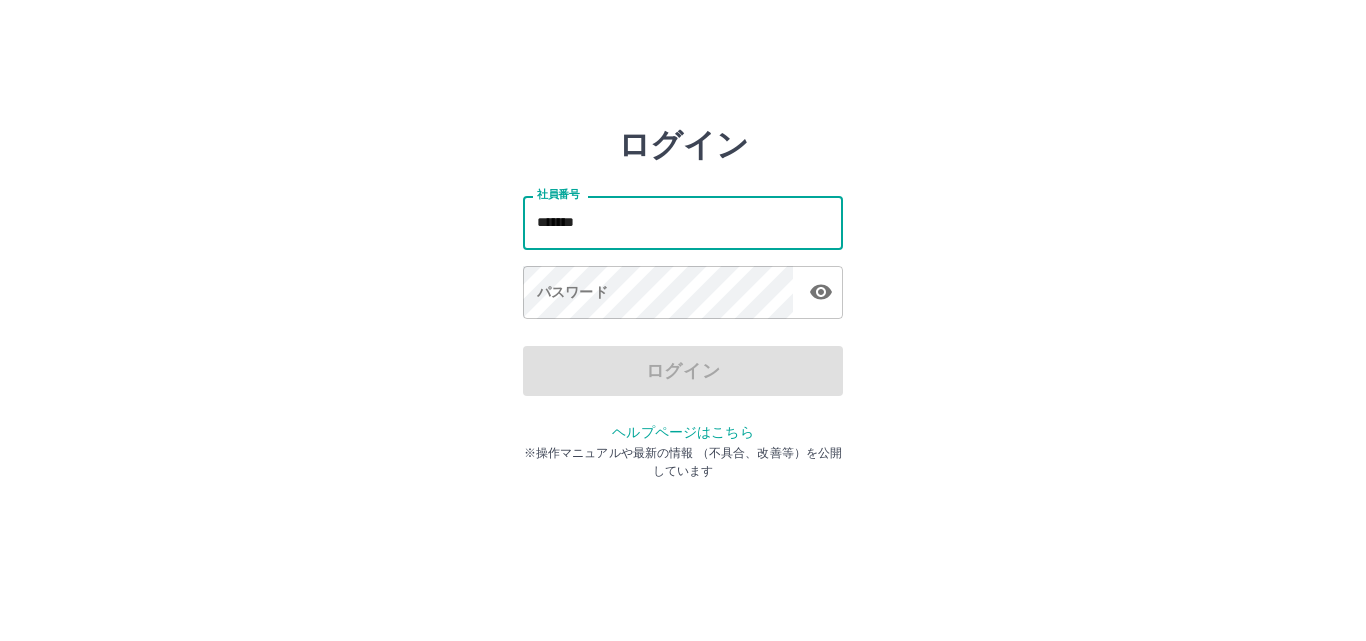click on "*******" at bounding box center [683, 222] 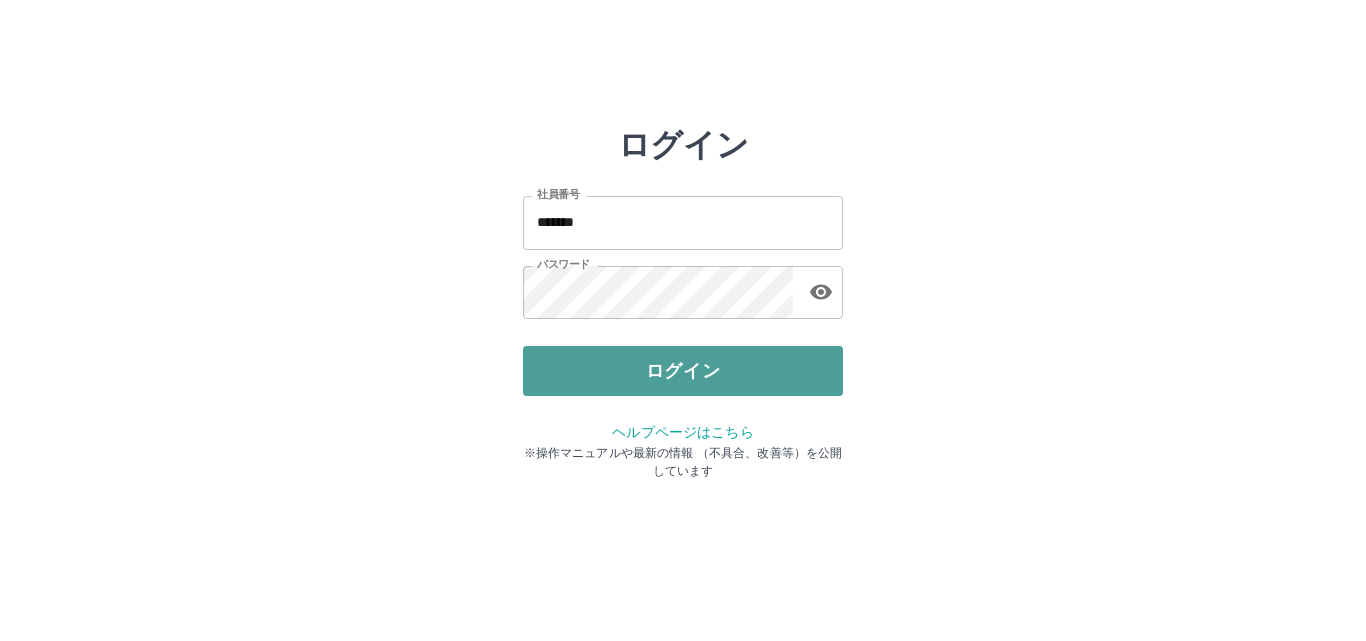 click on "ログイン" at bounding box center [683, 371] 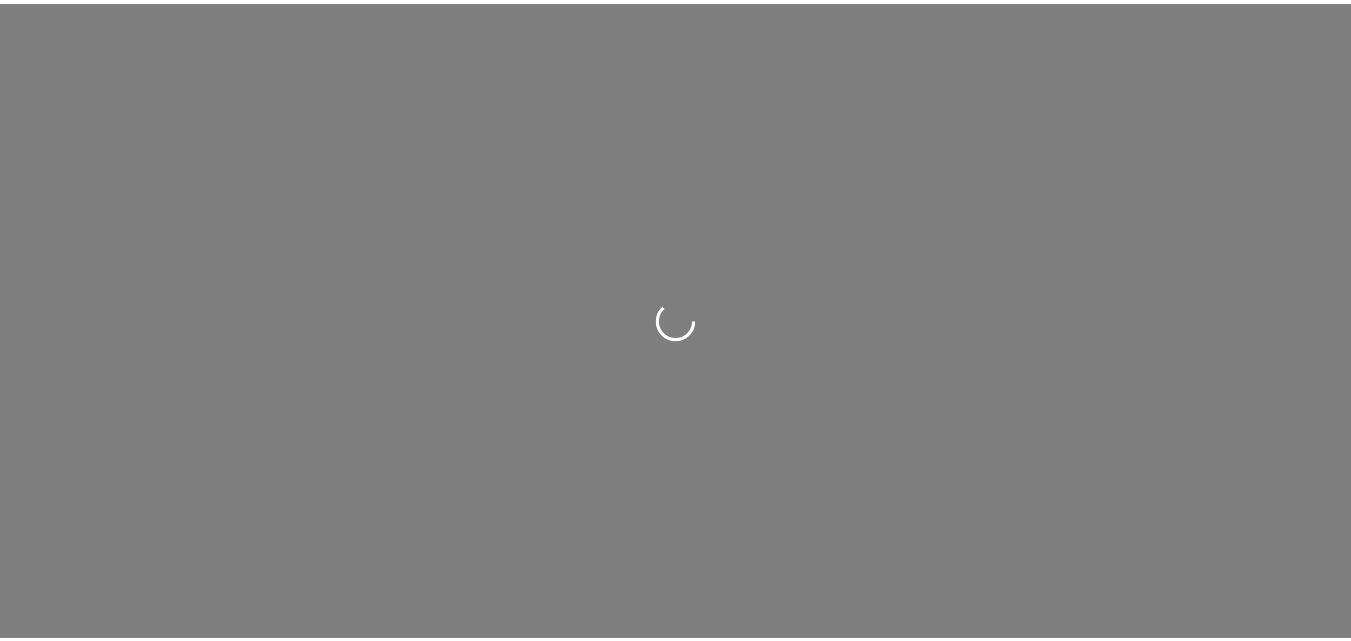 scroll, scrollTop: 0, scrollLeft: 0, axis: both 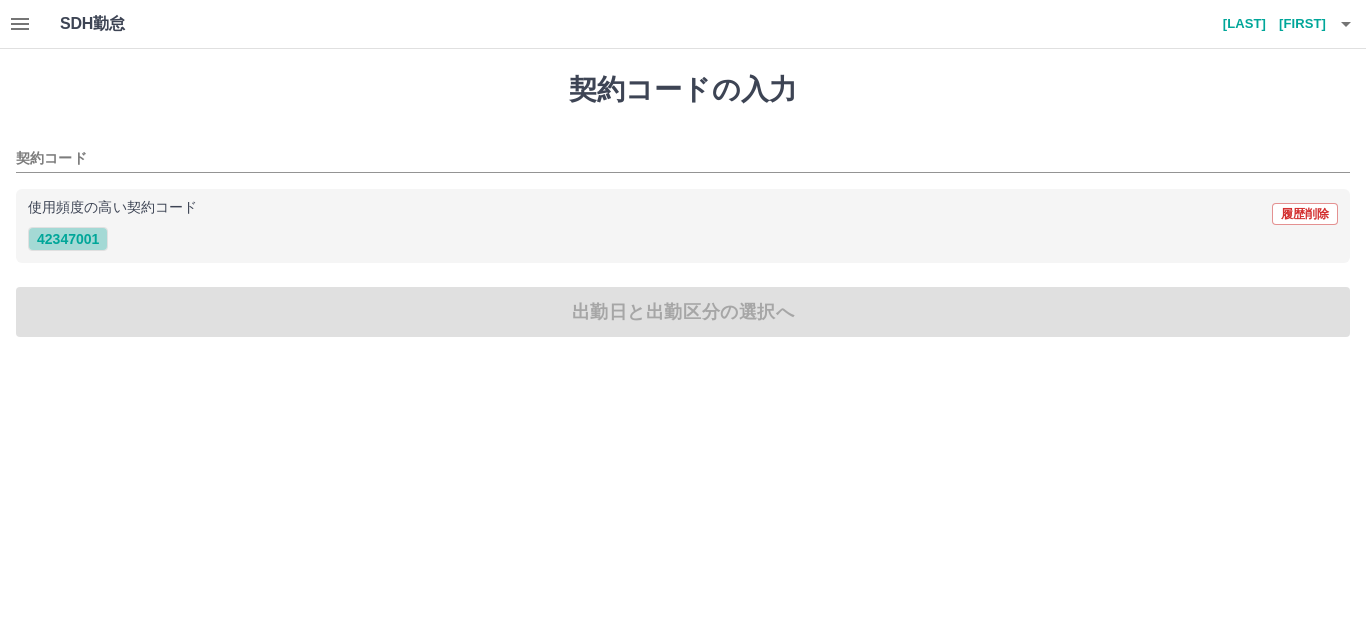 click on "42347001" at bounding box center [68, 239] 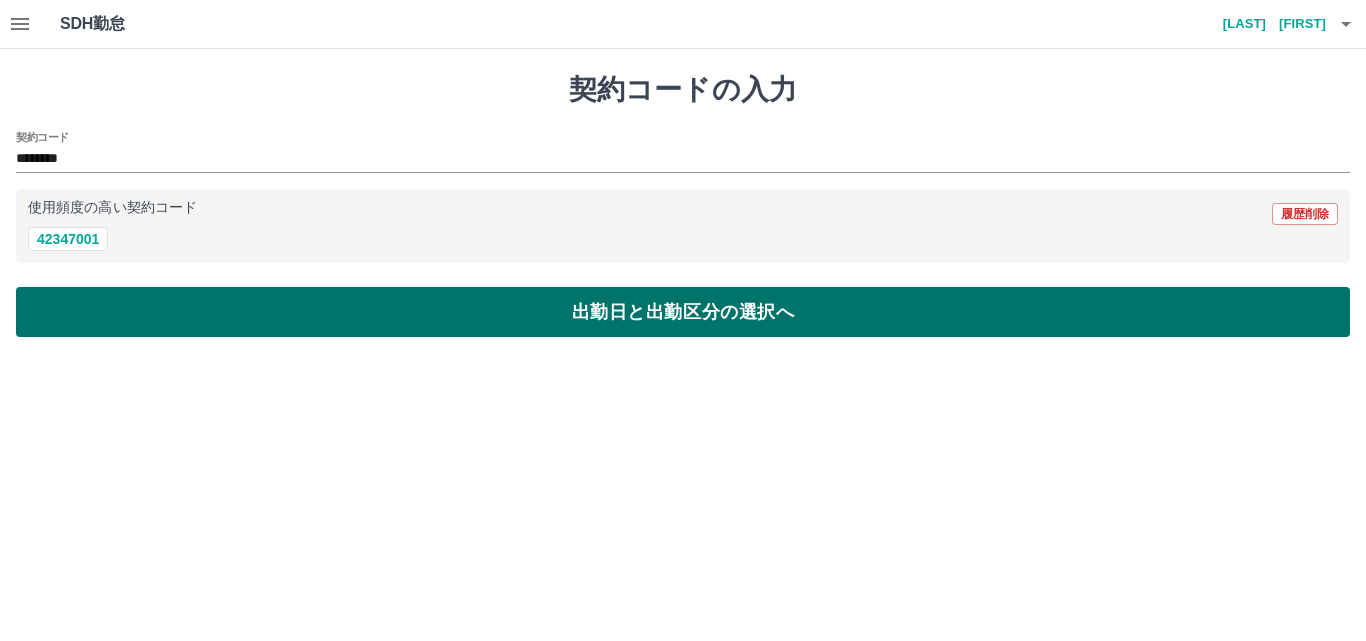 click on "出勤日と出勤区分の選択へ" at bounding box center [683, 312] 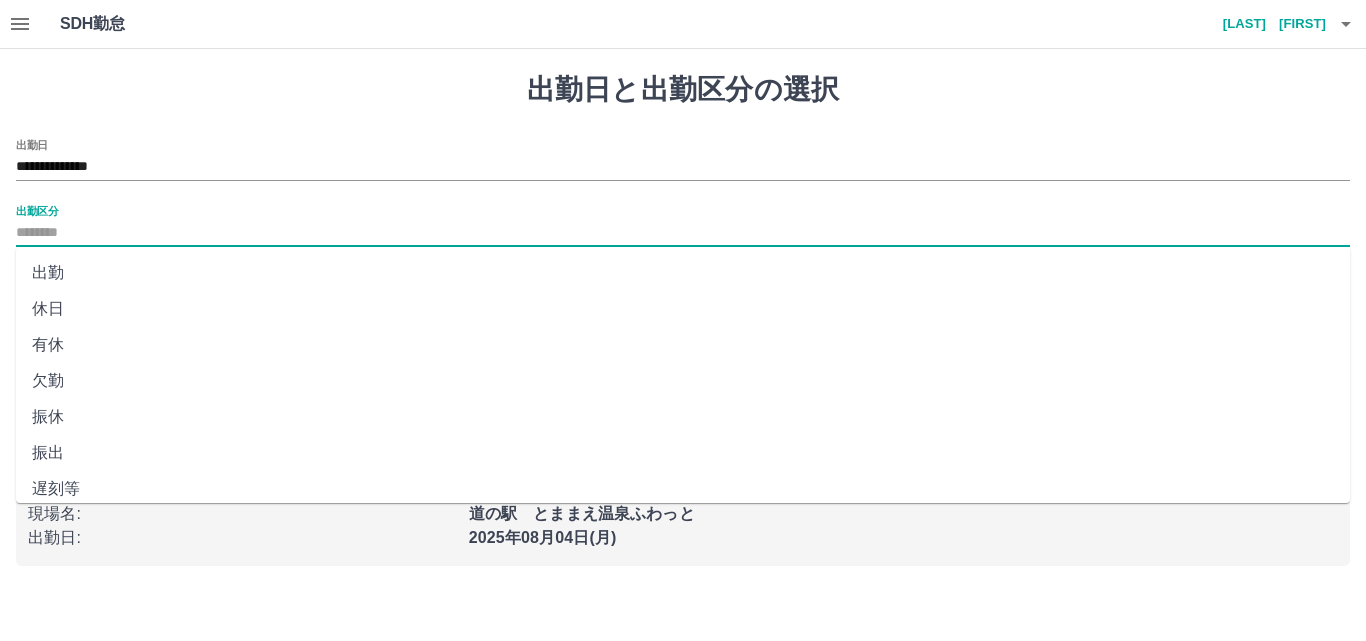 click on "出勤区分" at bounding box center (683, 233) 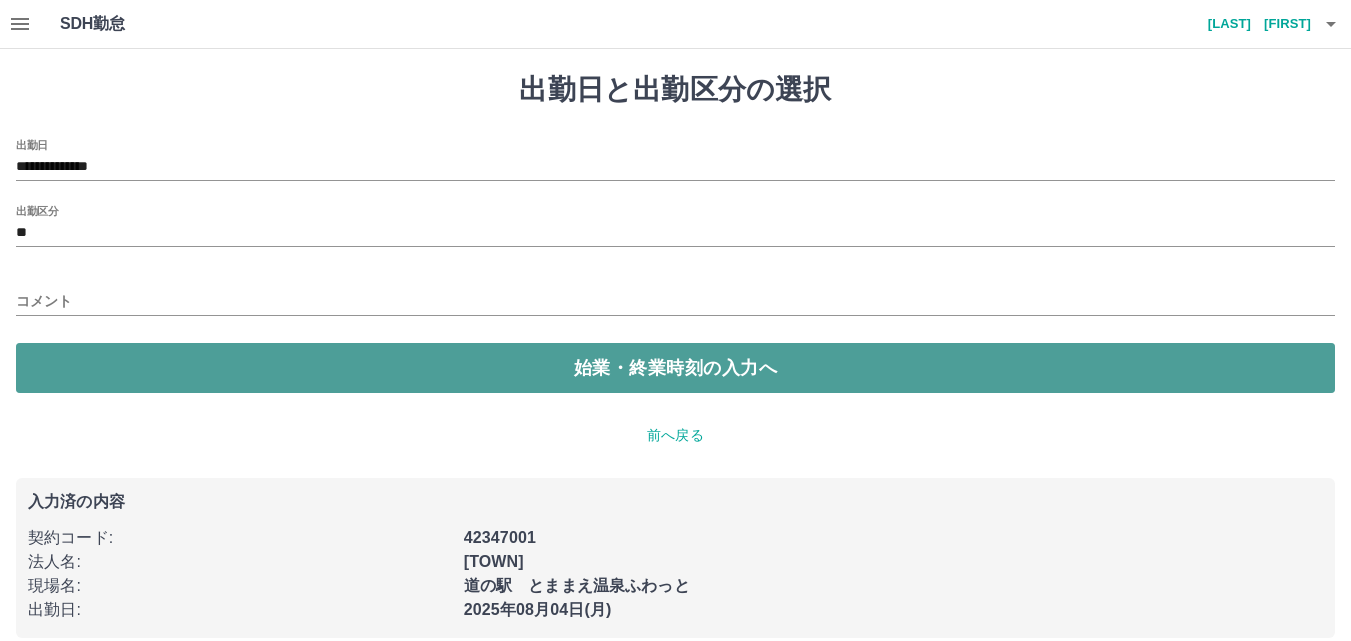 click on "始業・終業時刻の入力へ" at bounding box center [675, 368] 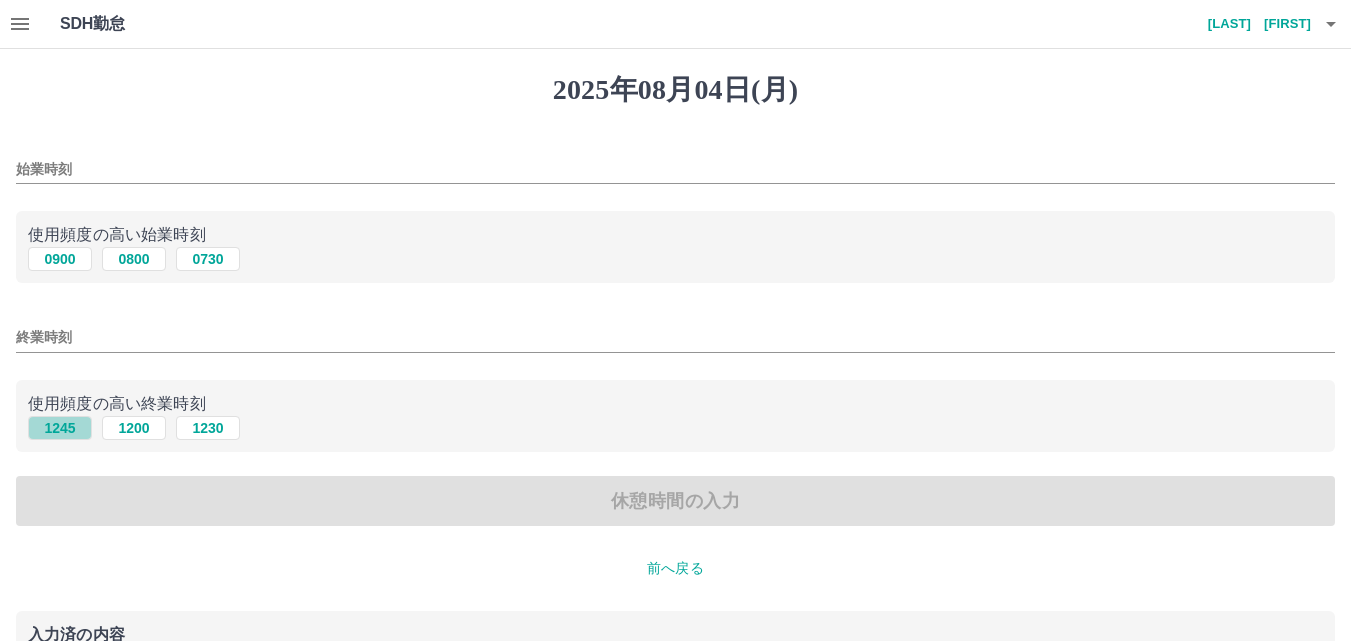 click on "1245" at bounding box center [60, 428] 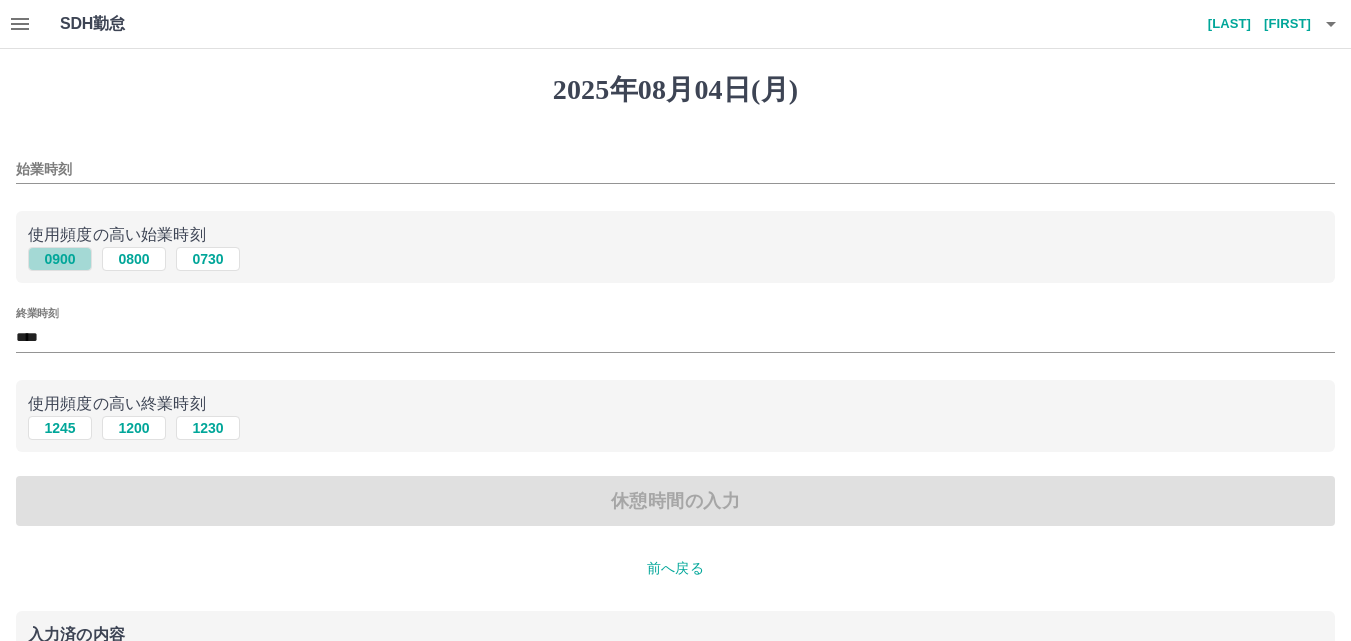 click on "0900" at bounding box center (60, 259) 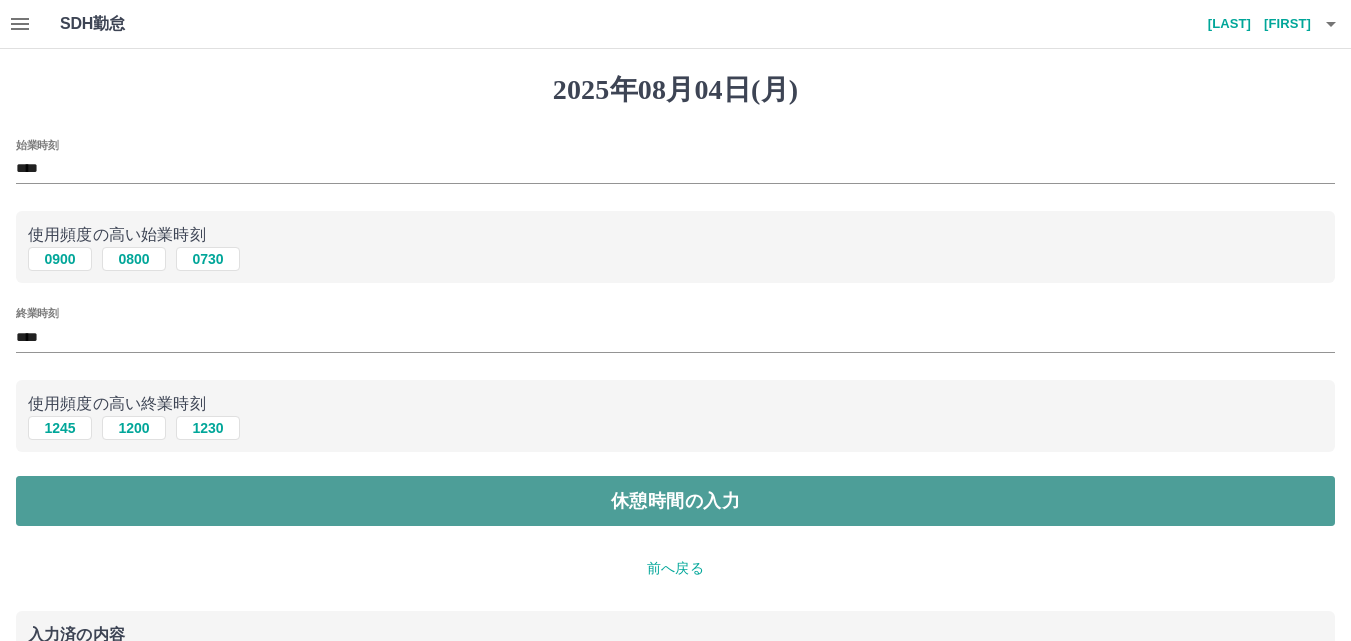 click on "休憩時間の入力" at bounding box center (675, 501) 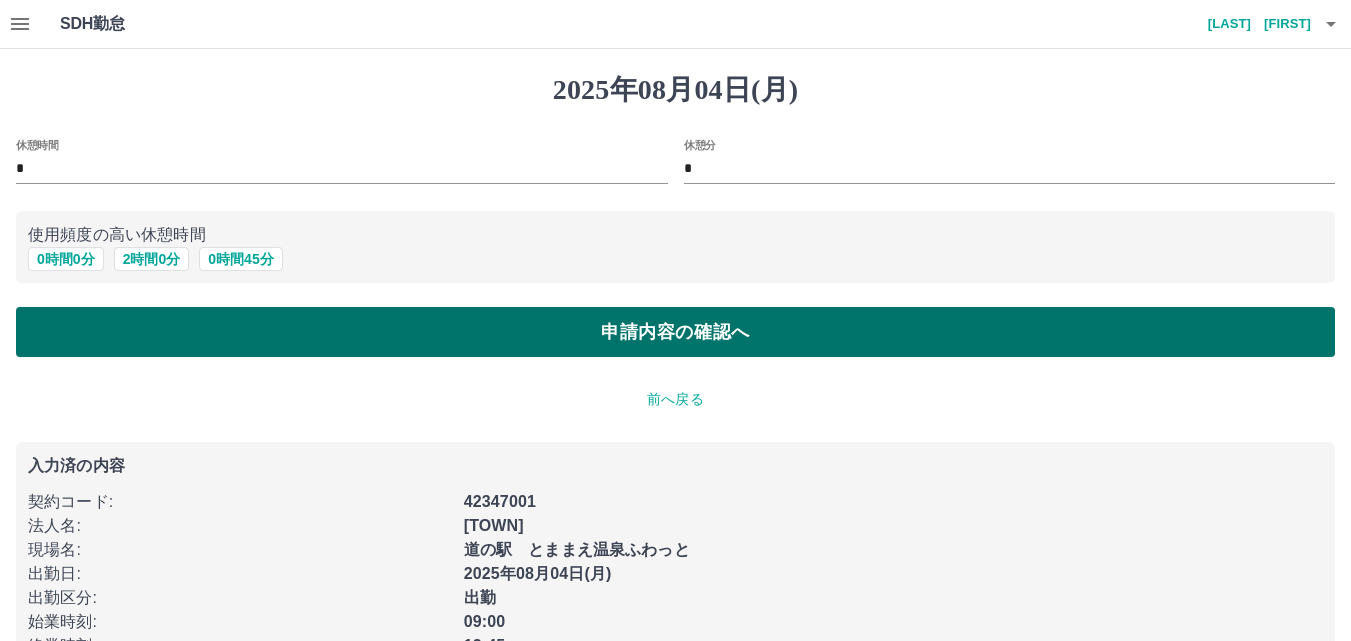 click on "申請内容の確認へ" at bounding box center (675, 332) 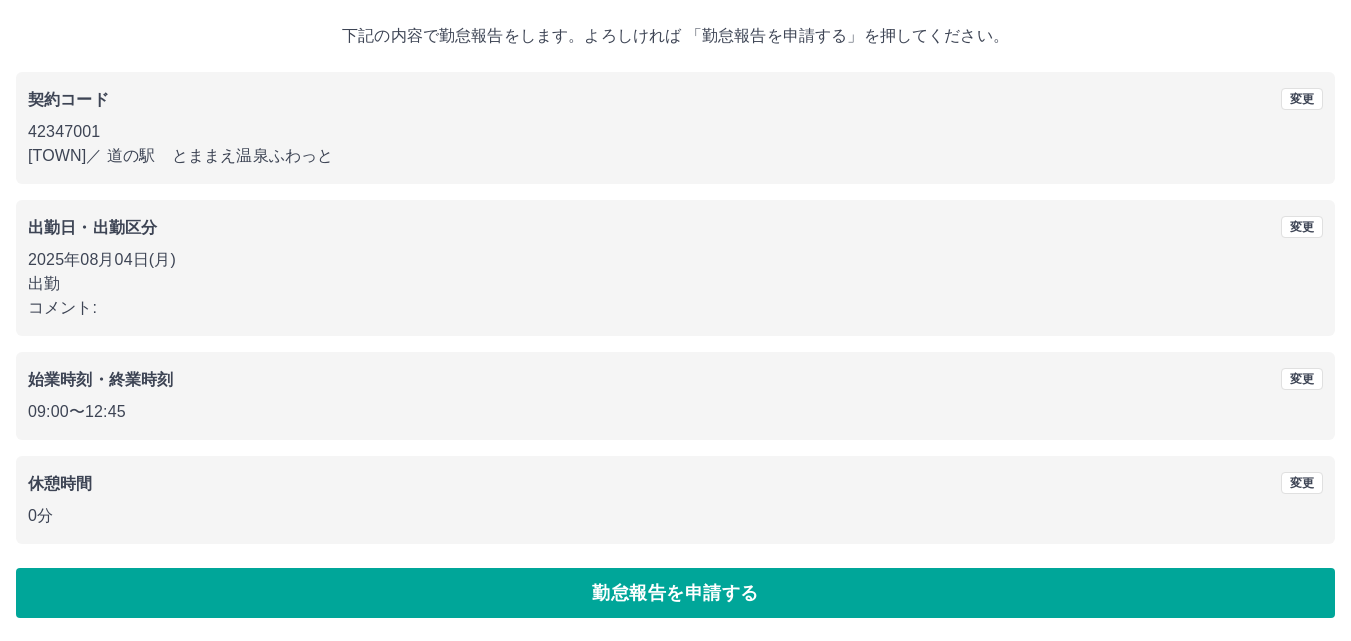 scroll, scrollTop: 108, scrollLeft: 0, axis: vertical 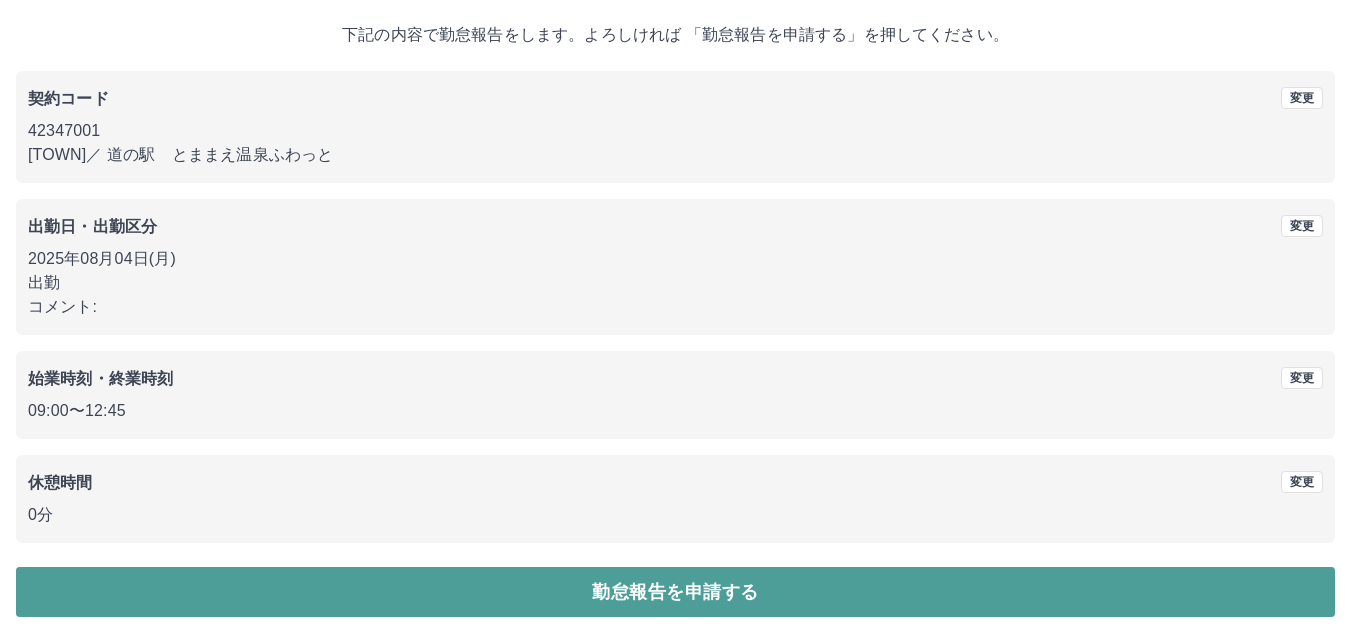 click on "勤怠報告を申請する" at bounding box center (675, 592) 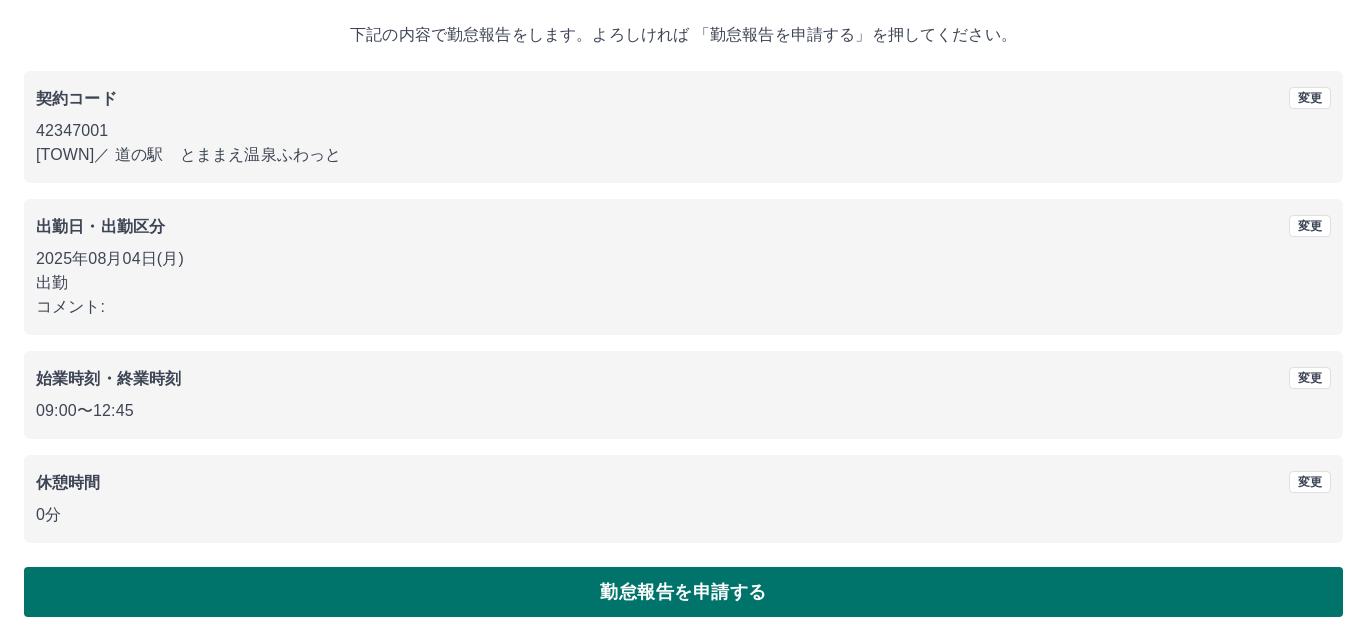 scroll, scrollTop: 0, scrollLeft: 0, axis: both 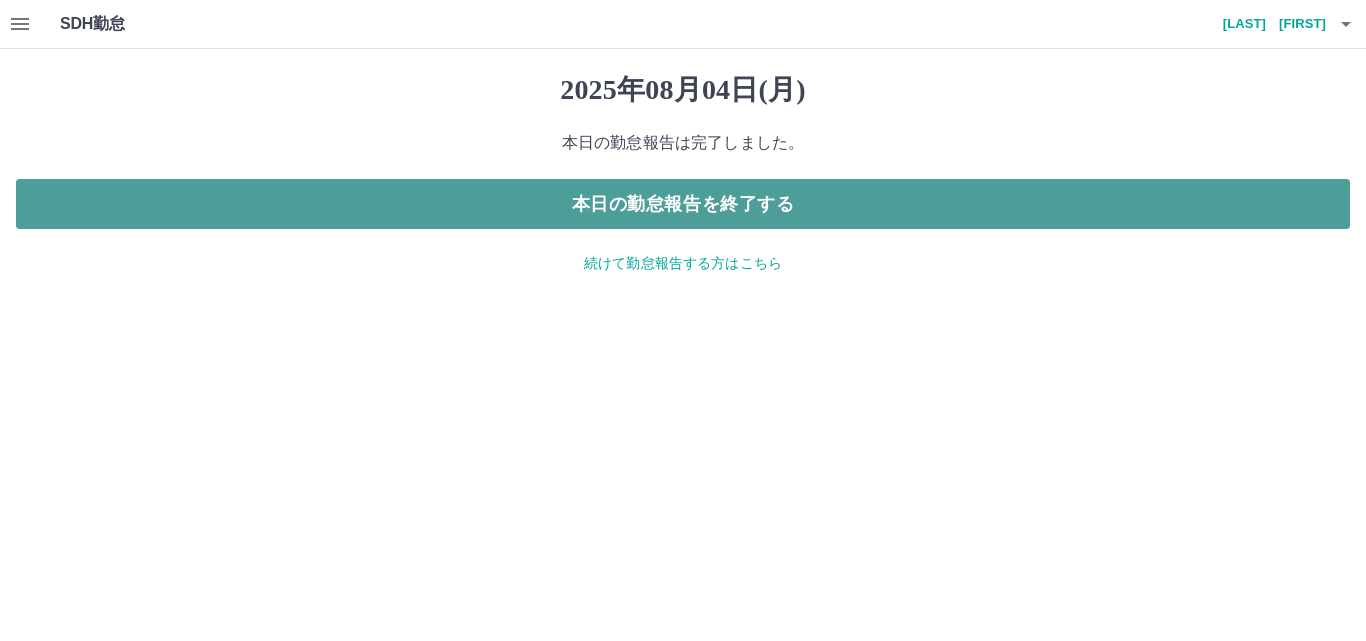 click on "本日の勤怠報告を終了する" at bounding box center (683, 204) 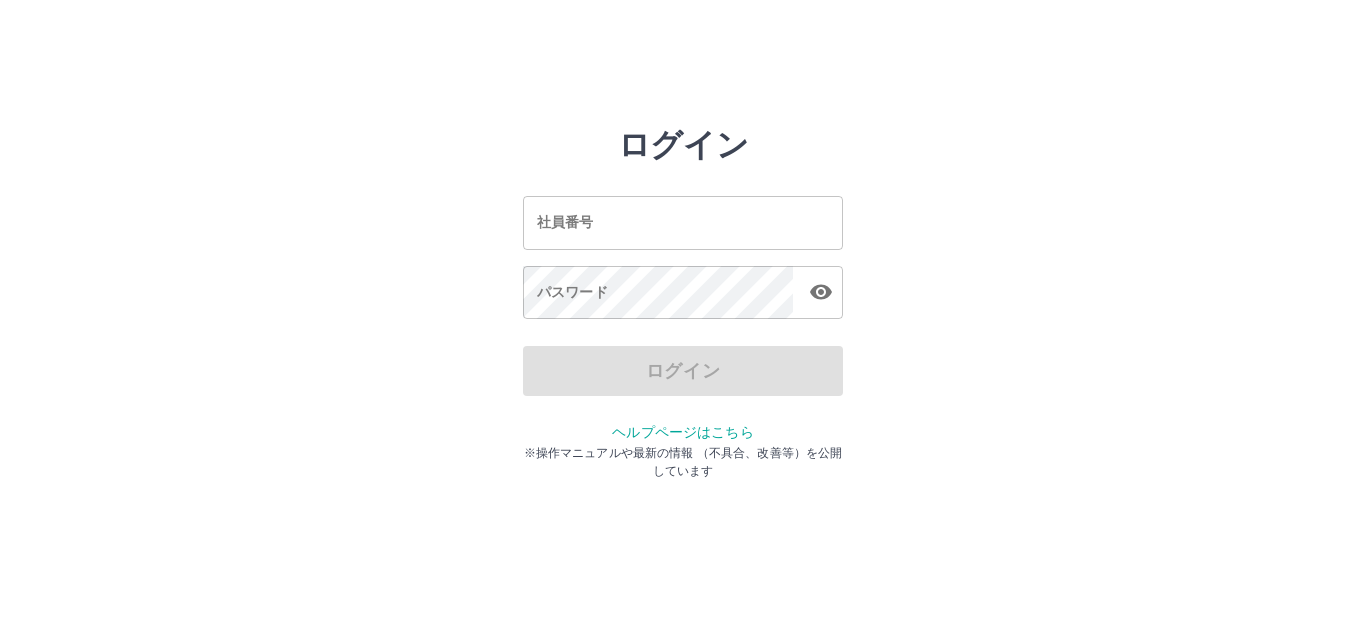 scroll, scrollTop: 0, scrollLeft: 0, axis: both 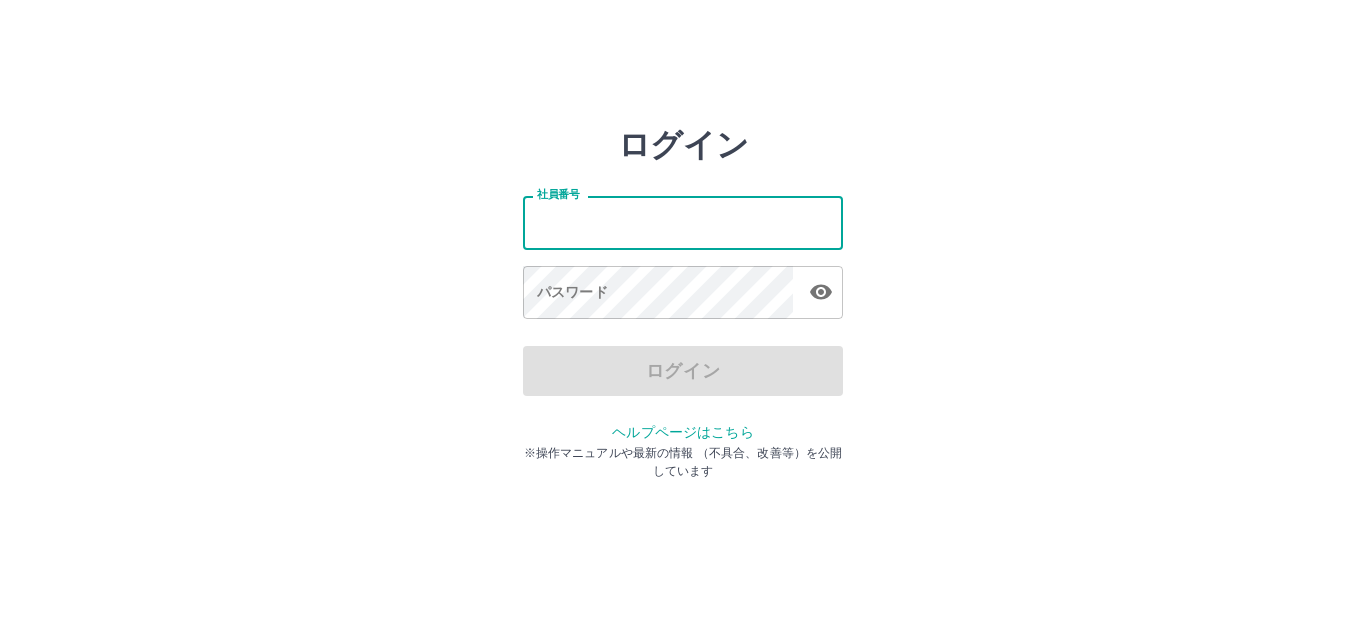 drag, startPoint x: 609, startPoint y: 218, endPoint x: 563, endPoint y: 206, distance: 47.539455 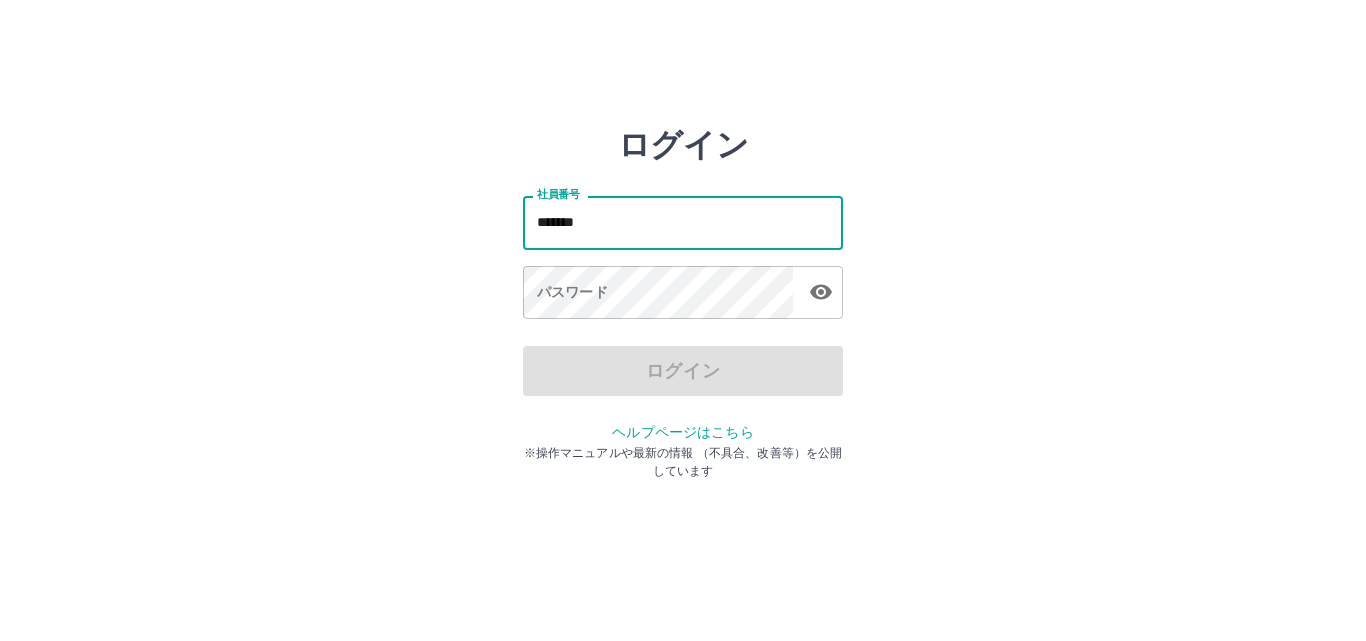 type on "*******" 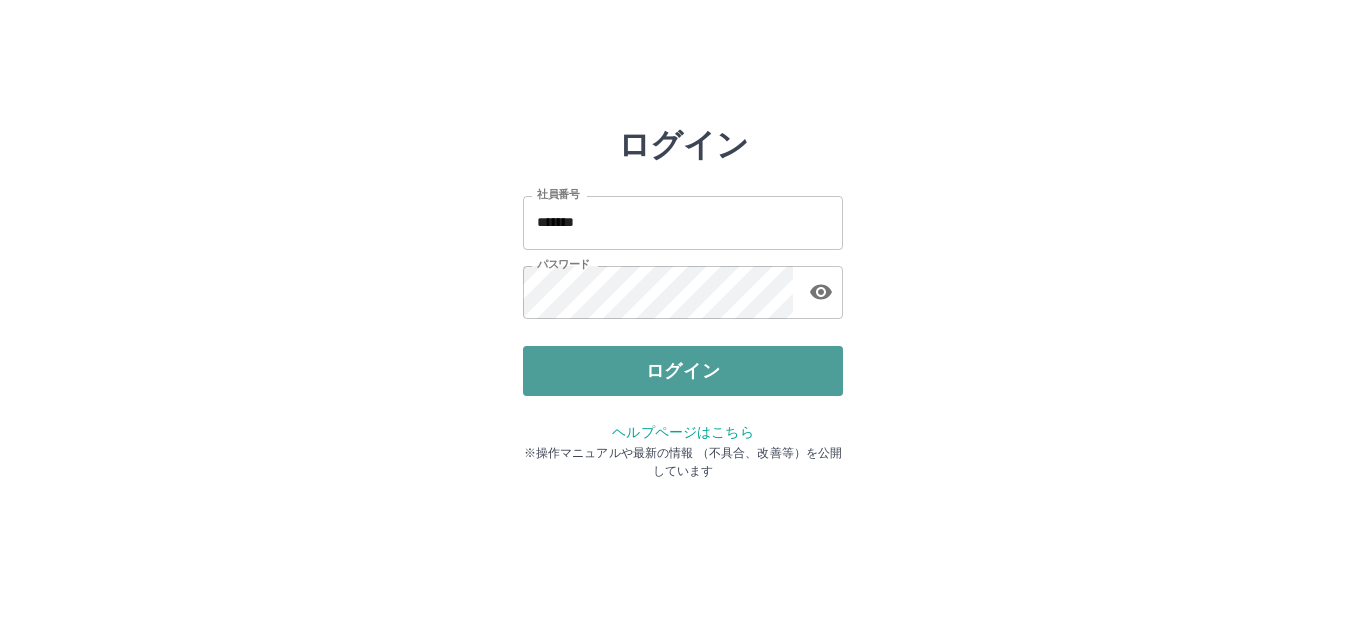 click on "ログイン" at bounding box center [683, 371] 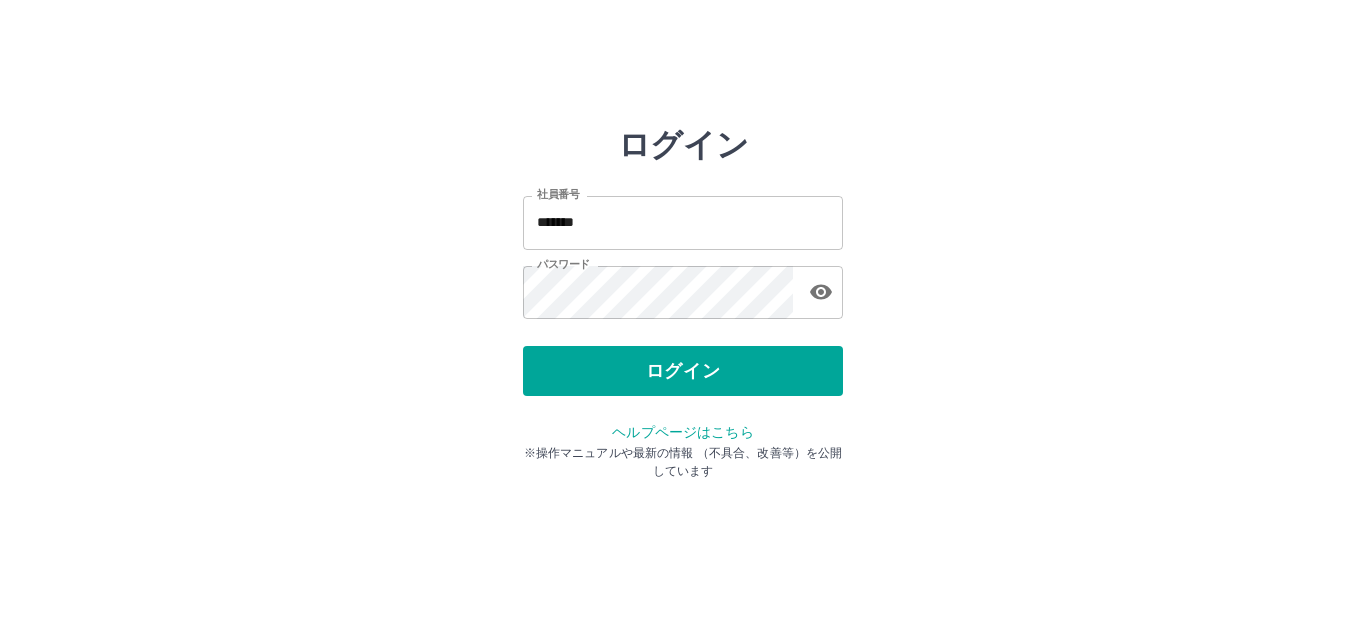 click at bounding box center (821, 292) 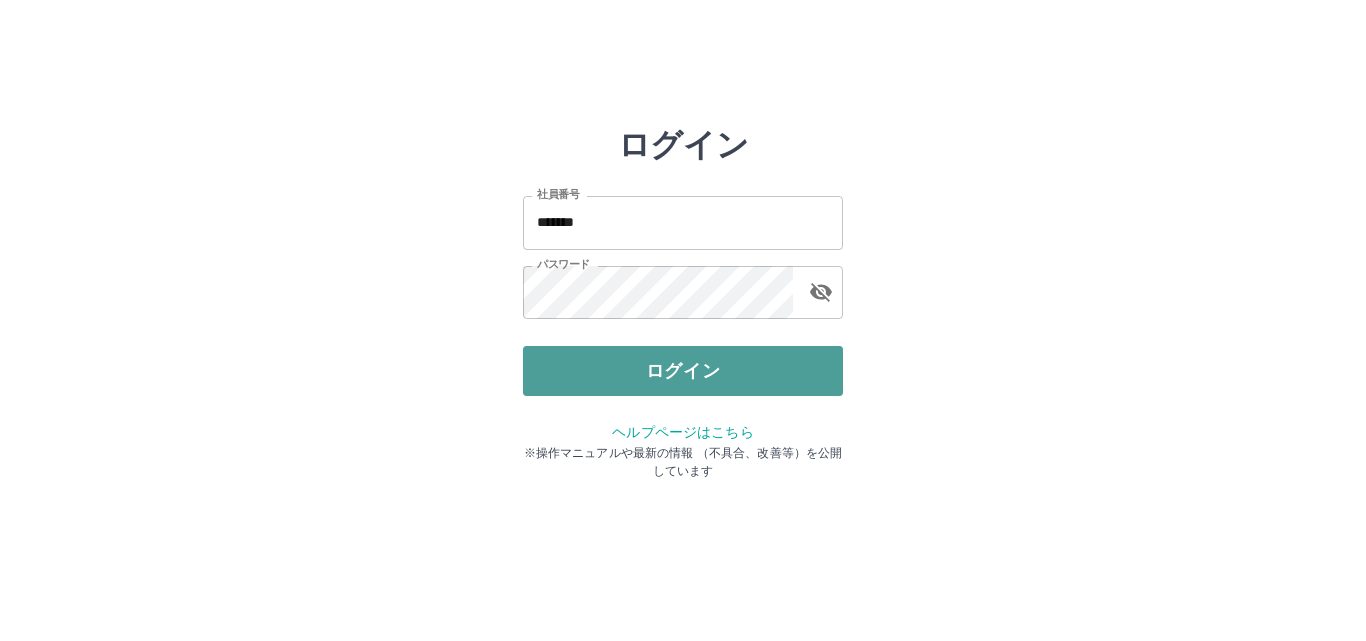 click on "ログイン" at bounding box center [683, 371] 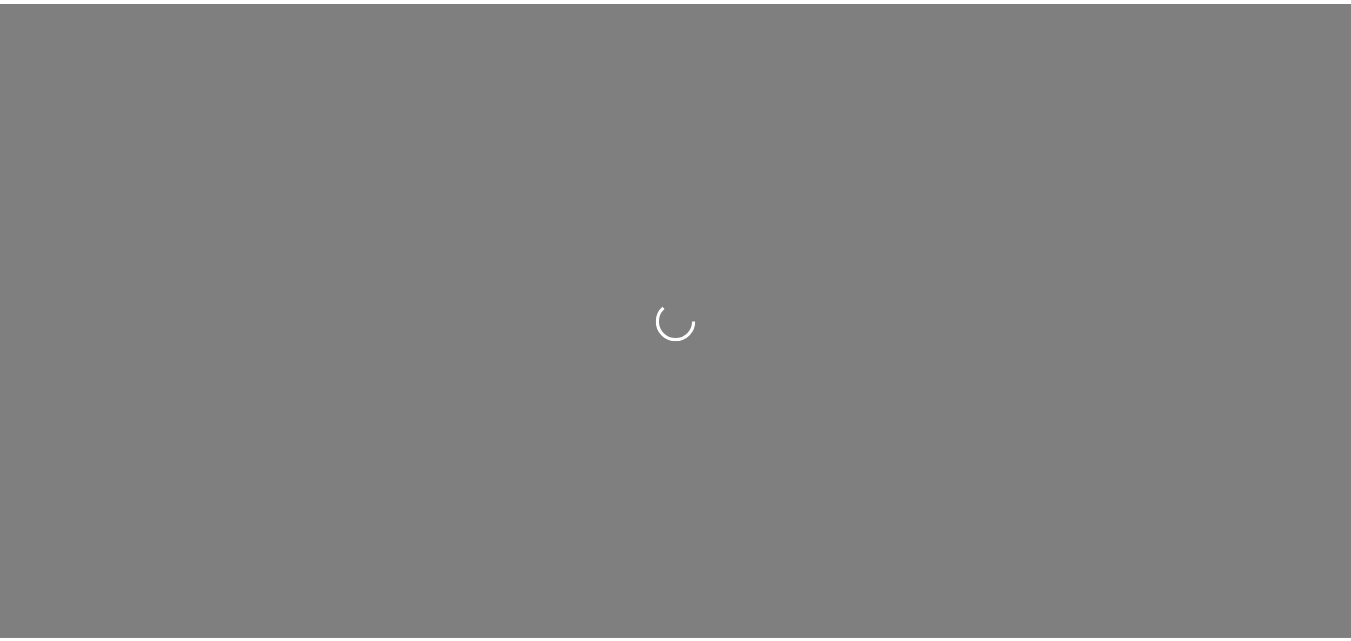 scroll, scrollTop: 0, scrollLeft: 0, axis: both 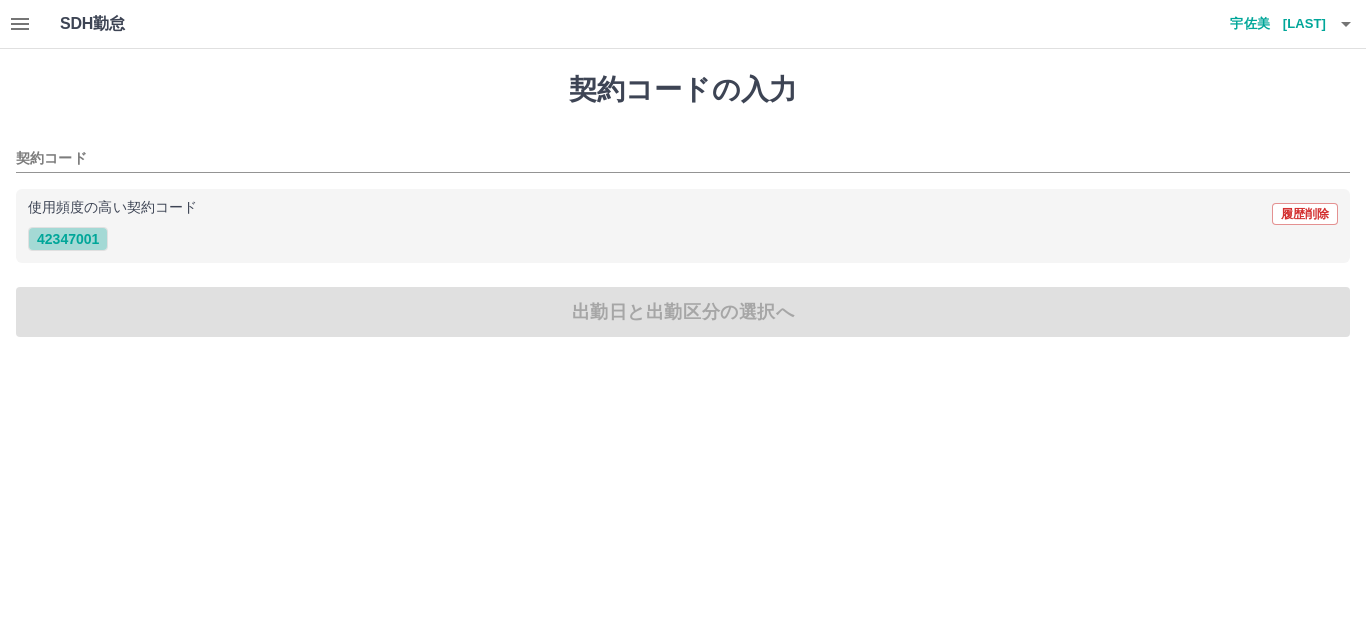 click on "42347001" at bounding box center (68, 239) 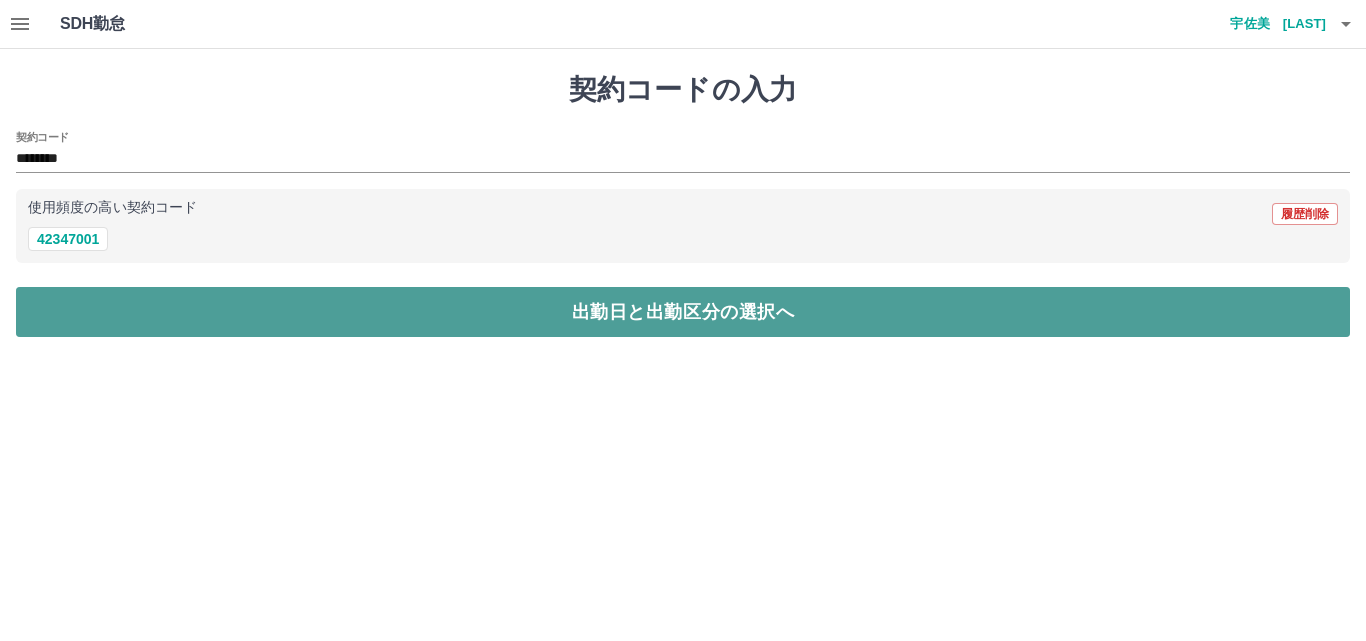 click on "出勤日と出勤区分の選択へ" at bounding box center [683, 312] 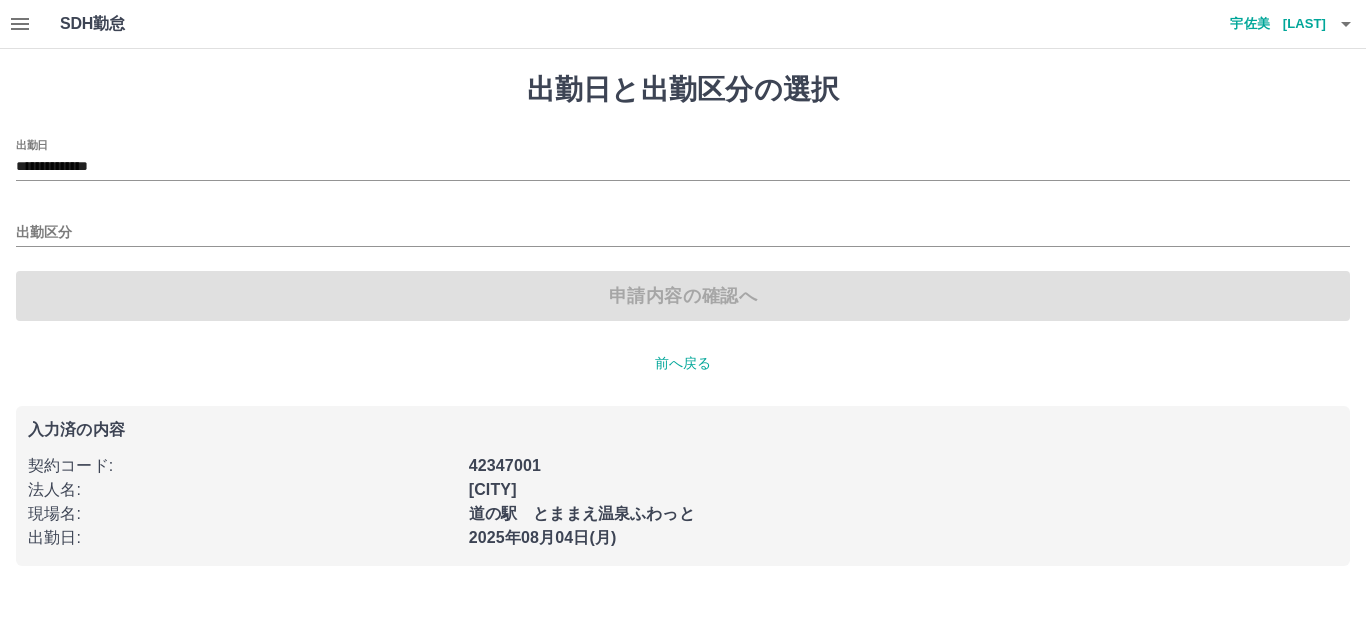 click on "**********" at bounding box center [683, 319] 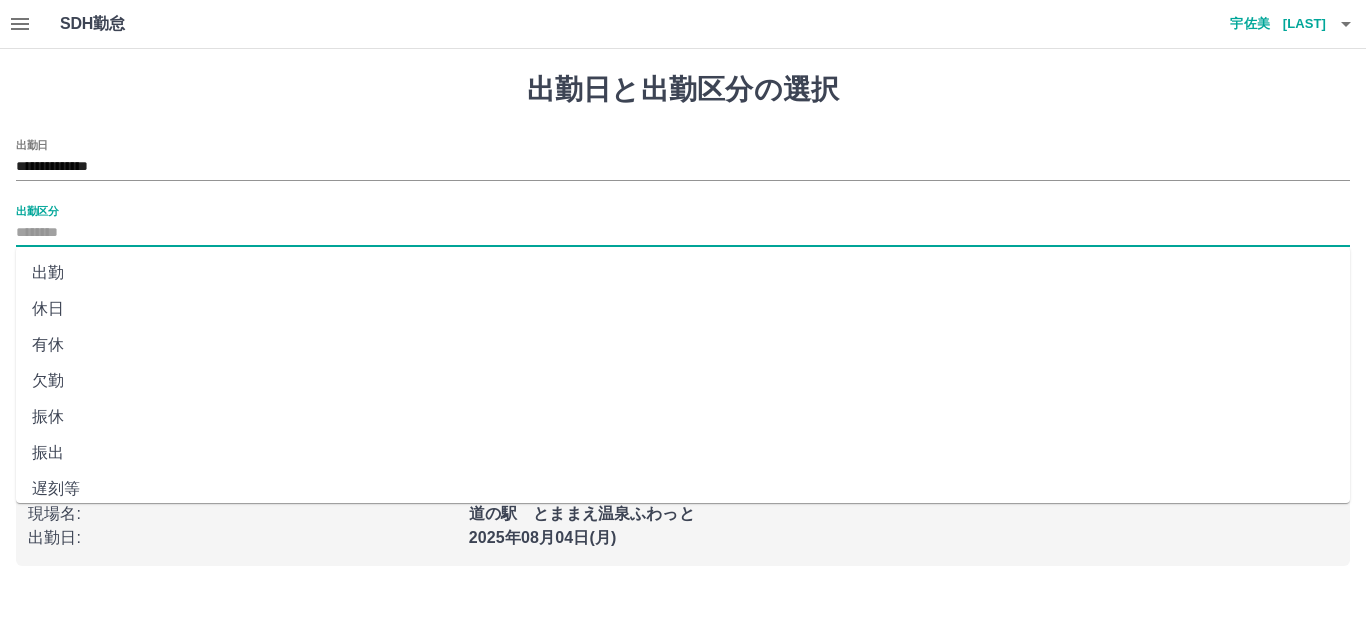 click on "出勤区分" at bounding box center [683, 233] 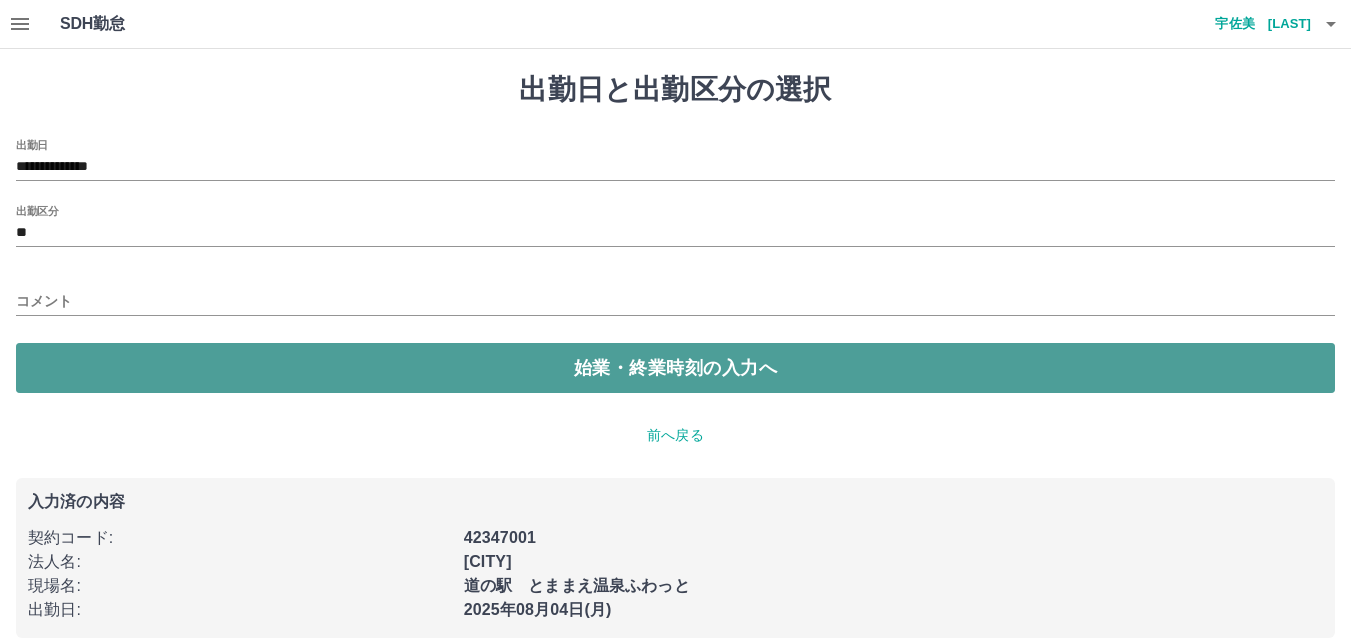 click on "始業・終業時刻の入力へ" at bounding box center (675, 368) 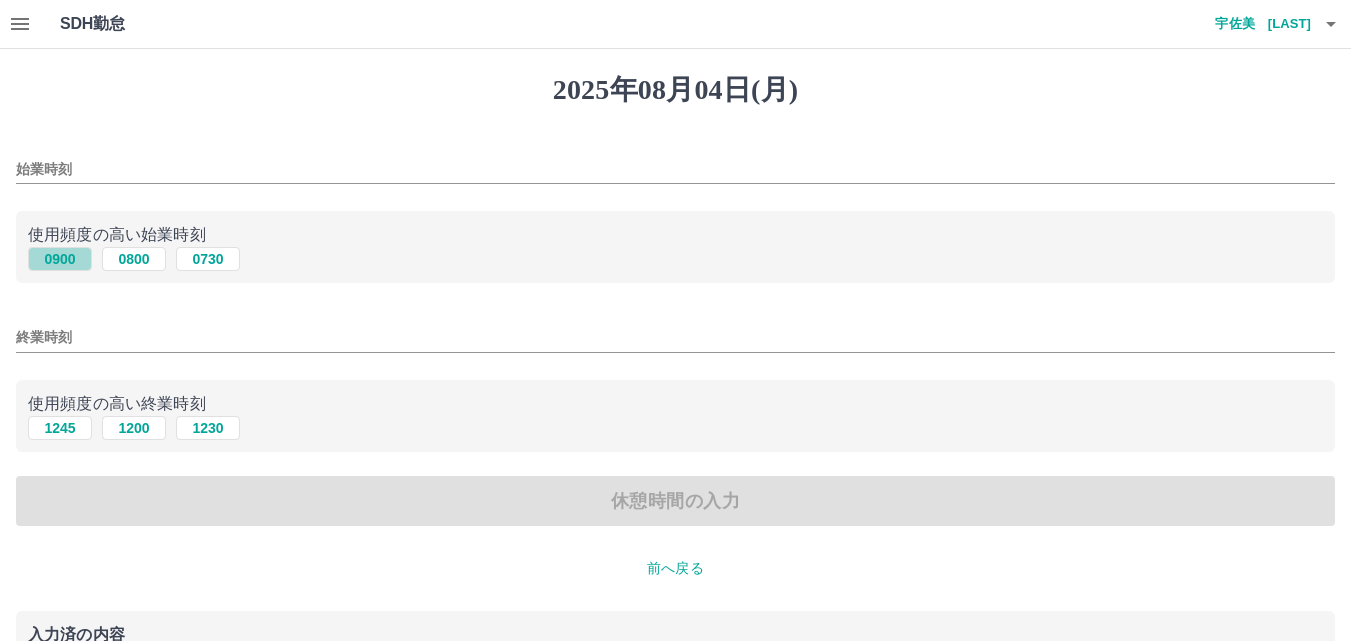 click on "0900" at bounding box center [60, 259] 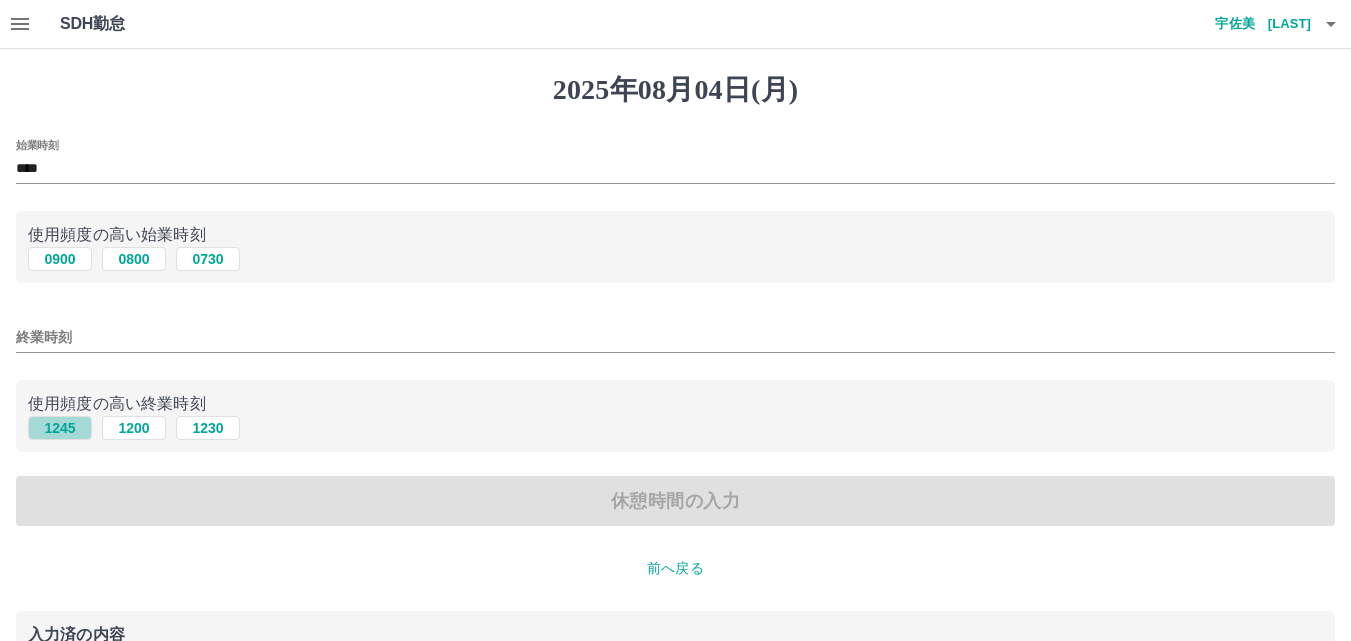 click on "1245" at bounding box center (60, 428) 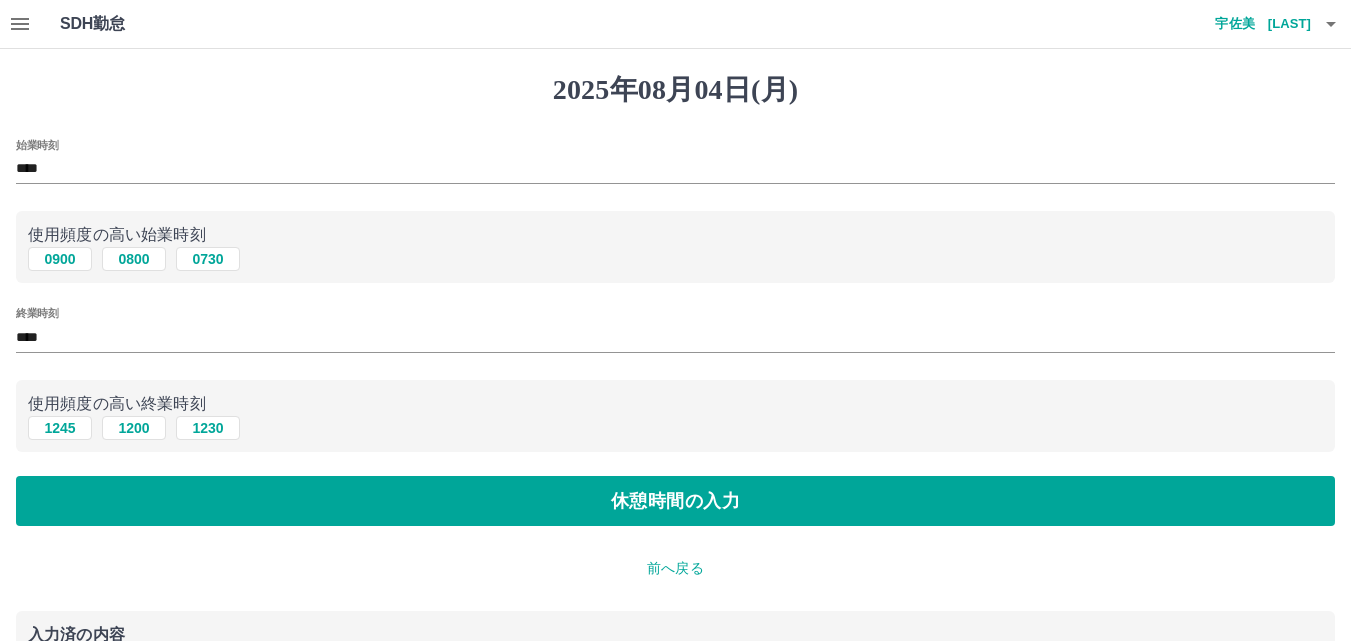 click on "使用頻度の高い始業時刻" at bounding box center (675, 235) 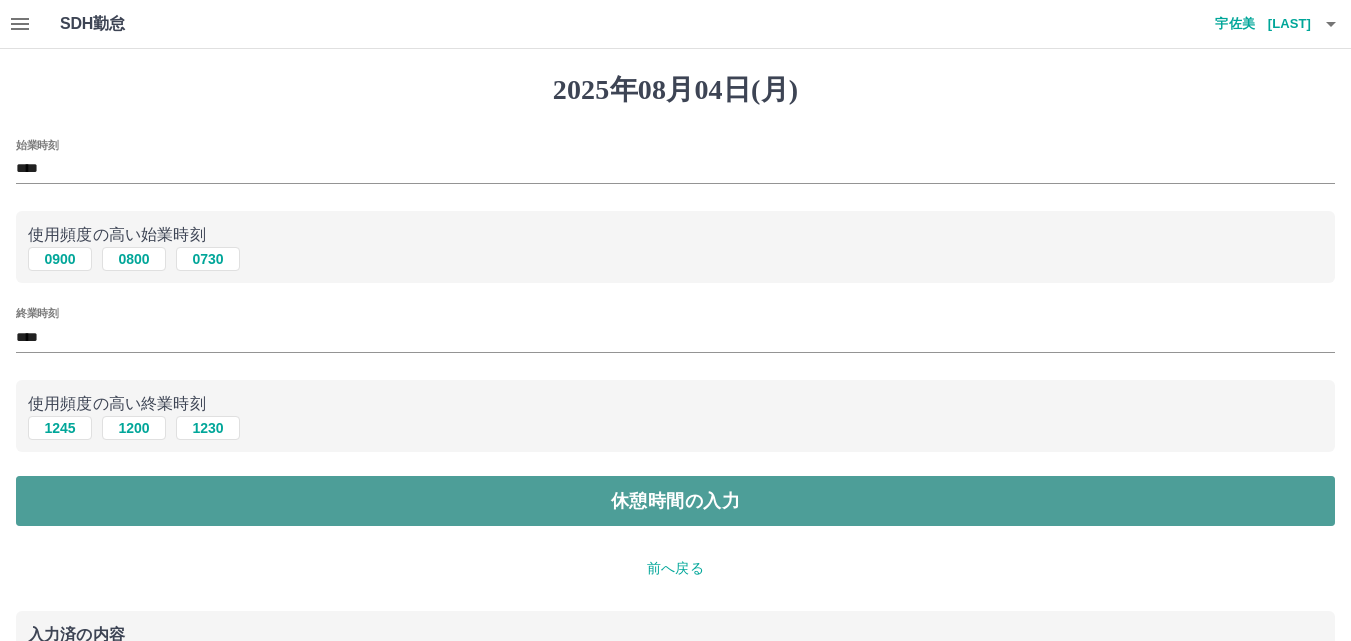 click on "休憩時間の入力" at bounding box center (675, 501) 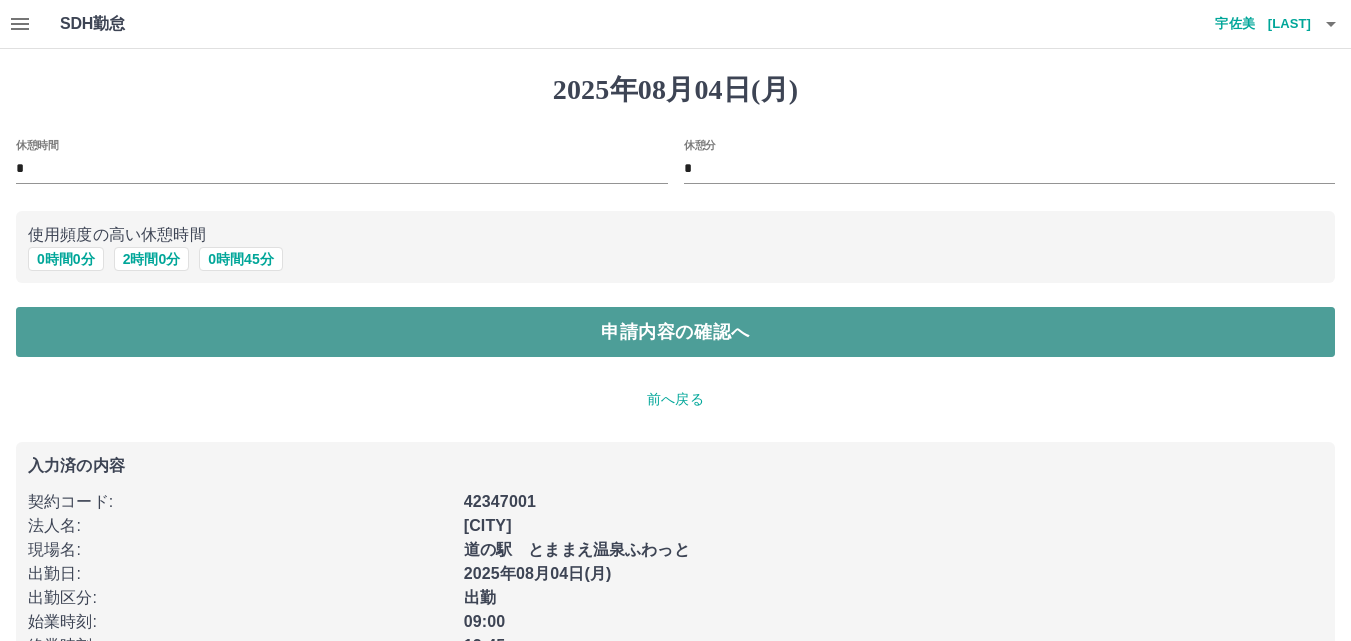 click on "申請内容の確認へ" at bounding box center (675, 332) 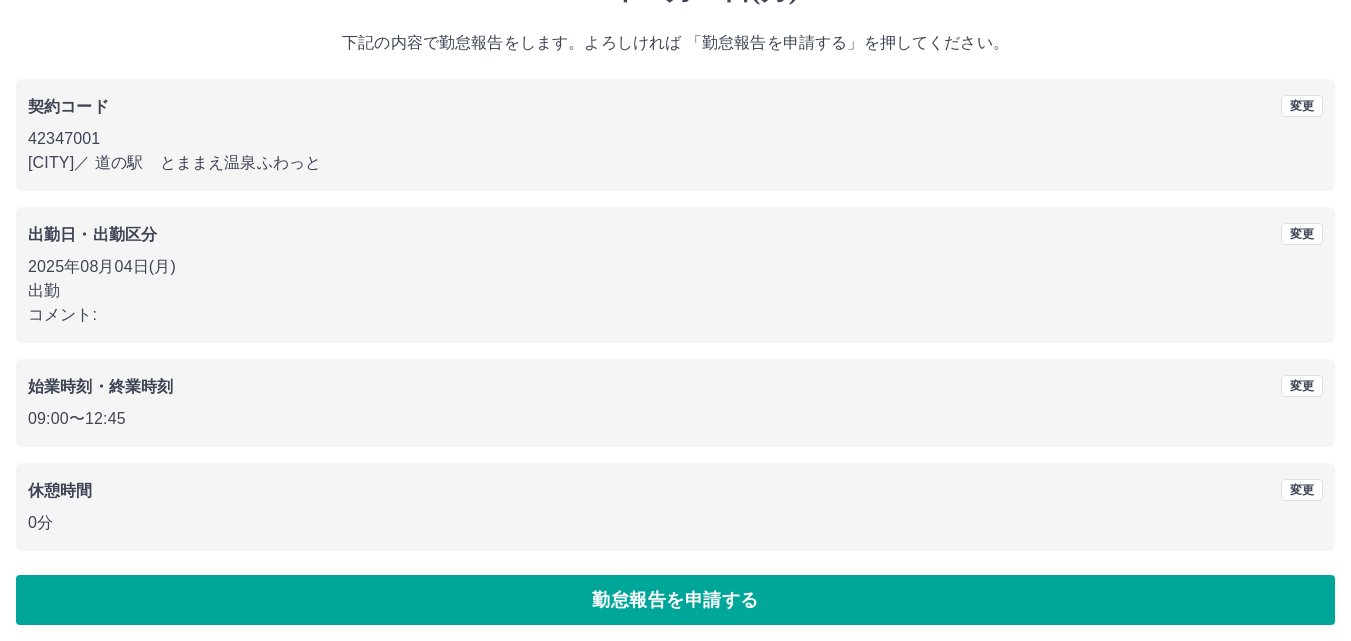 scroll, scrollTop: 108, scrollLeft: 0, axis: vertical 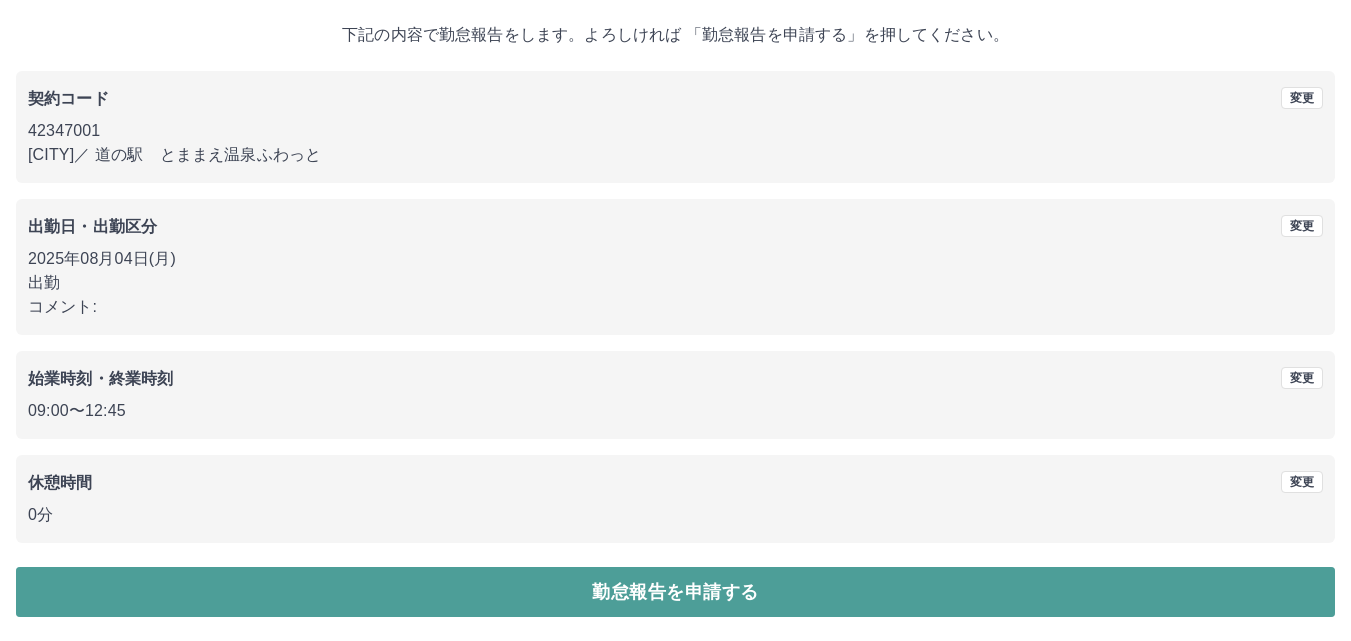 click on "勤怠報告を申請する" at bounding box center [675, 592] 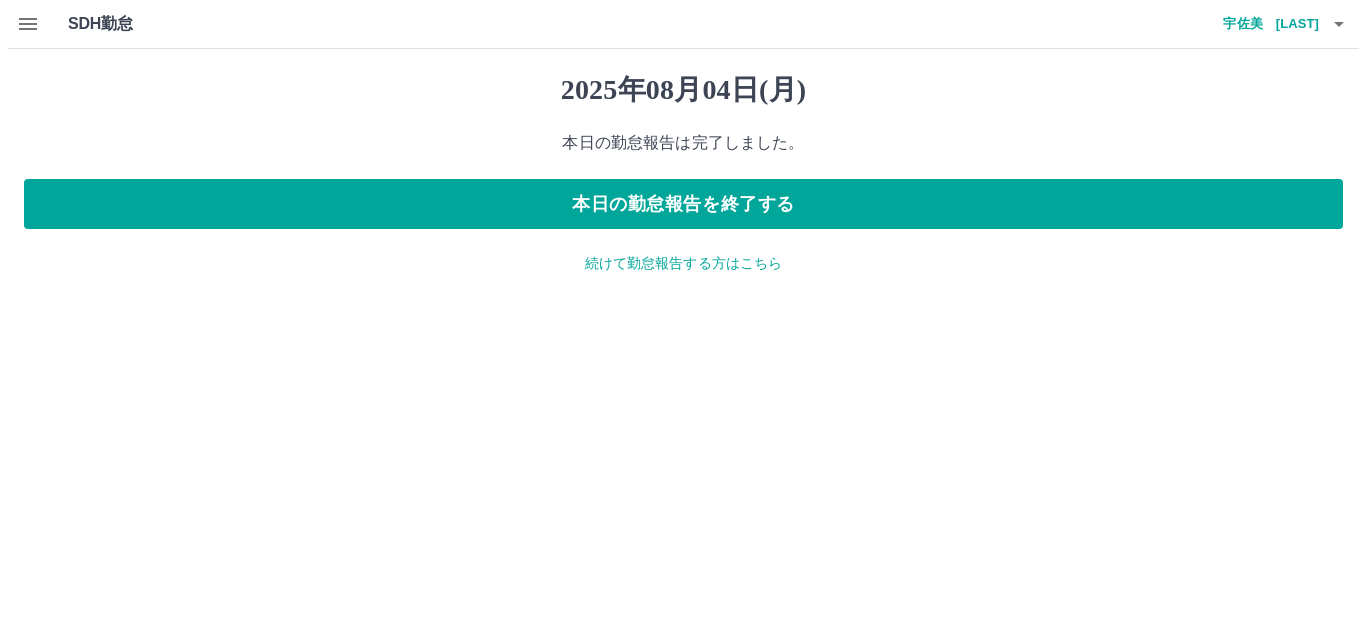 scroll, scrollTop: 0, scrollLeft: 0, axis: both 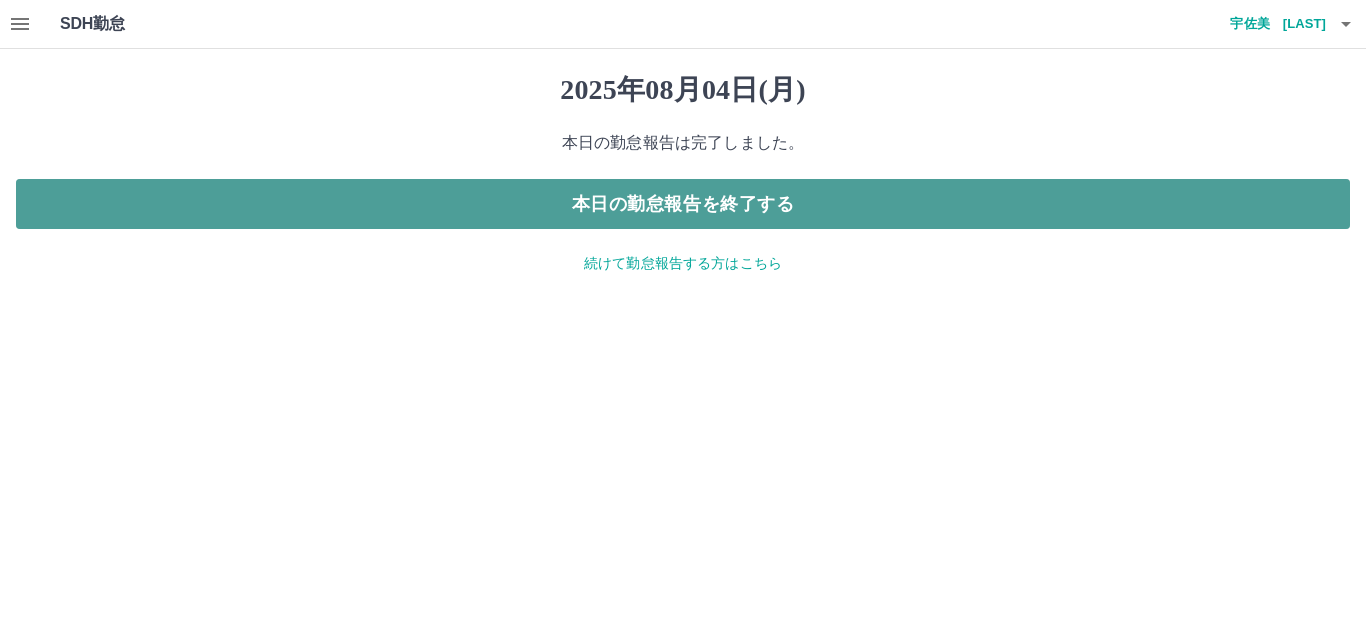 click on "本日の勤怠報告を終了する" at bounding box center (683, 204) 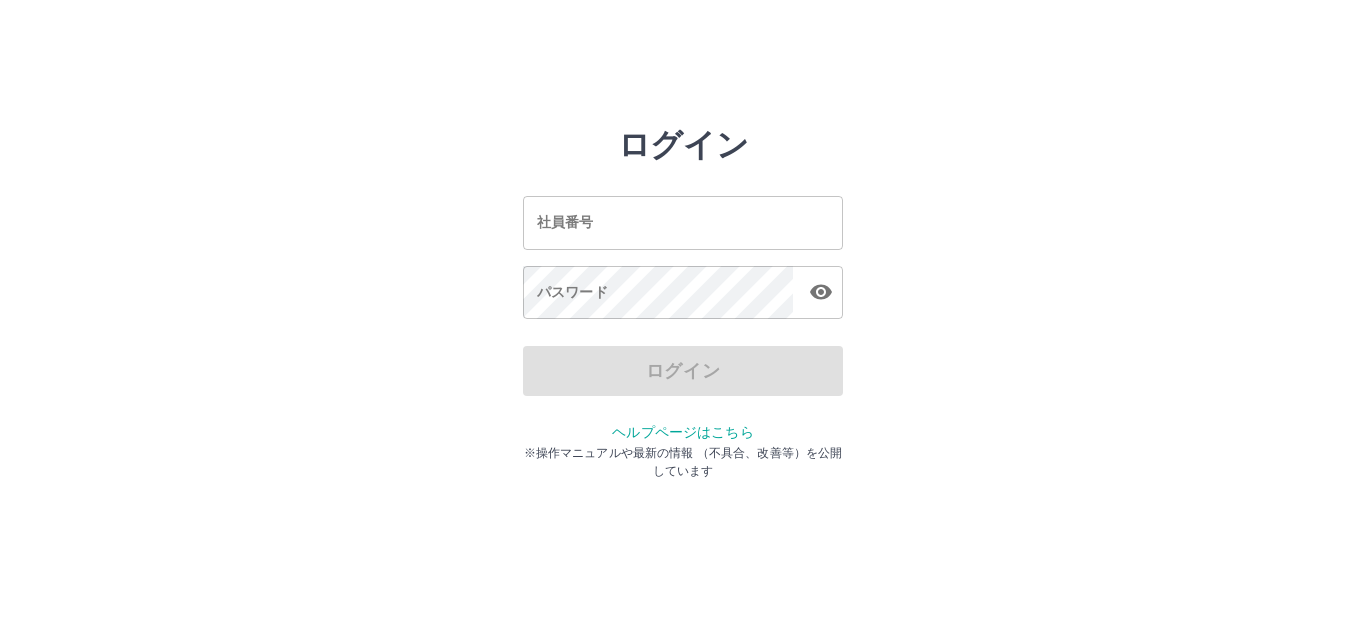 scroll, scrollTop: 0, scrollLeft: 0, axis: both 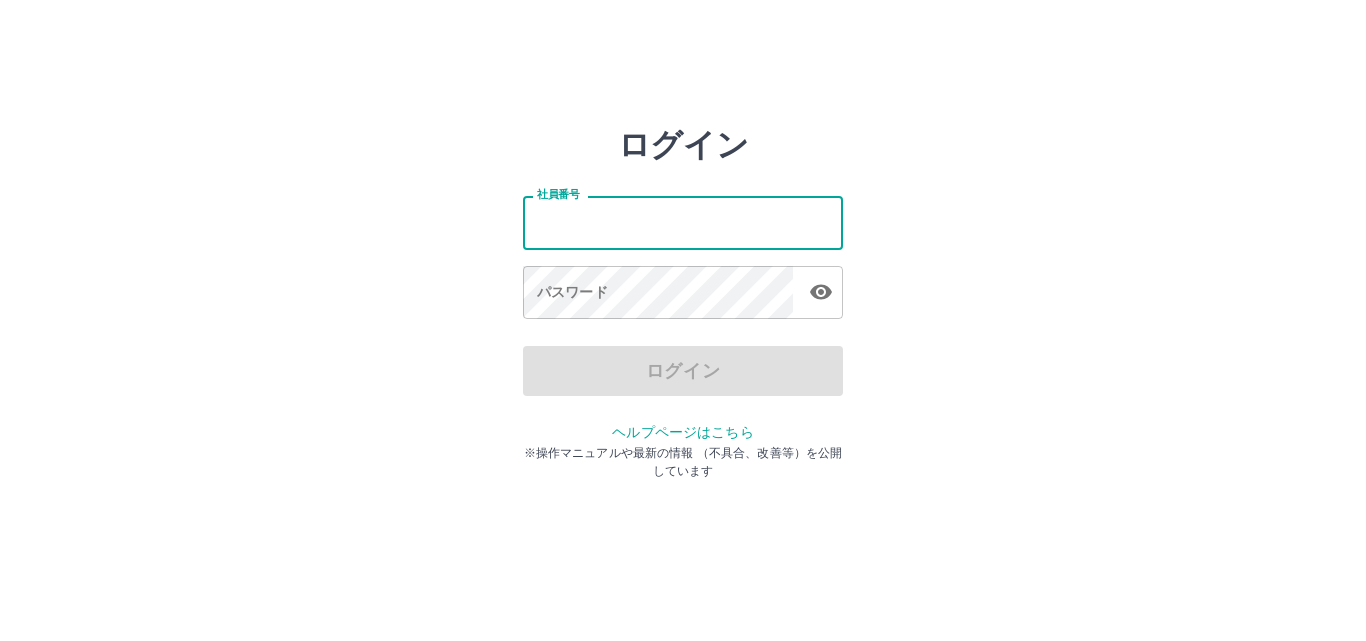 click on "社員番号" at bounding box center (683, 222) 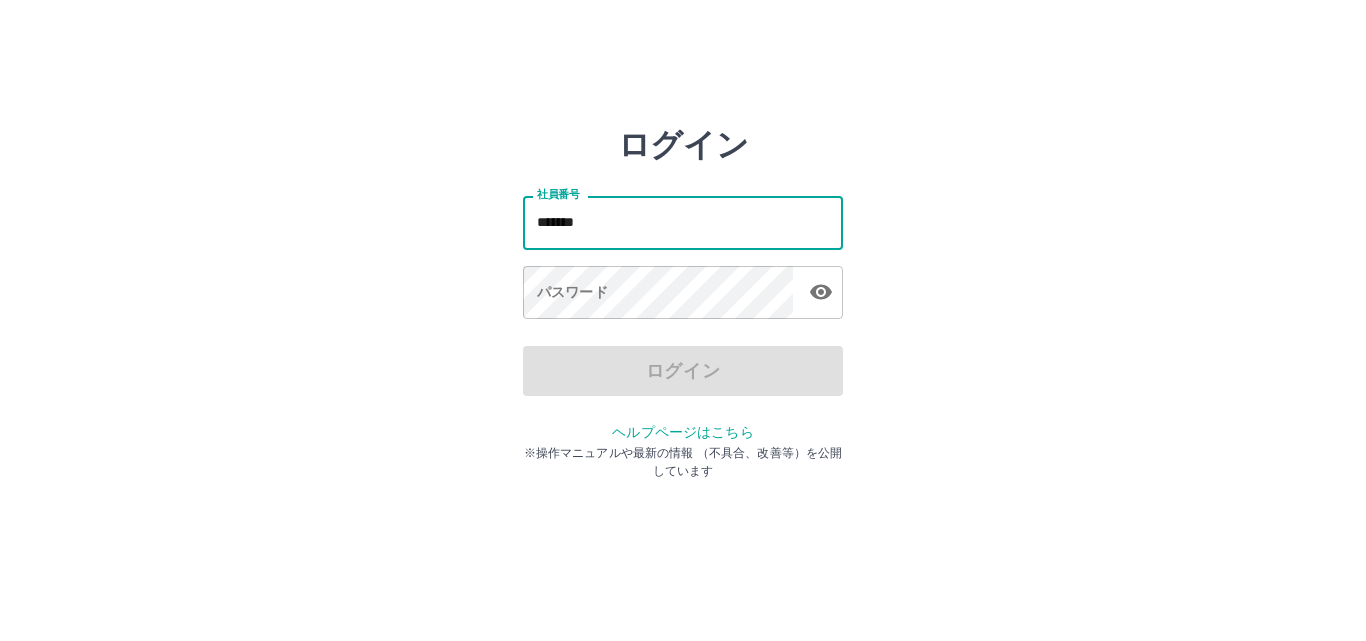 type on "*******" 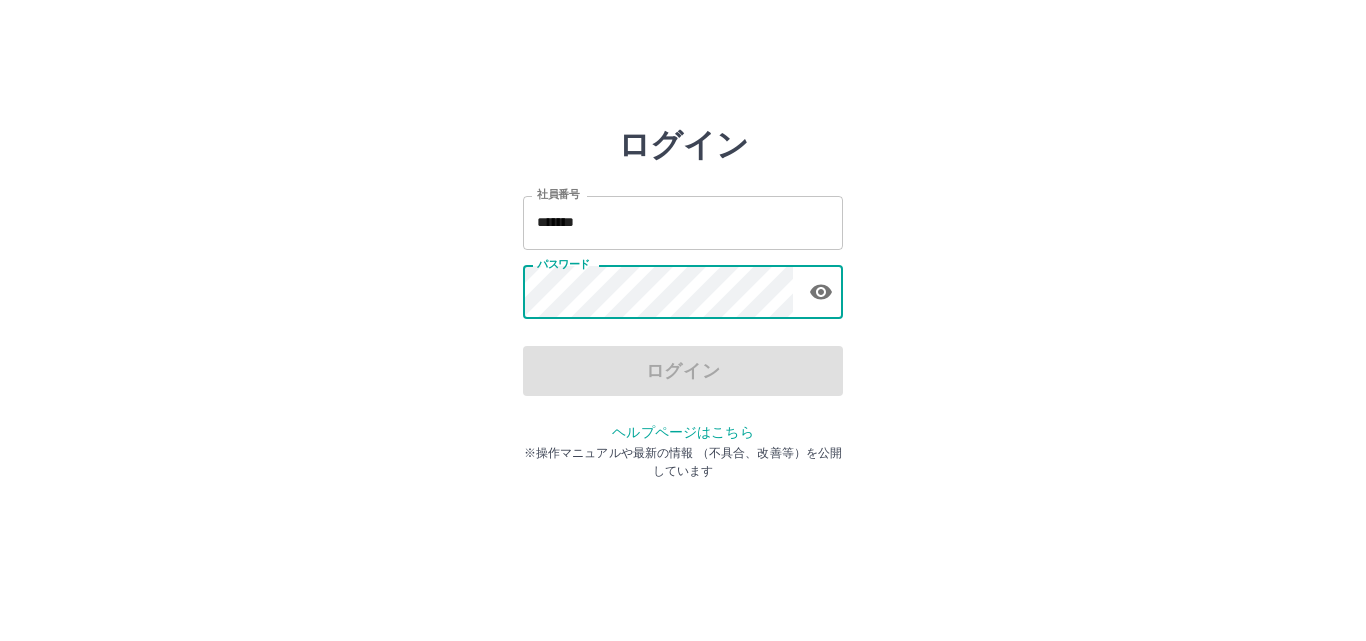 click on "パスワード パスワード" at bounding box center (683, 294) 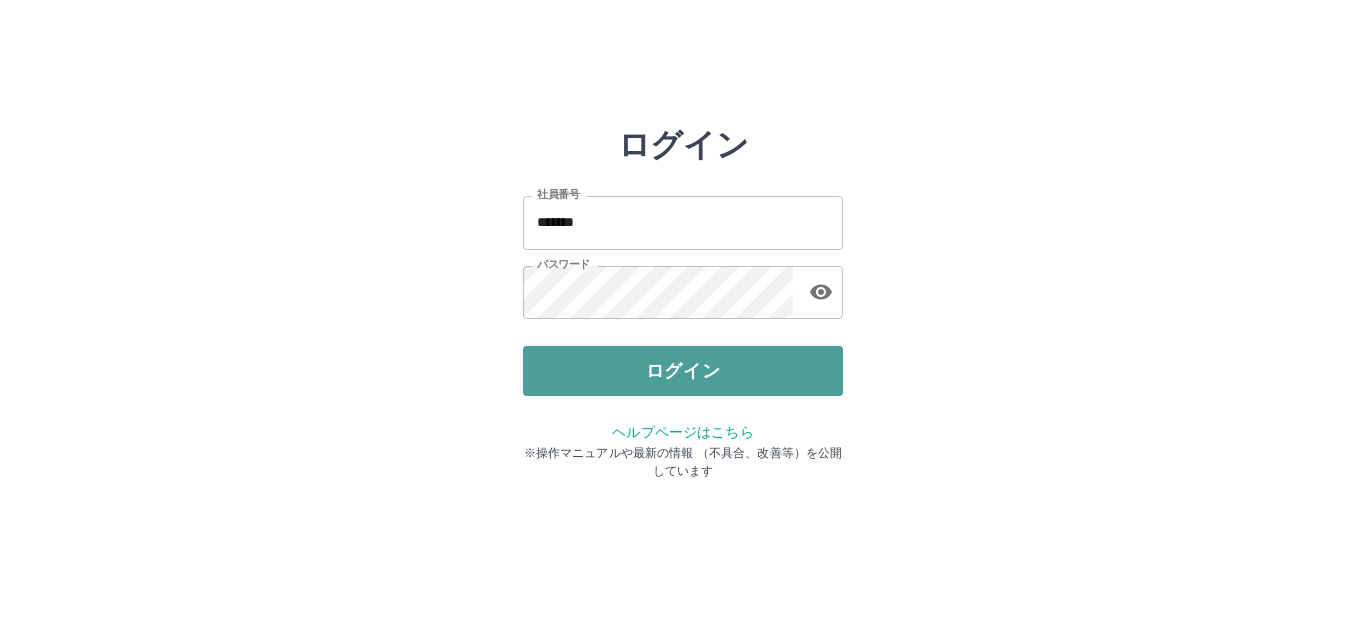 click on "ログイン" at bounding box center [683, 371] 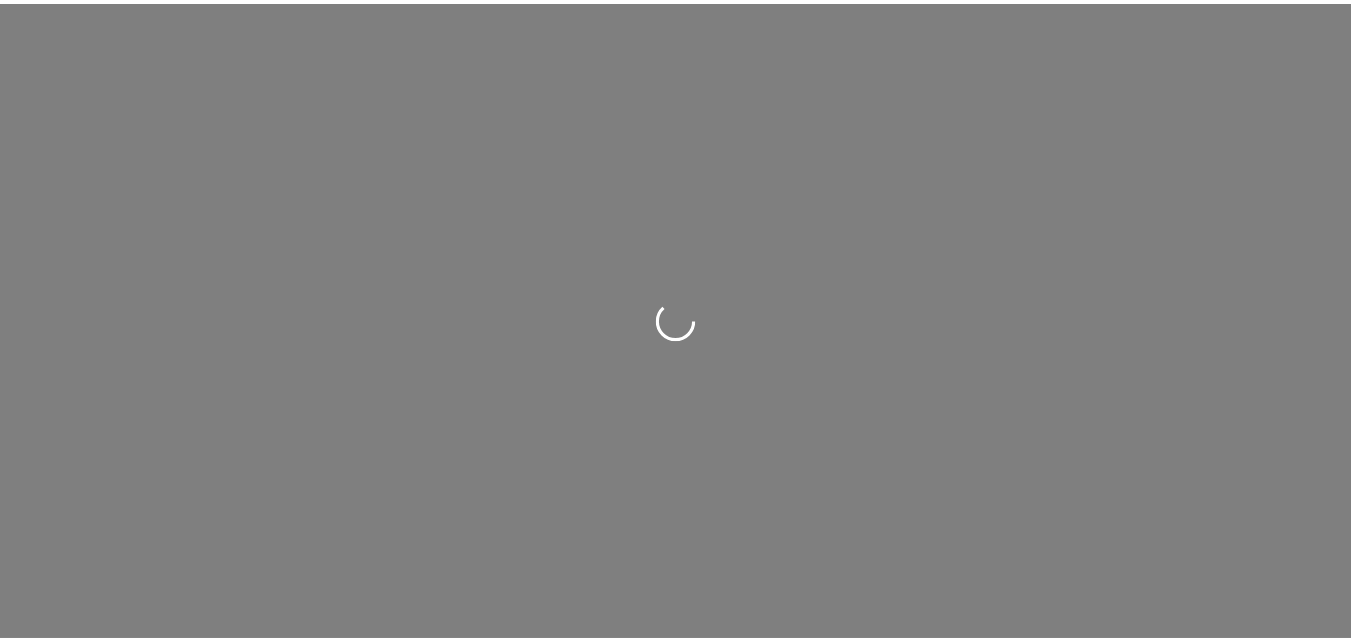 scroll, scrollTop: 0, scrollLeft: 0, axis: both 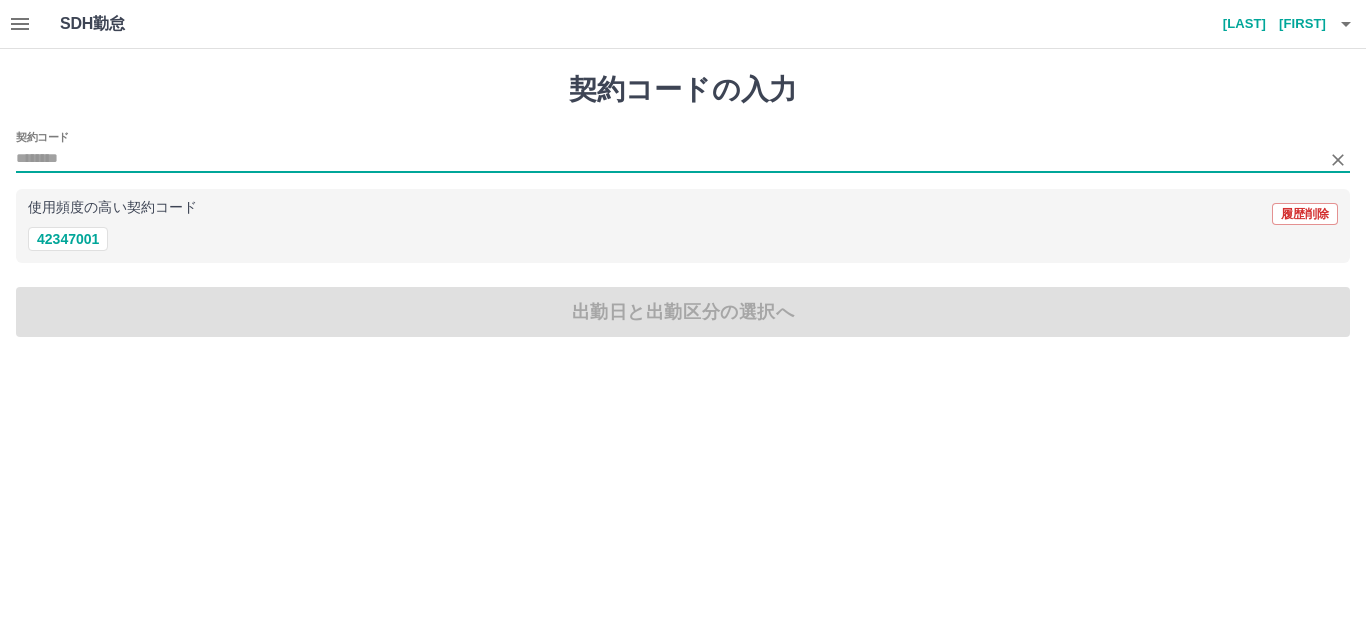click on "契約コード" at bounding box center [668, 159] 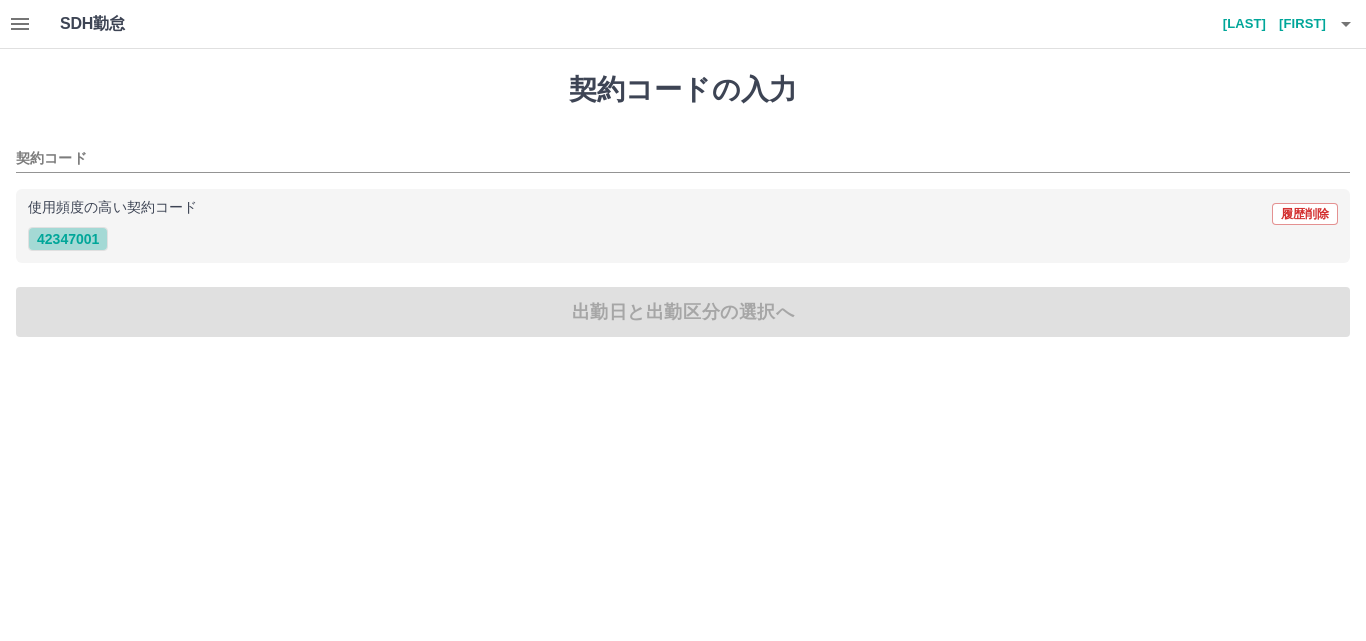 click on "42347001" at bounding box center (68, 239) 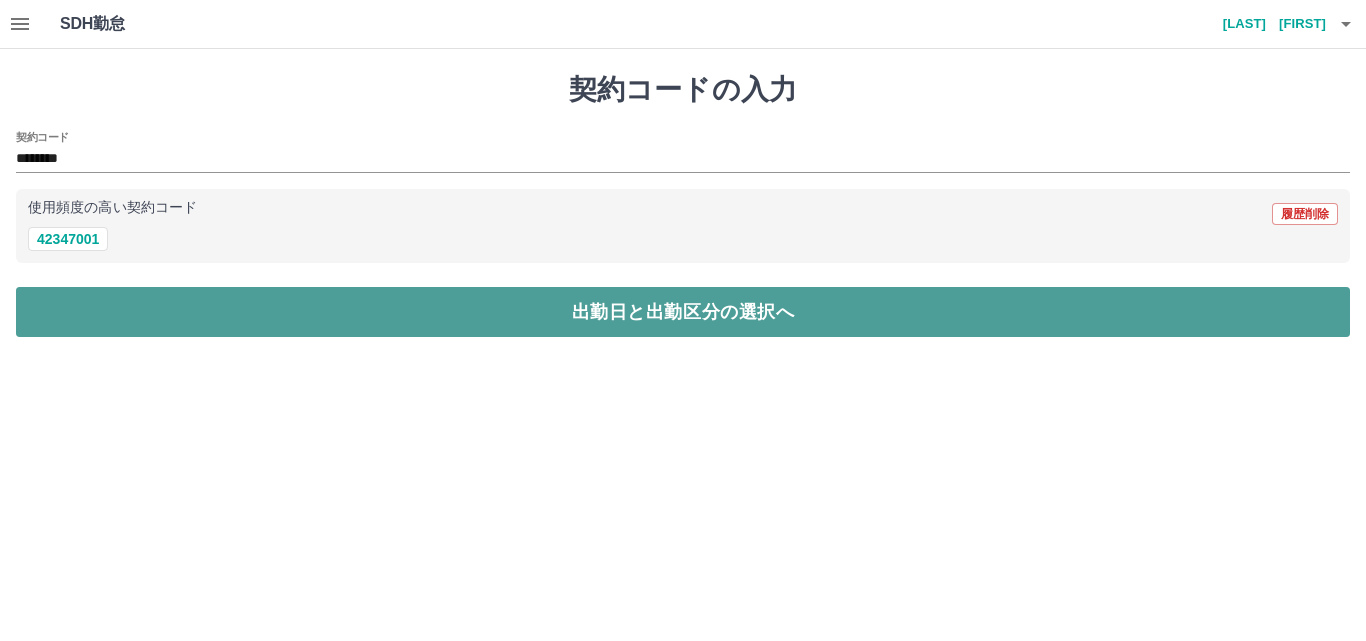 click on "出勤日と出勤区分の選択へ" at bounding box center [683, 312] 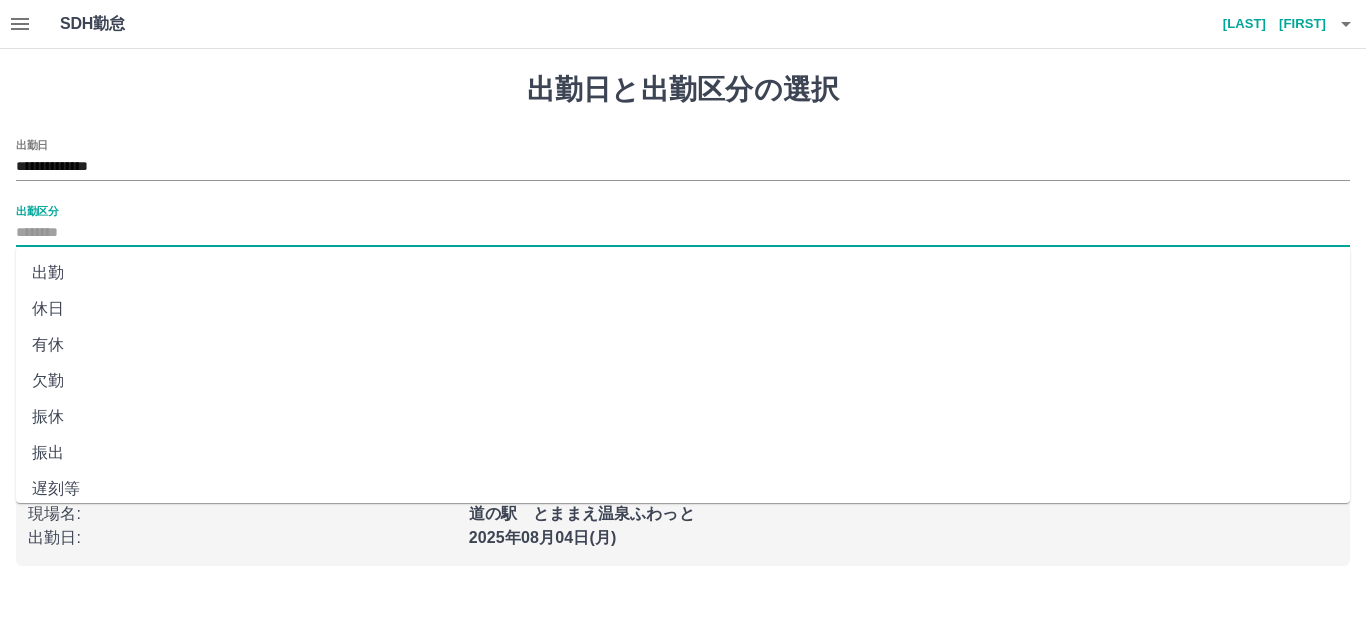 click on "出勤区分" at bounding box center (683, 233) 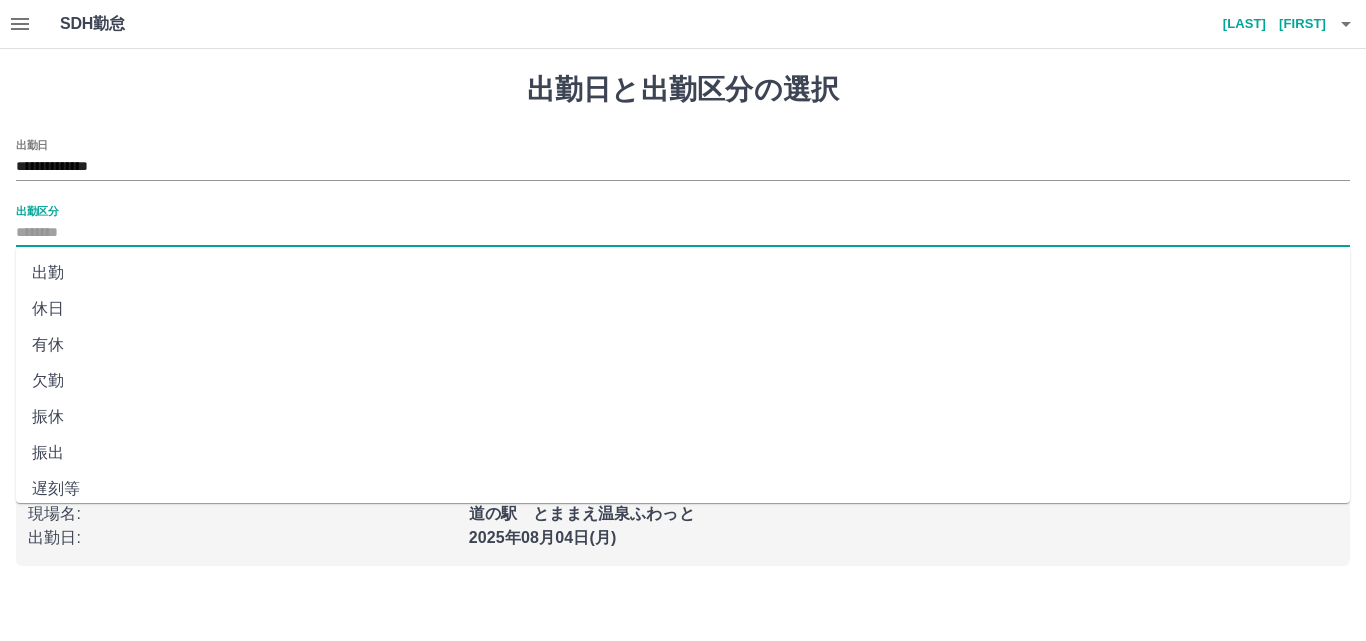 click on "出勤" at bounding box center (683, 273) 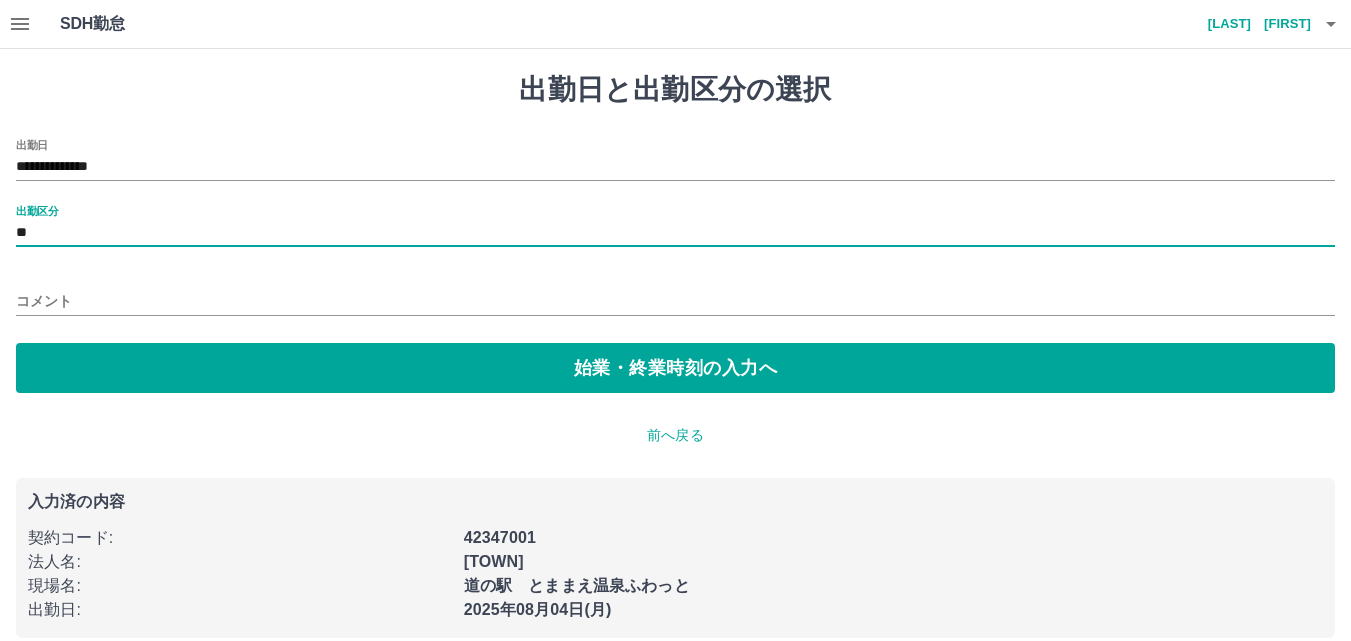 click on "**" at bounding box center [675, 233] 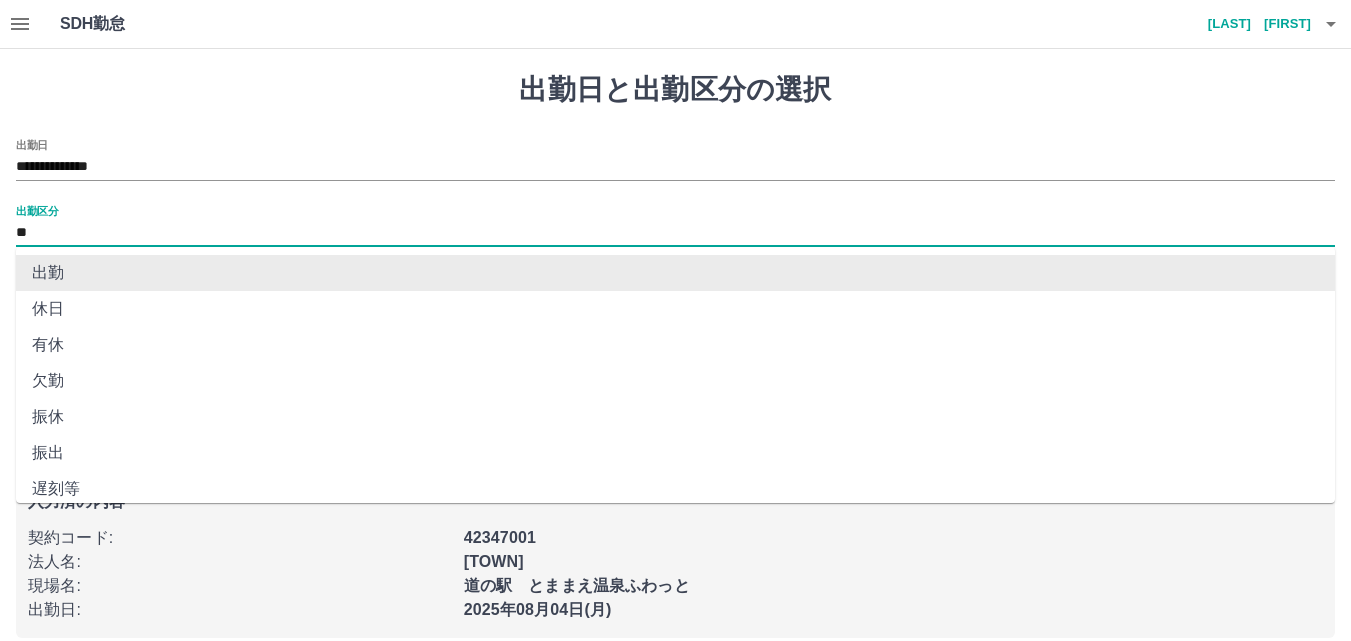 click on "出勤" at bounding box center [675, 273] 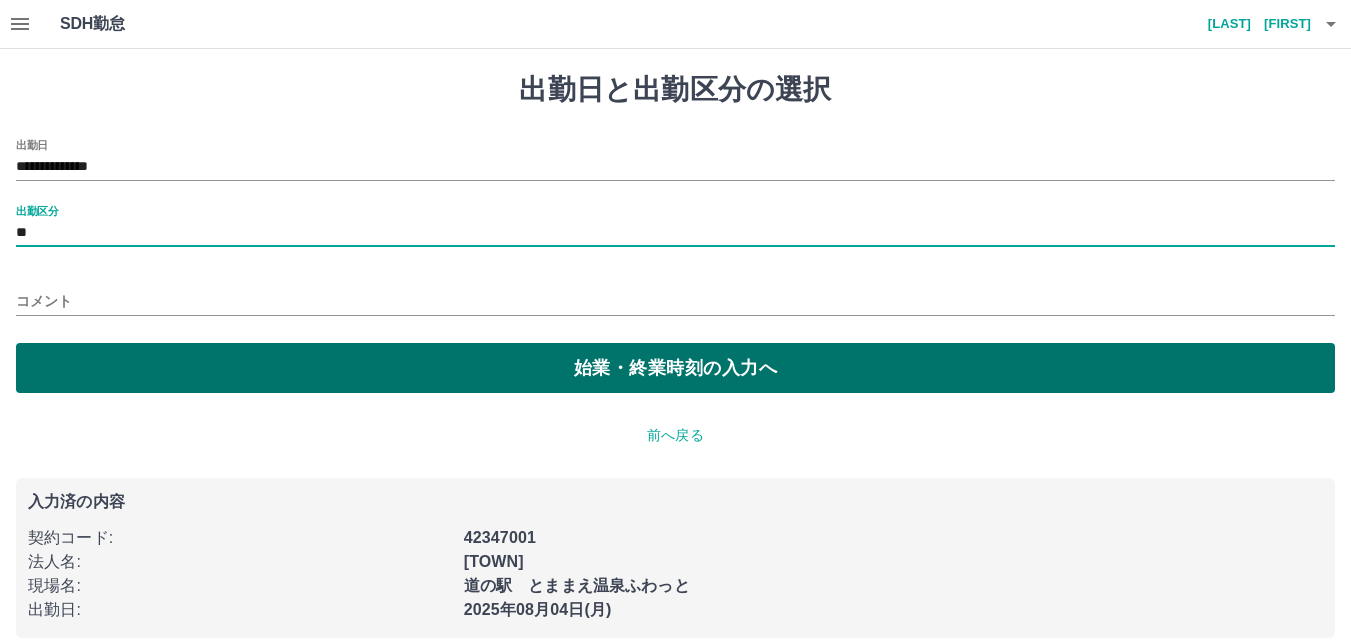click on "始業・終業時刻の入力へ" at bounding box center [675, 368] 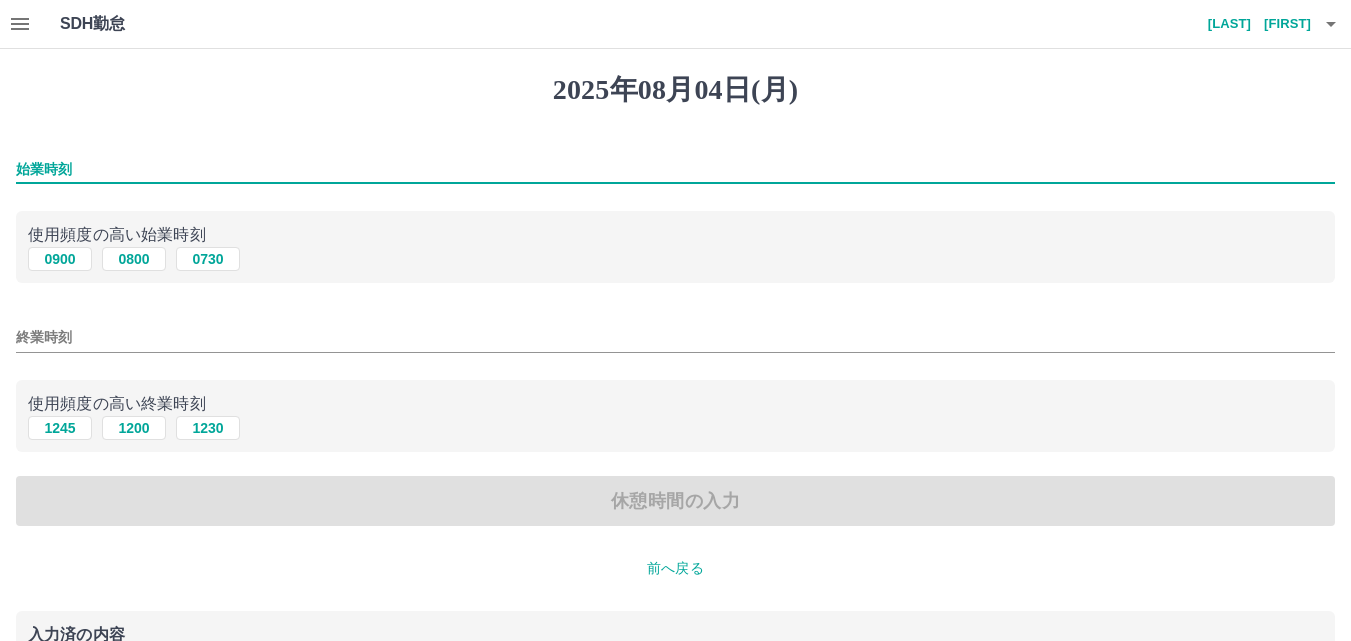 click on "始業時刻" at bounding box center [675, 169] 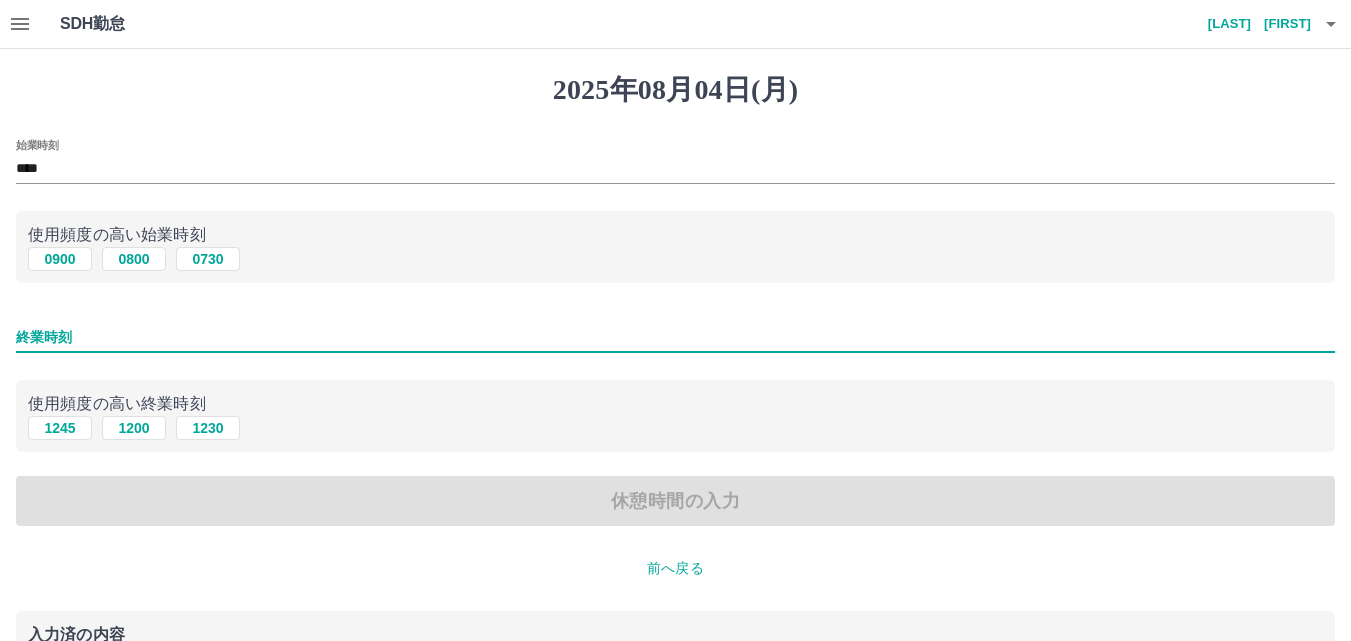 click on "終業時刻" at bounding box center (675, 337) 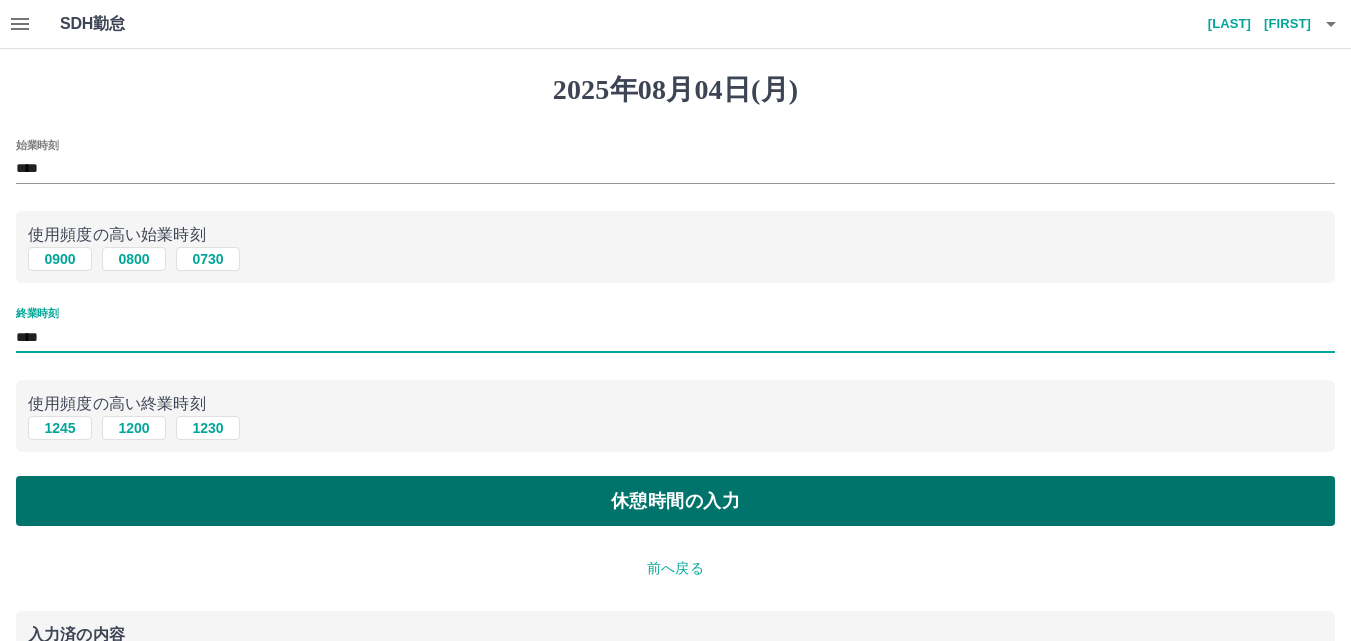 type on "****" 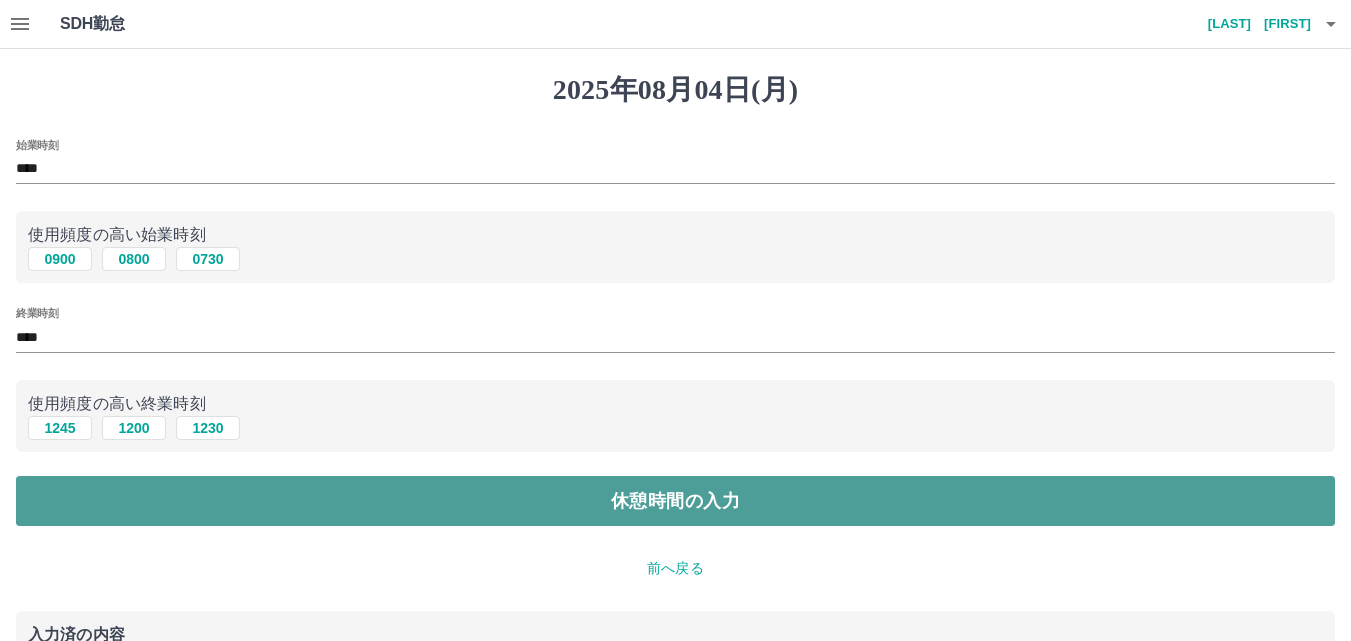 click on "休憩時間の入力" at bounding box center (675, 501) 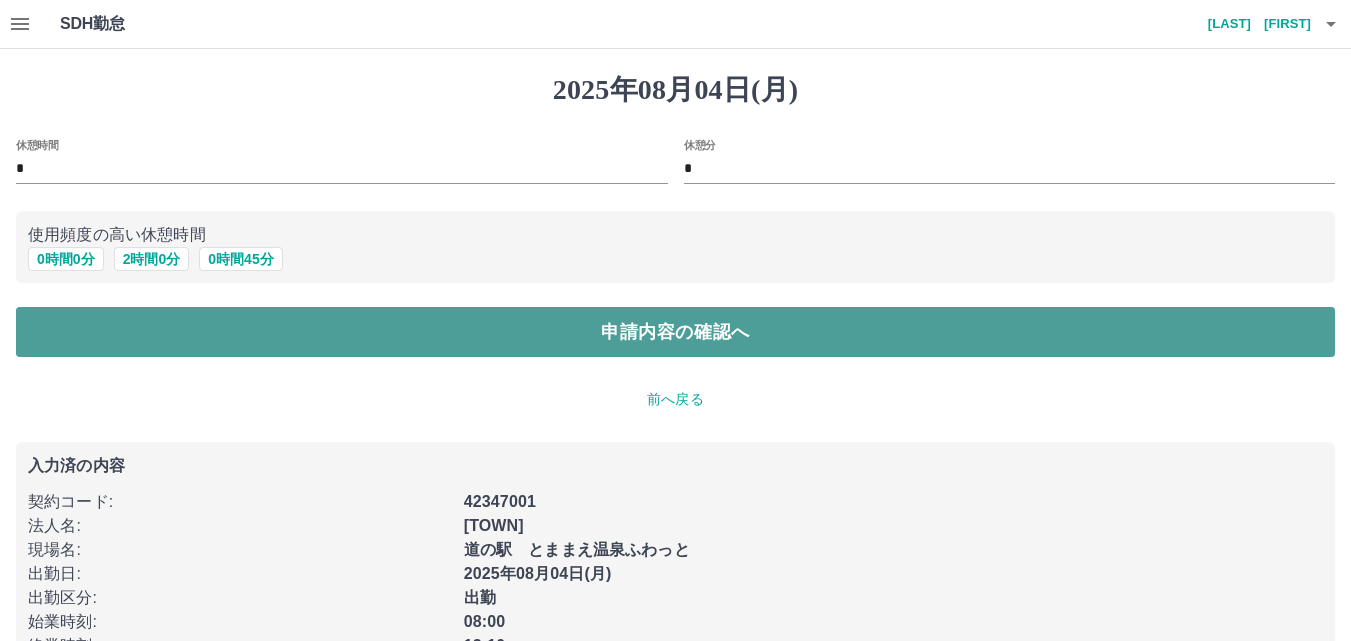 click on "申請内容の確認へ" at bounding box center [675, 332] 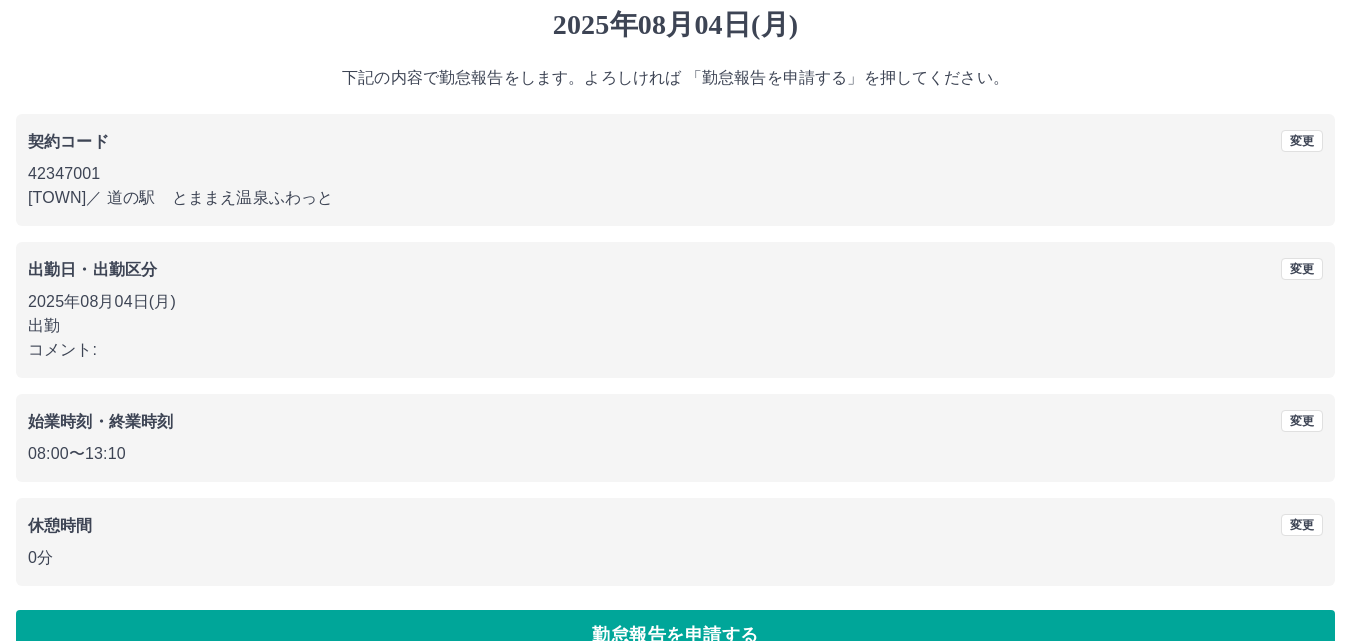 scroll, scrollTop: 108, scrollLeft: 0, axis: vertical 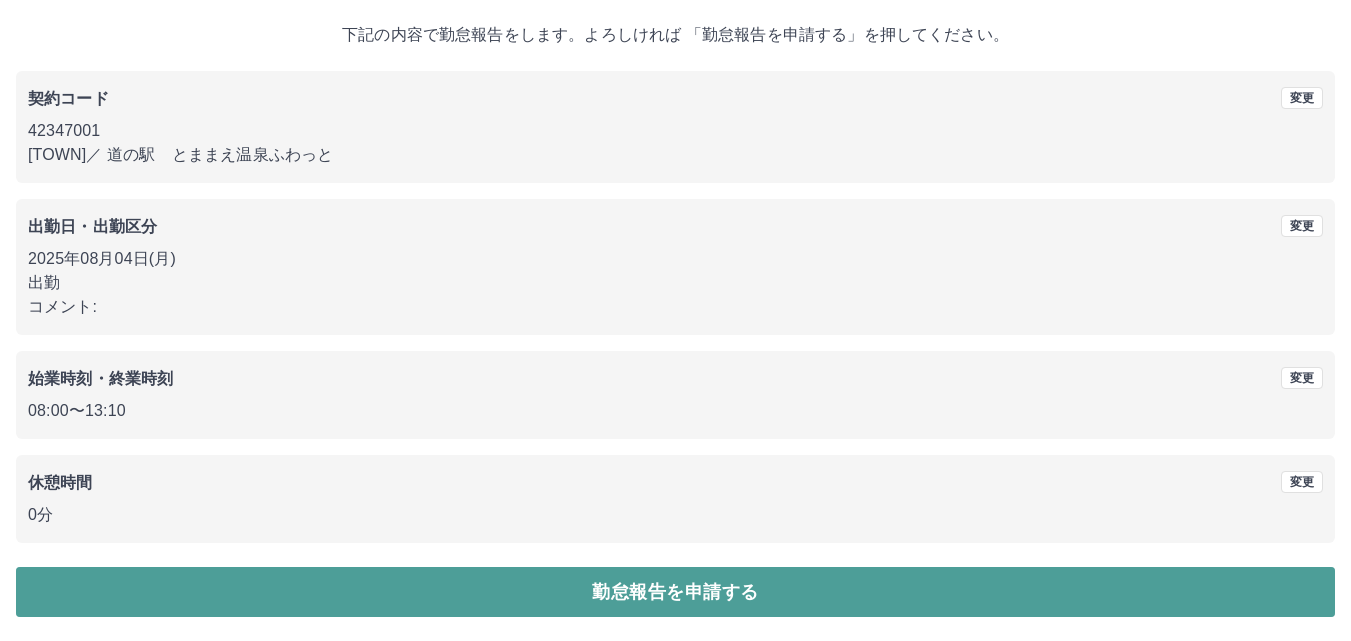 click on "勤怠報告を申請する" at bounding box center [675, 592] 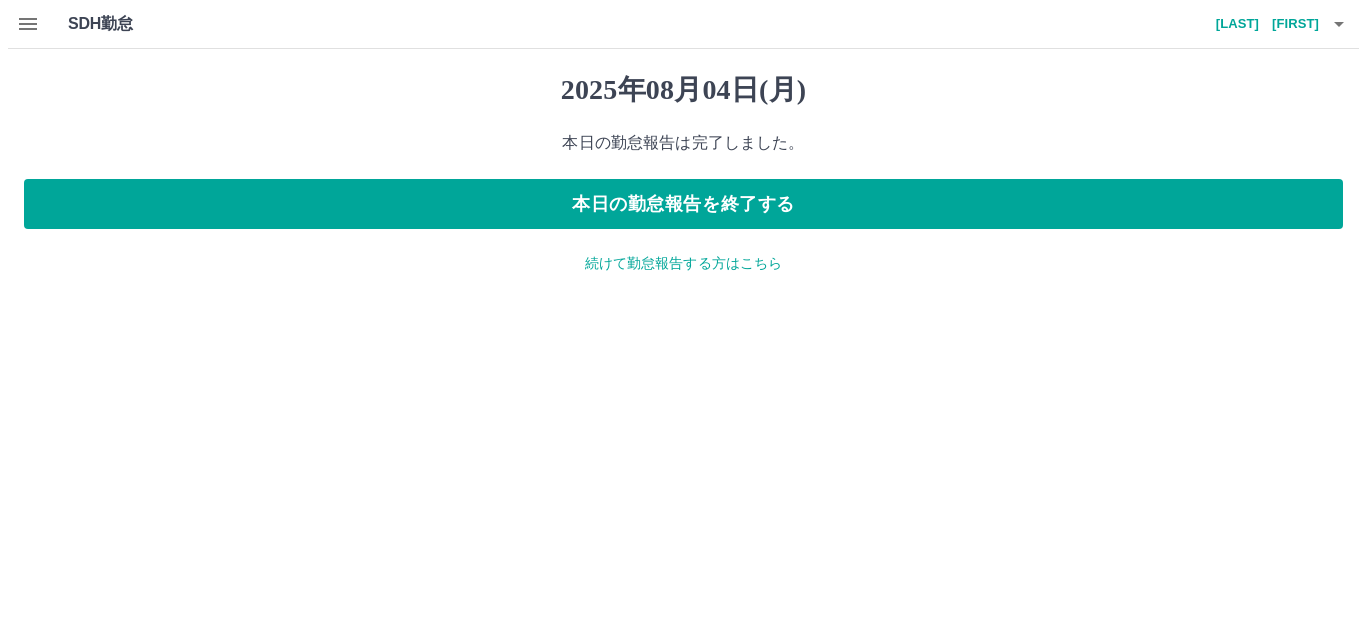 scroll, scrollTop: 0, scrollLeft: 0, axis: both 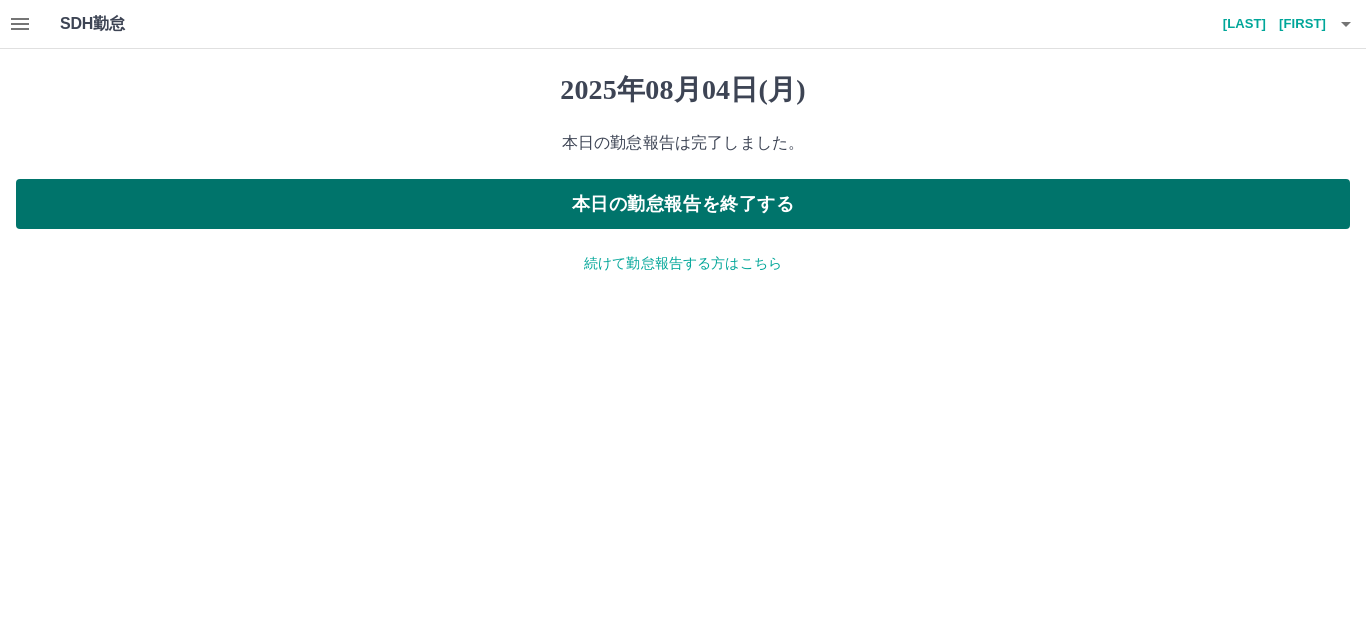 click on "本日の勤怠報告を終了する" at bounding box center [683, 204] 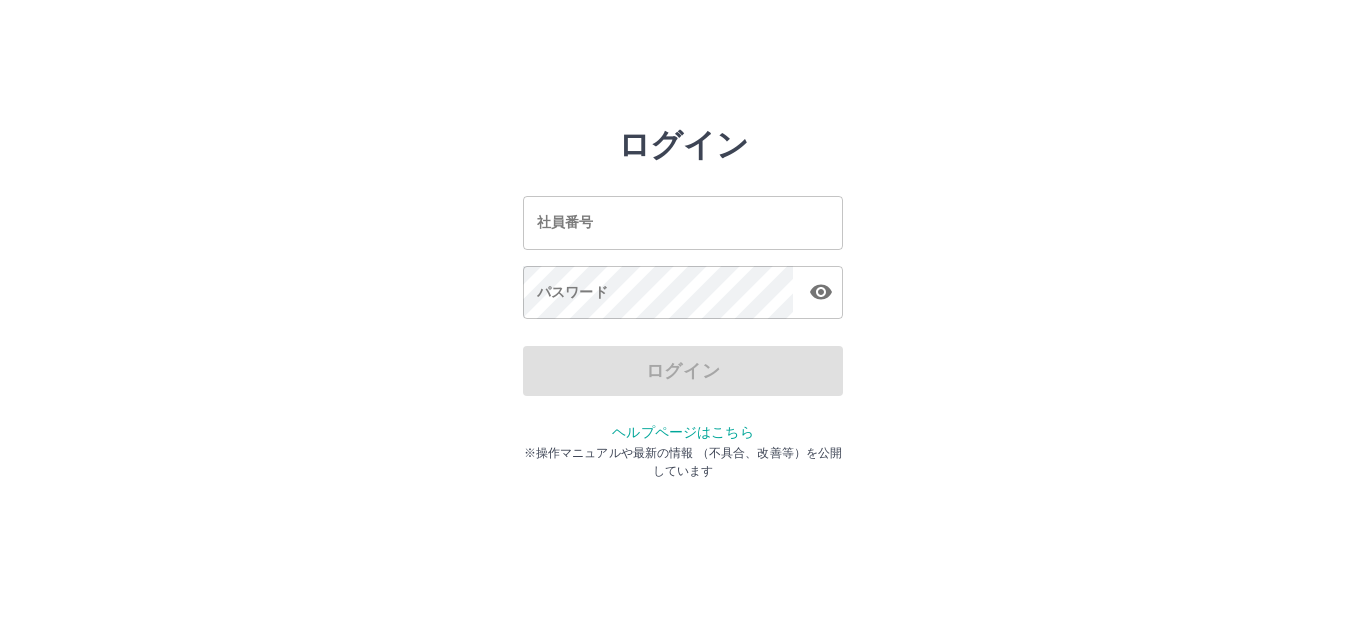 scroll, scrollTop: 0, scrollLeft: 0, axis: both 